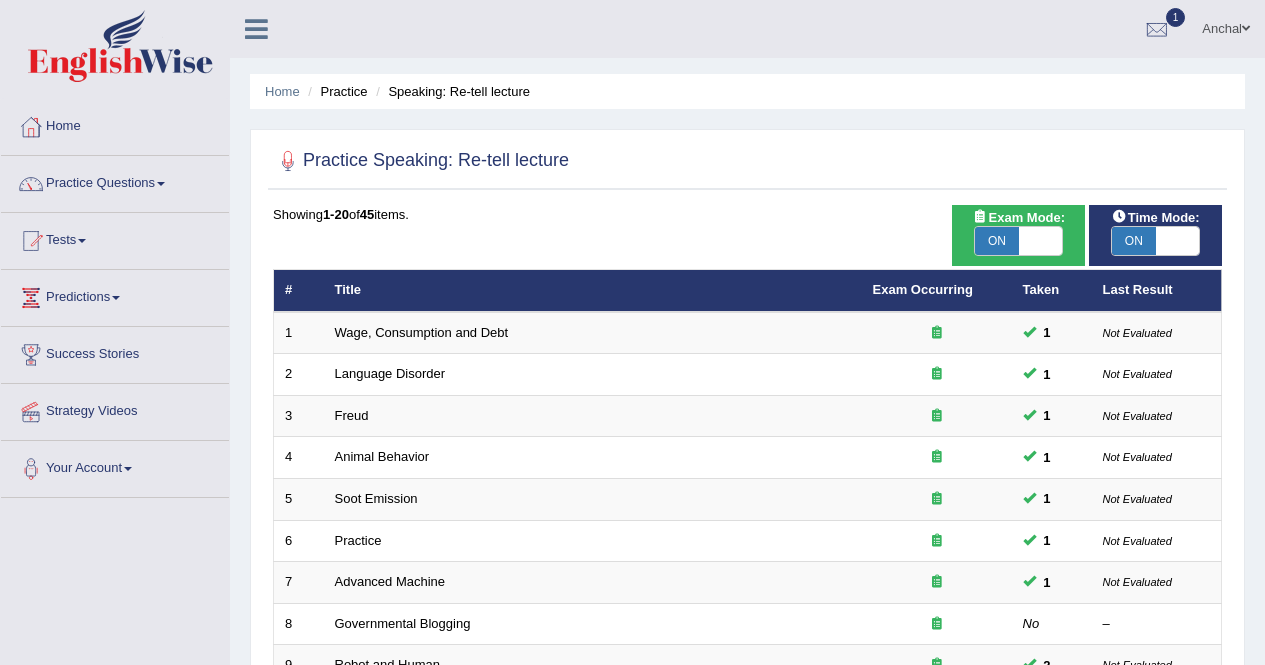 scroll, scrollTop: 407, scrollLeft: 0, axis: vertical 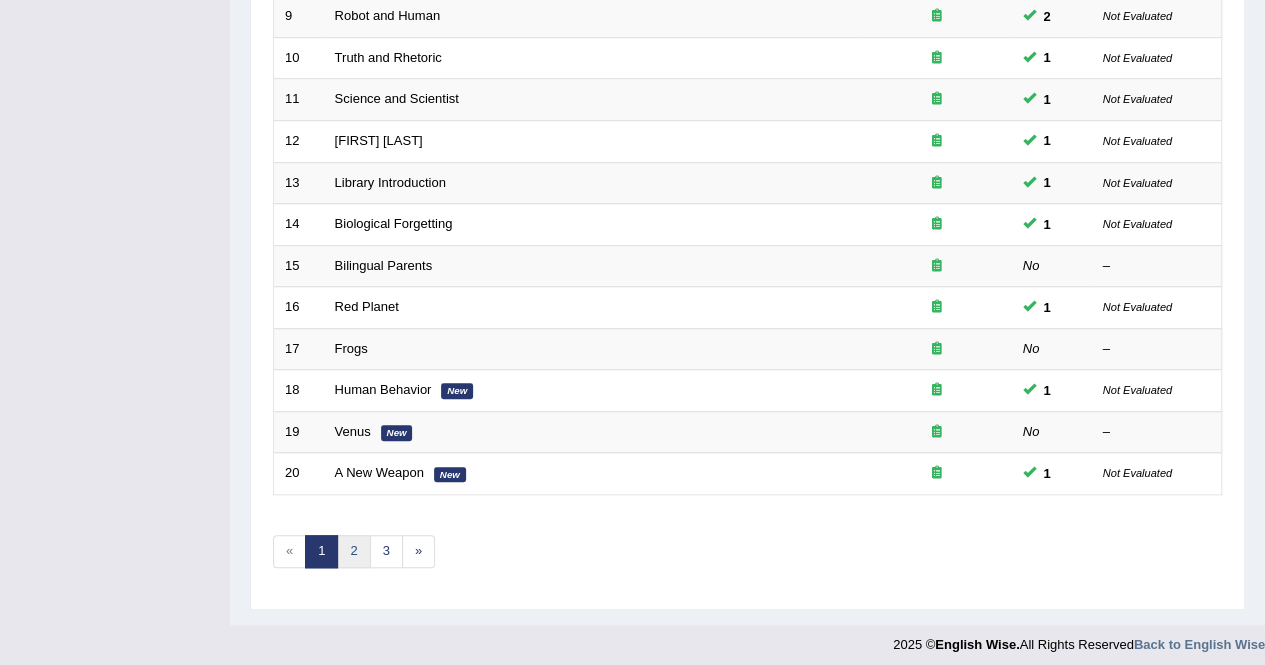 click on "2" at bounding box center (353, 551) 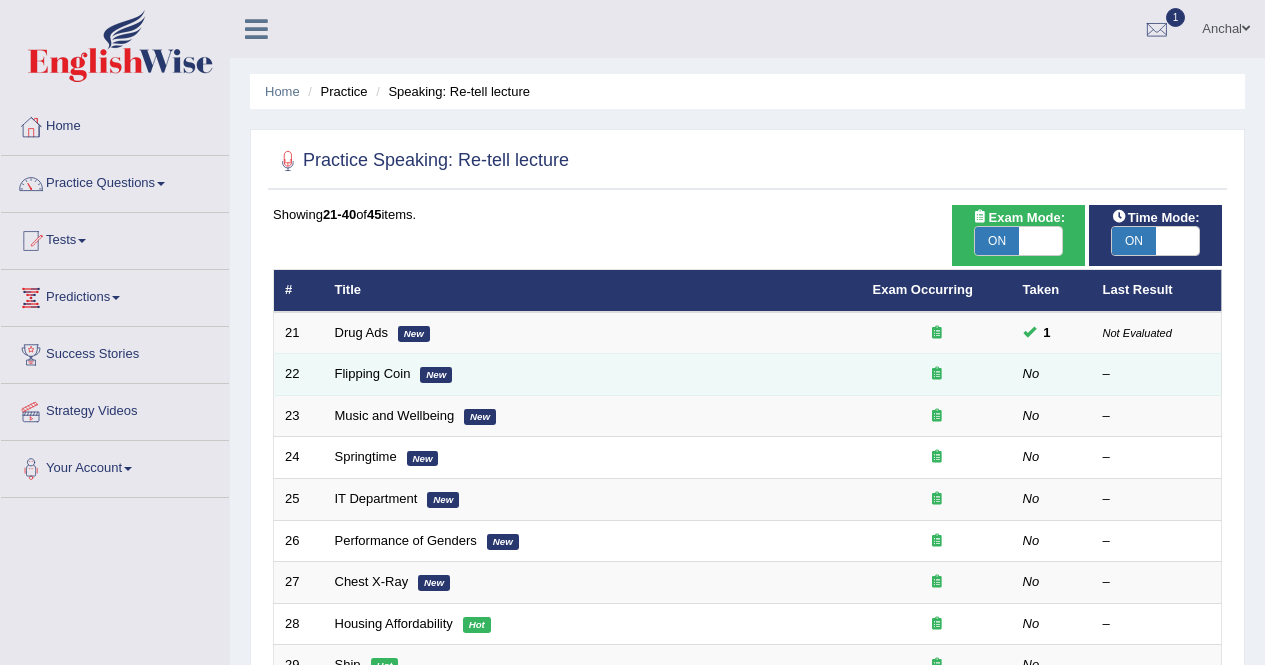 scroll, scrollTop: 0, scrollLeft: 0, axis: both 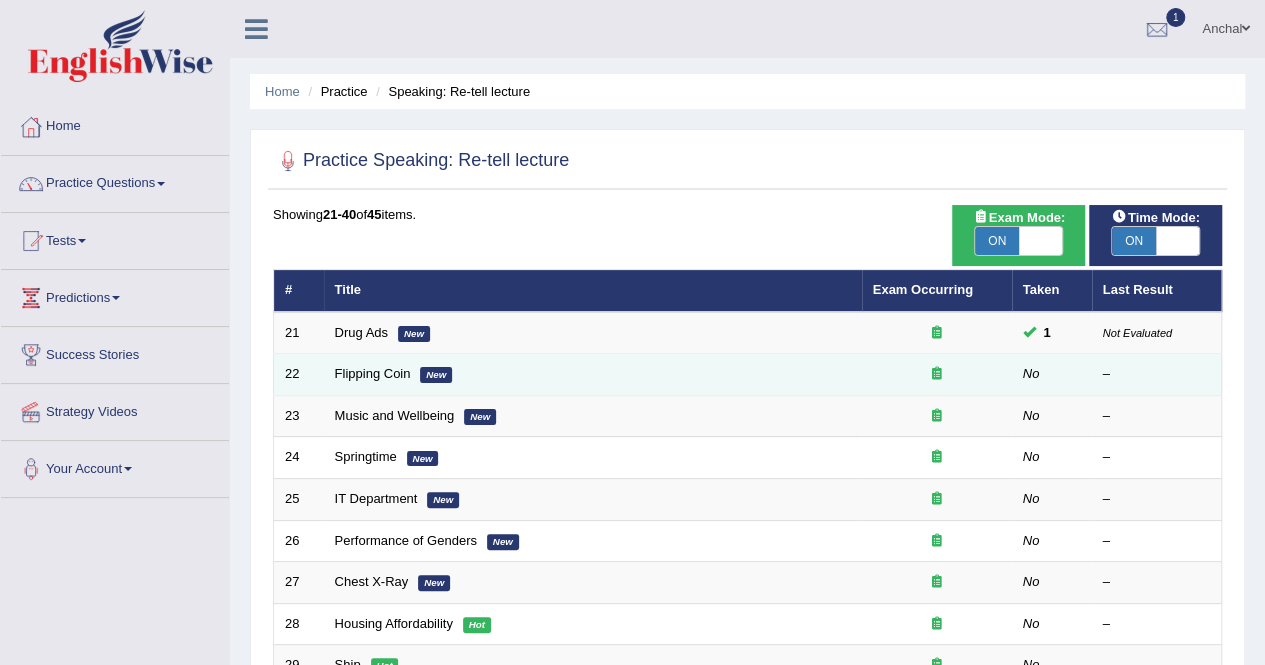 click on "Flipping Coin New" at bounding box center [593, 375] 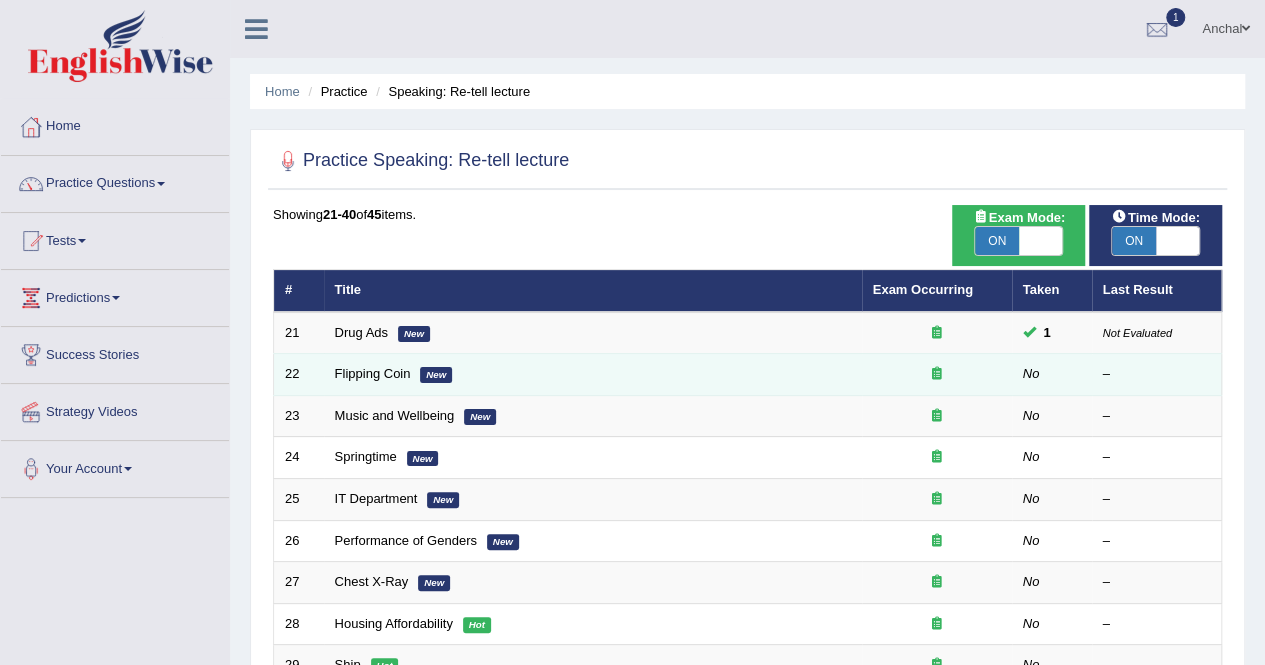click on "Flipping Coin New" at bounding box center (593, 375) 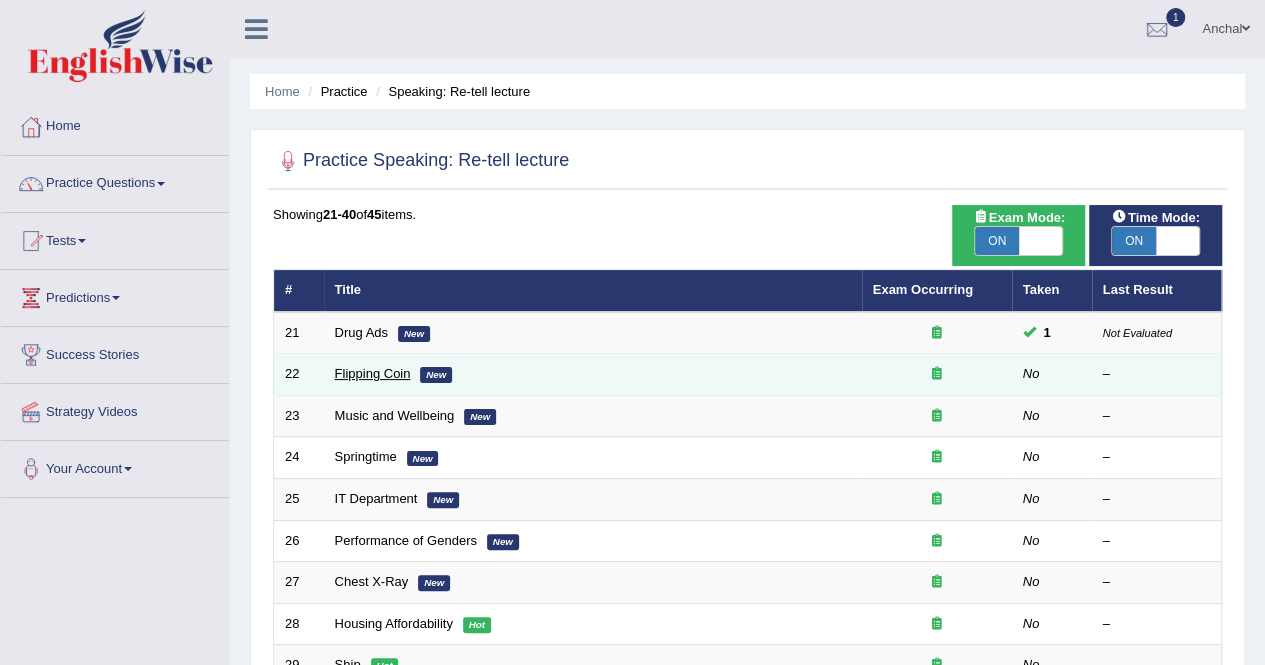 click on "Flipping Coin" at bounding box center [373, 373] 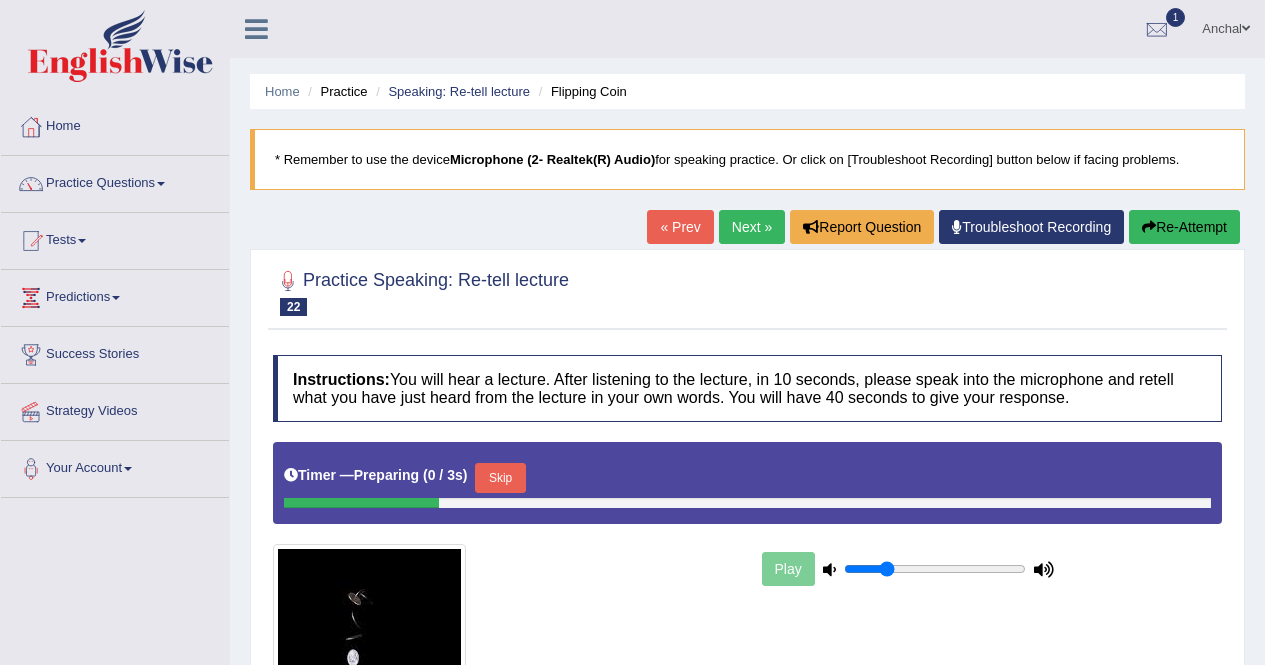 scroll, scrollTop: 0, scrollLeft: 0, axis: both 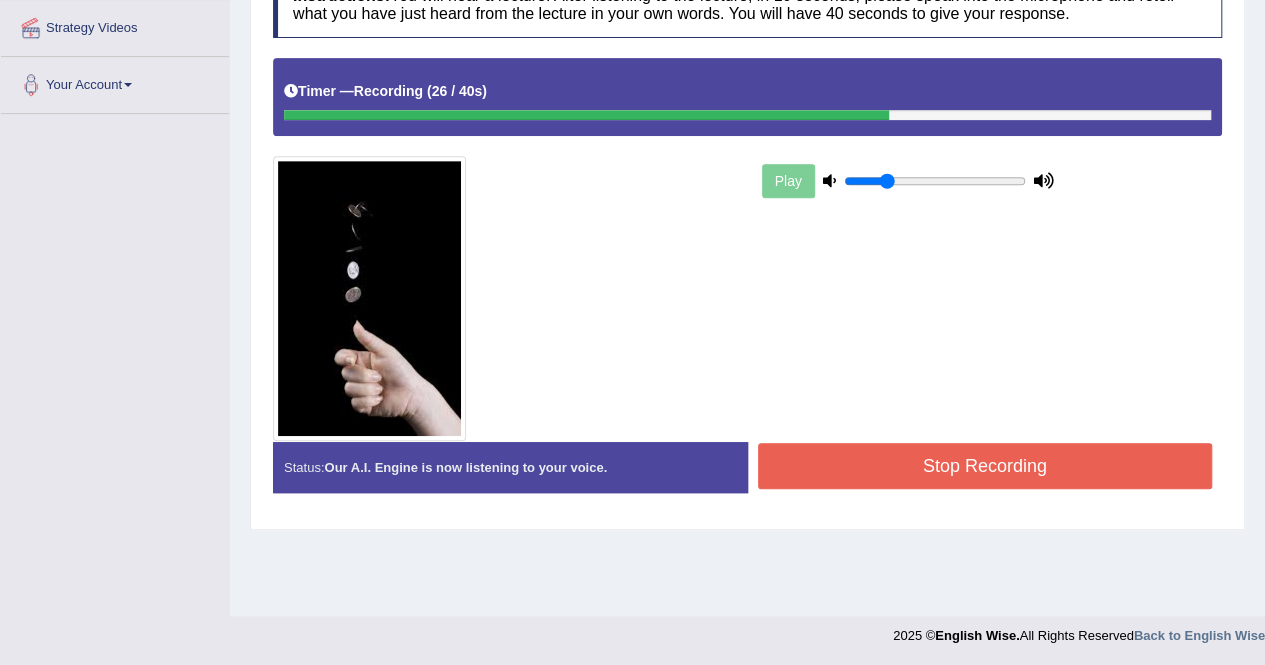 click on "Stop Recording" at bounding box center (985, 466) 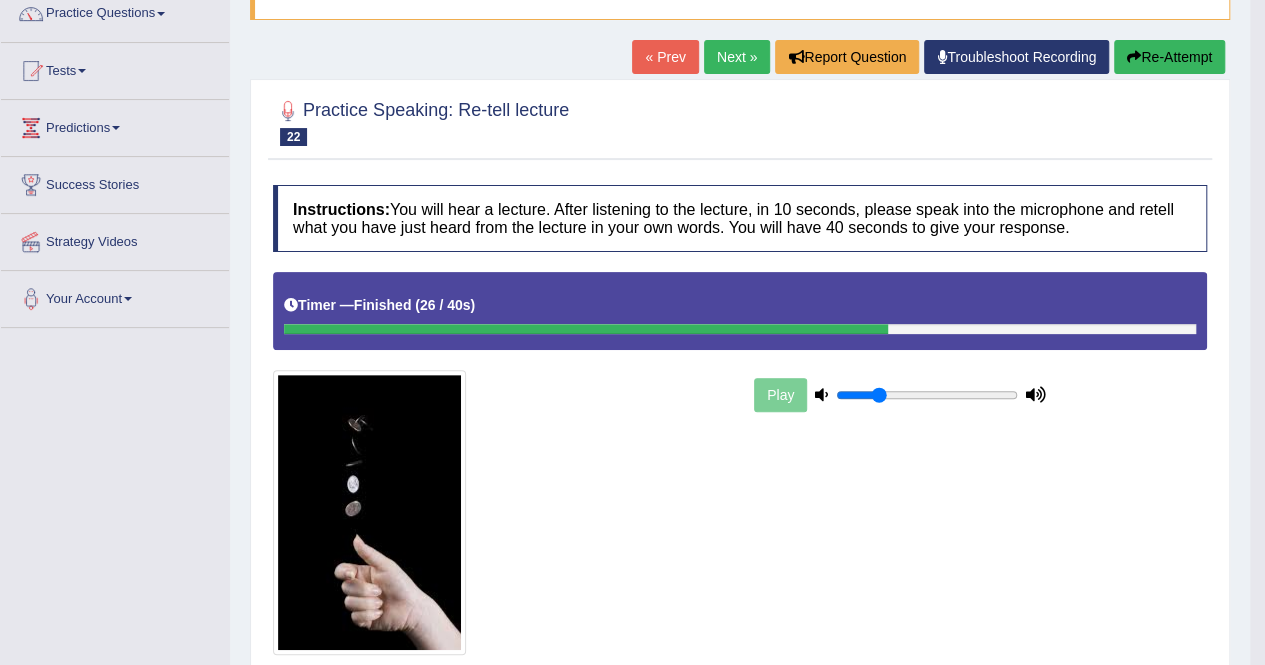 scroll, scrollTop: 124, scrollLeft: 0, axis: vertical 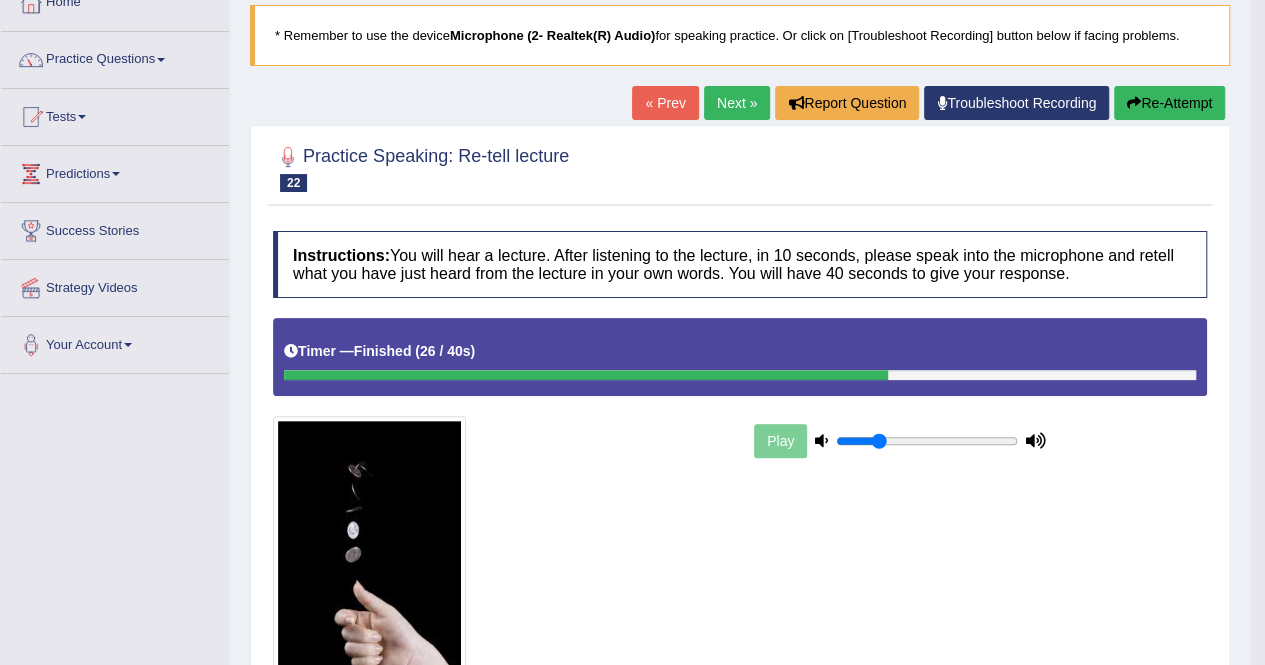 click on "Next »" at bounding box center [737, 103] 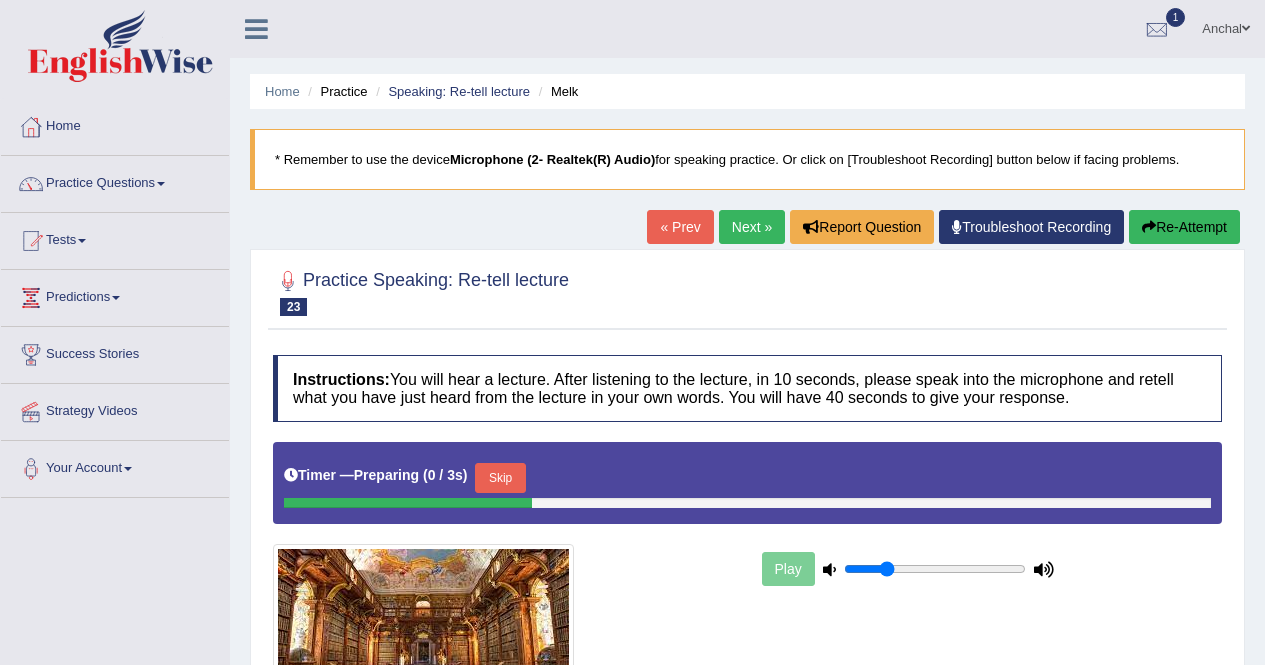 scroll, scrollTop: 255, scrollLeft: 0, axis: vertical 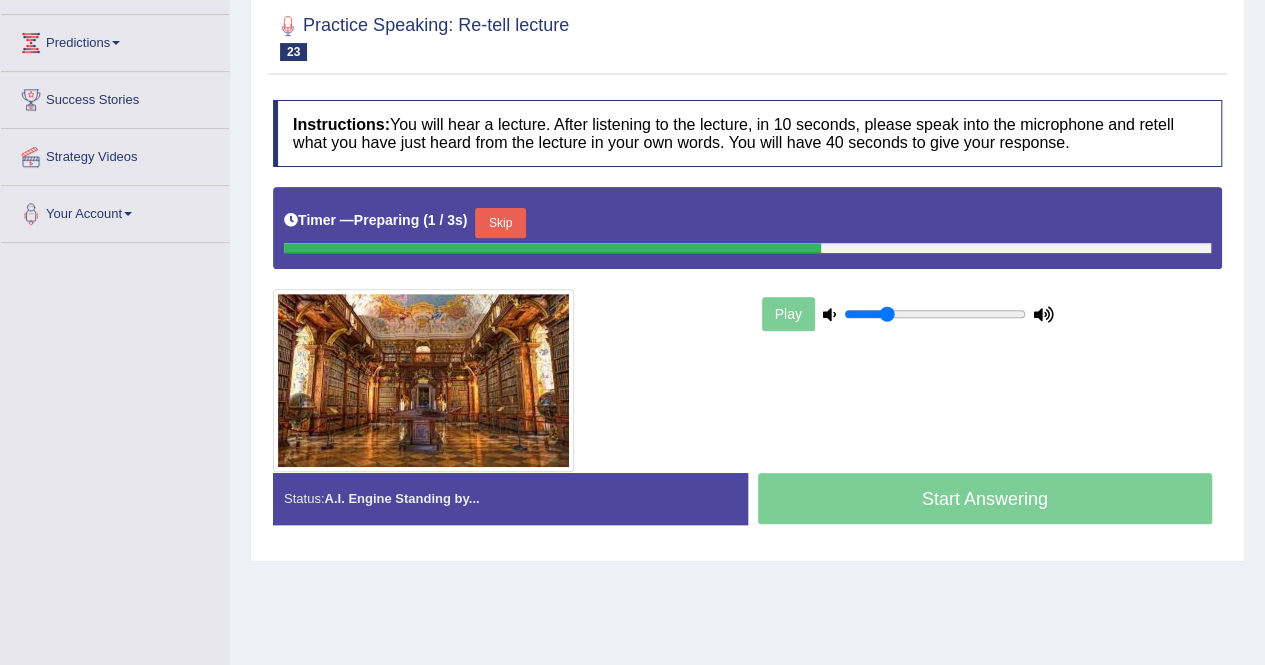 click on "Skip" at bounding box center [500, 223] 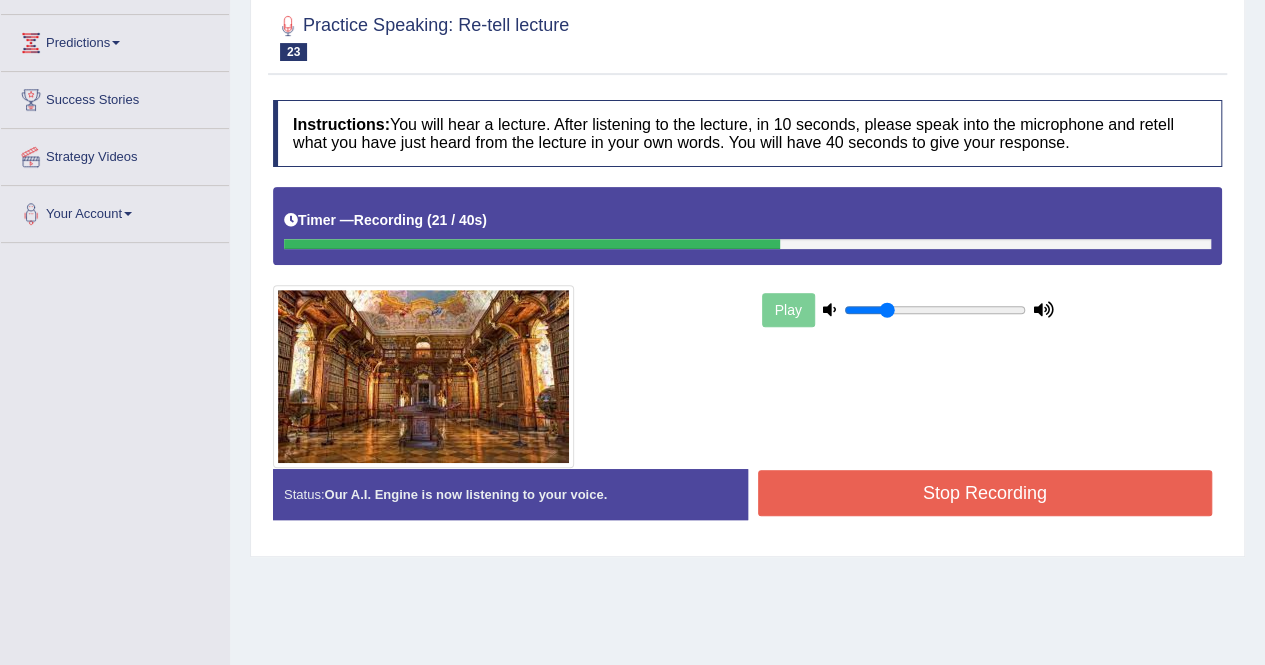 click on "Stop Recording" at bounding box center (985, 495) 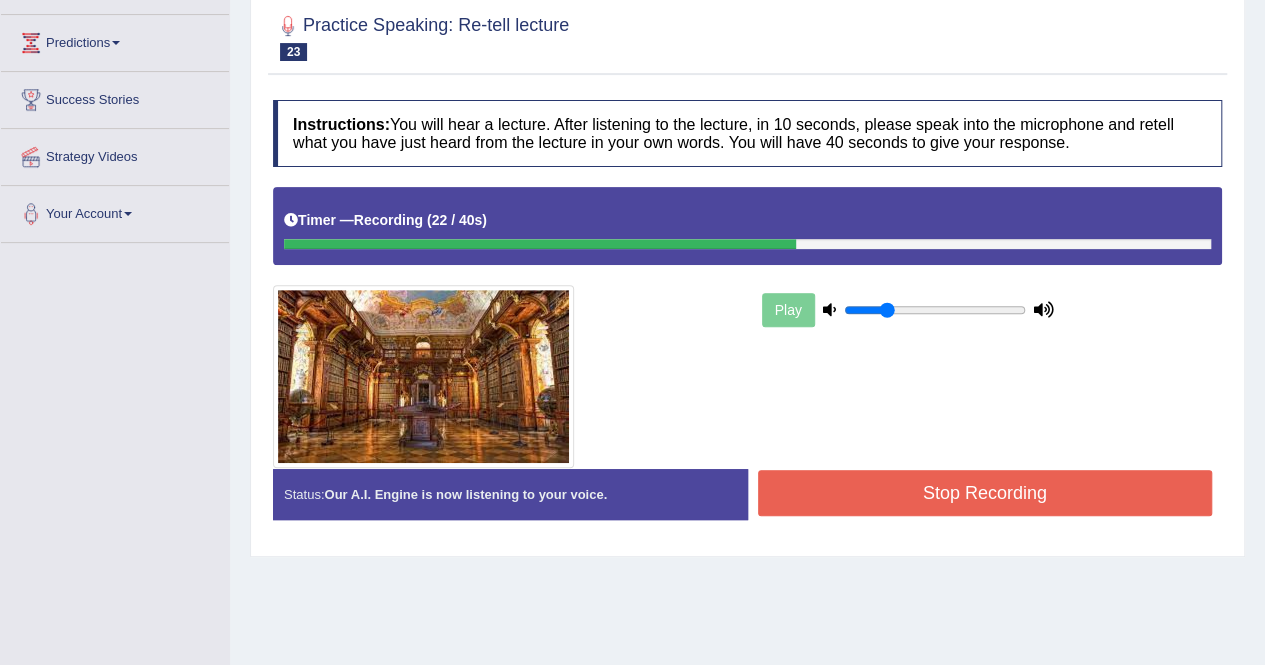 click on "Stop Recording" at bounding box center (985, 493) 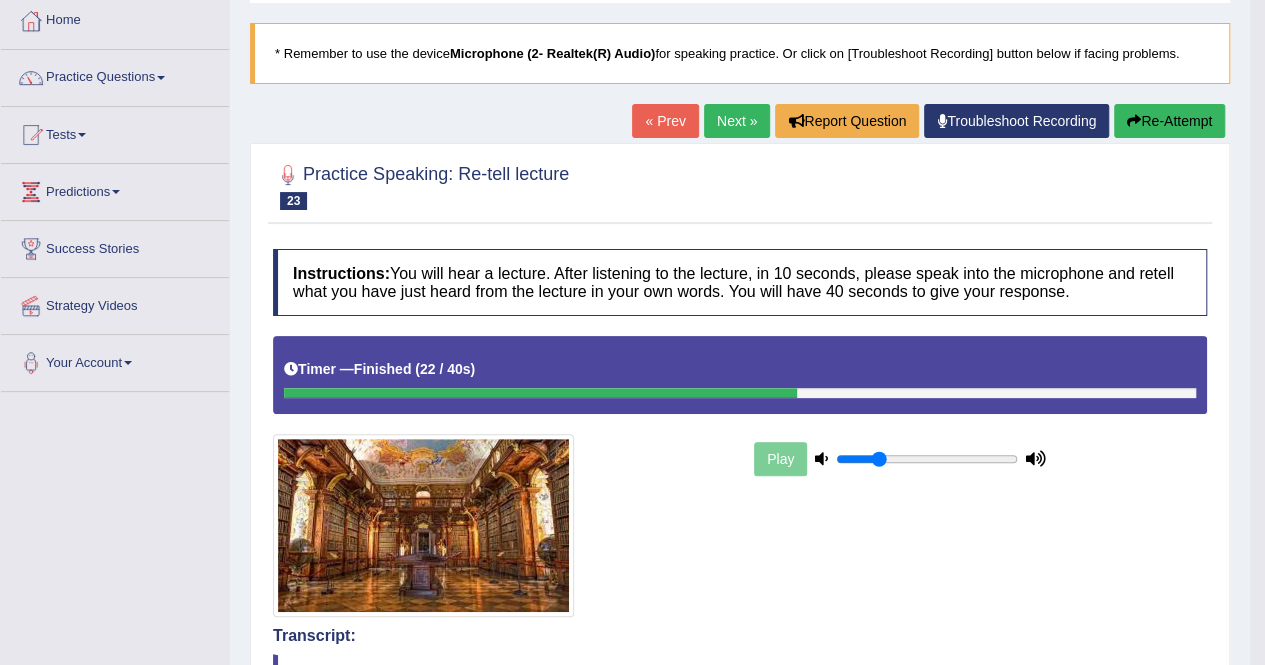 scroll, scrollTop: 0, scrollLeft: 0, axis: both 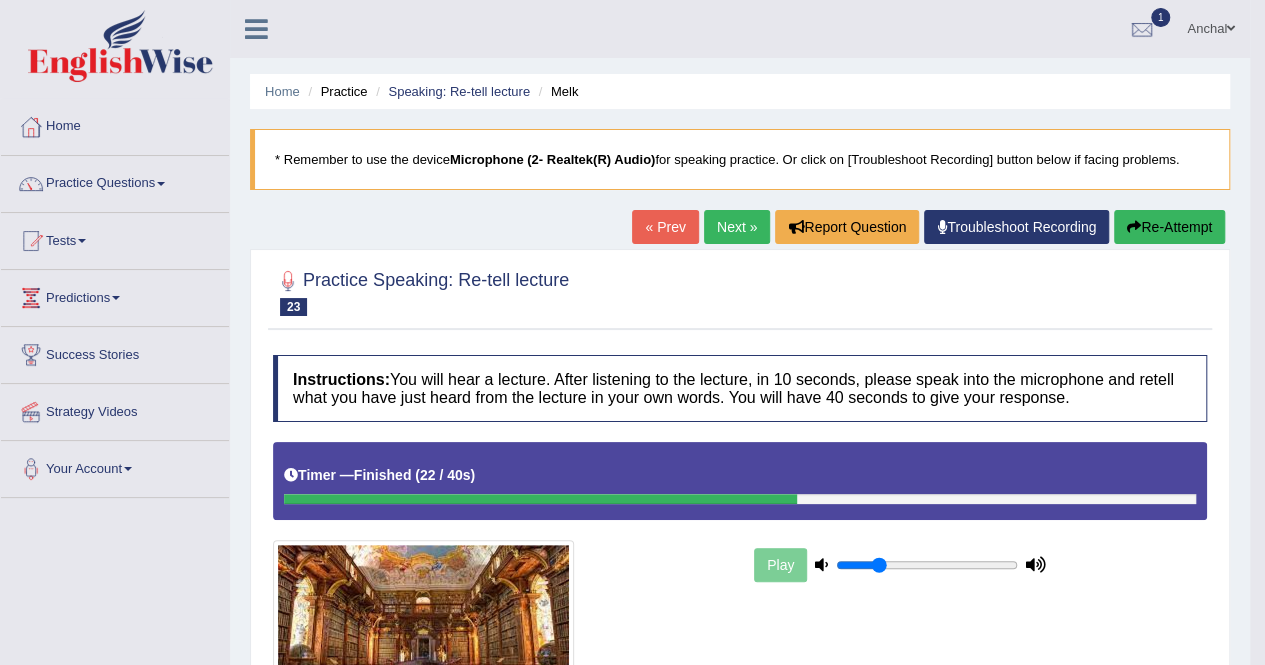 click on "Next »" at bounding box center [737, 227] 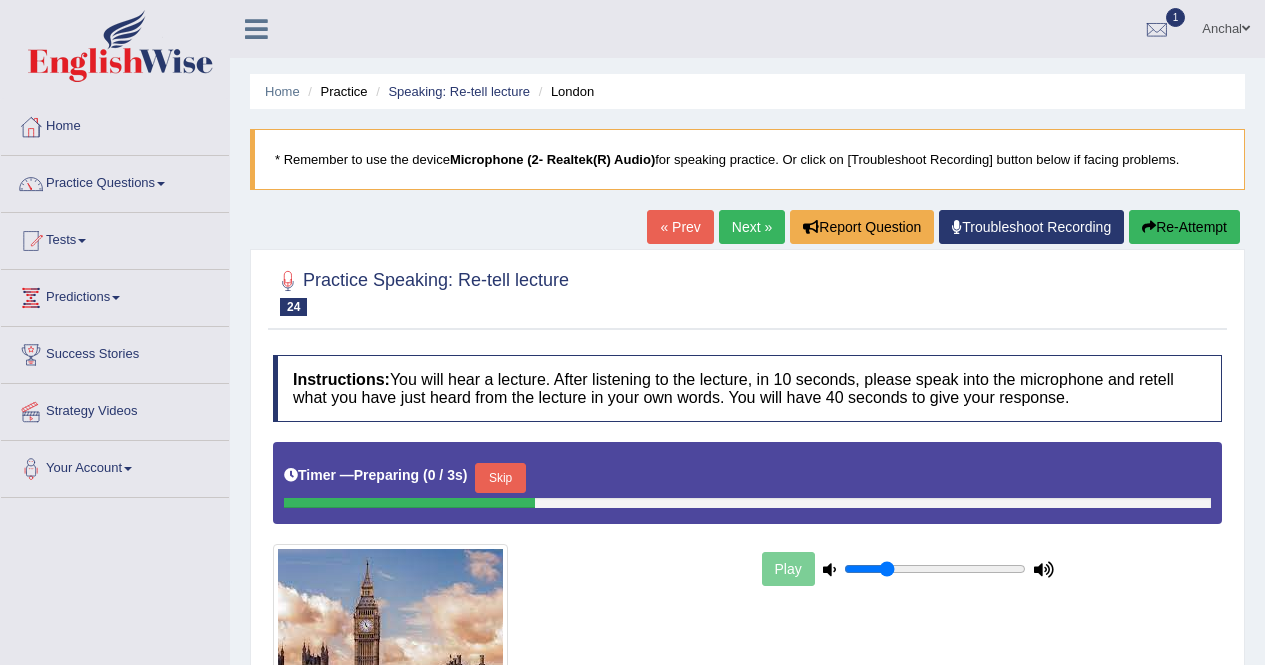 scroll, scrollTop: 0, scrollLeft: 0, axis: both 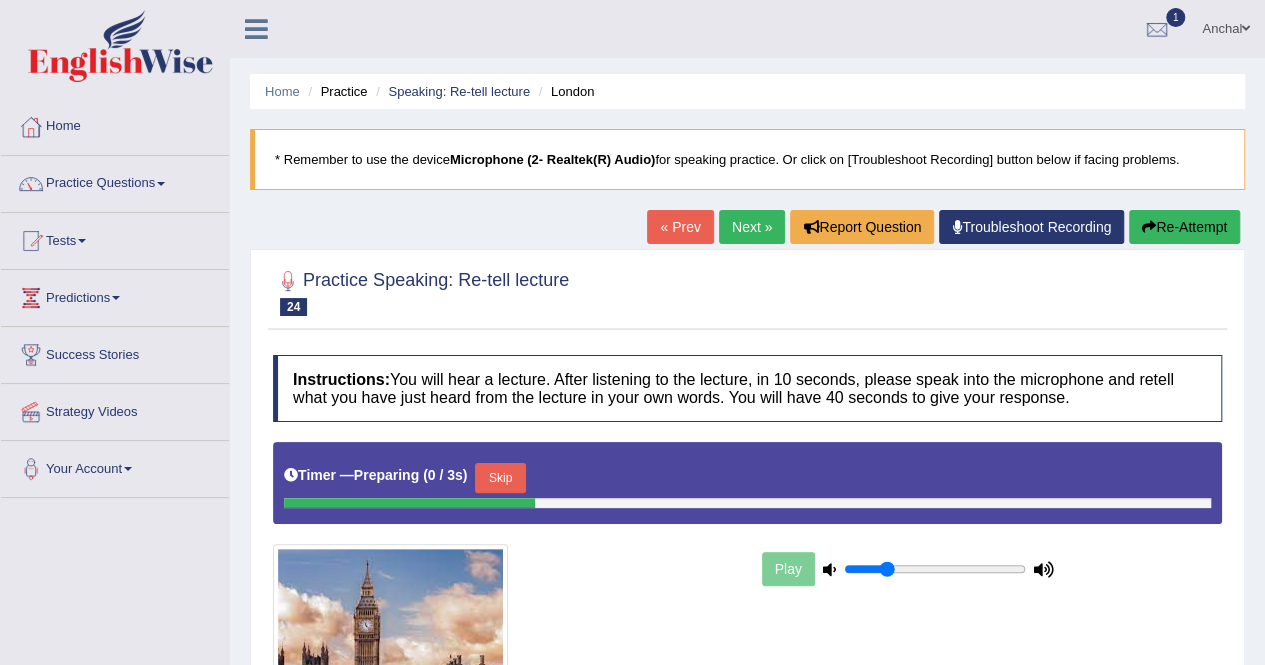 click on "Skip" at bounding box center [500, 478] 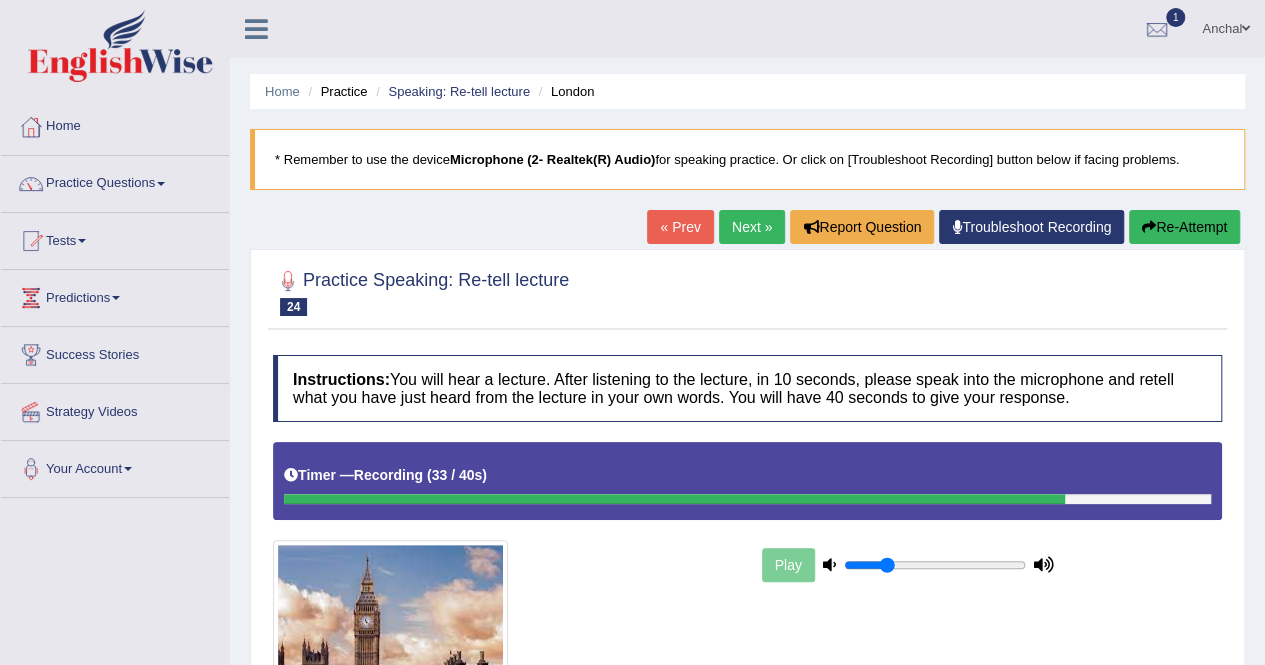 scroll, scrollTop: 336, scrollLeft: 0, axis: vertical 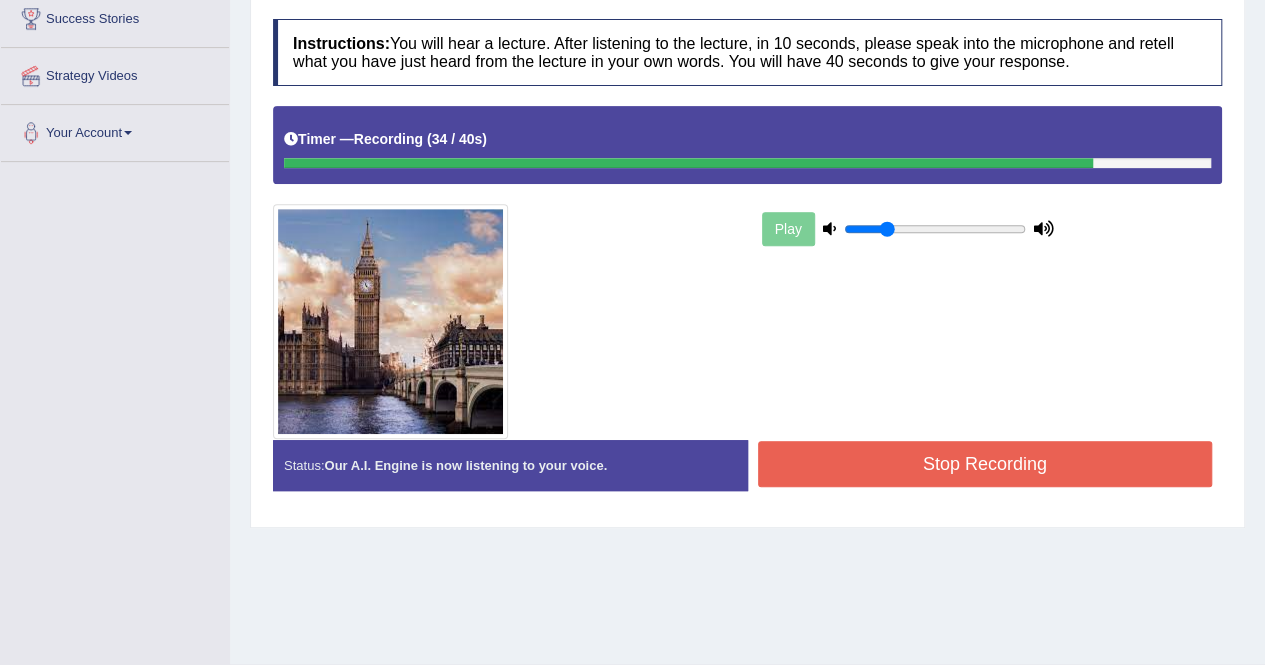 click on "Stop Recording" at bounding box center [985, 464] 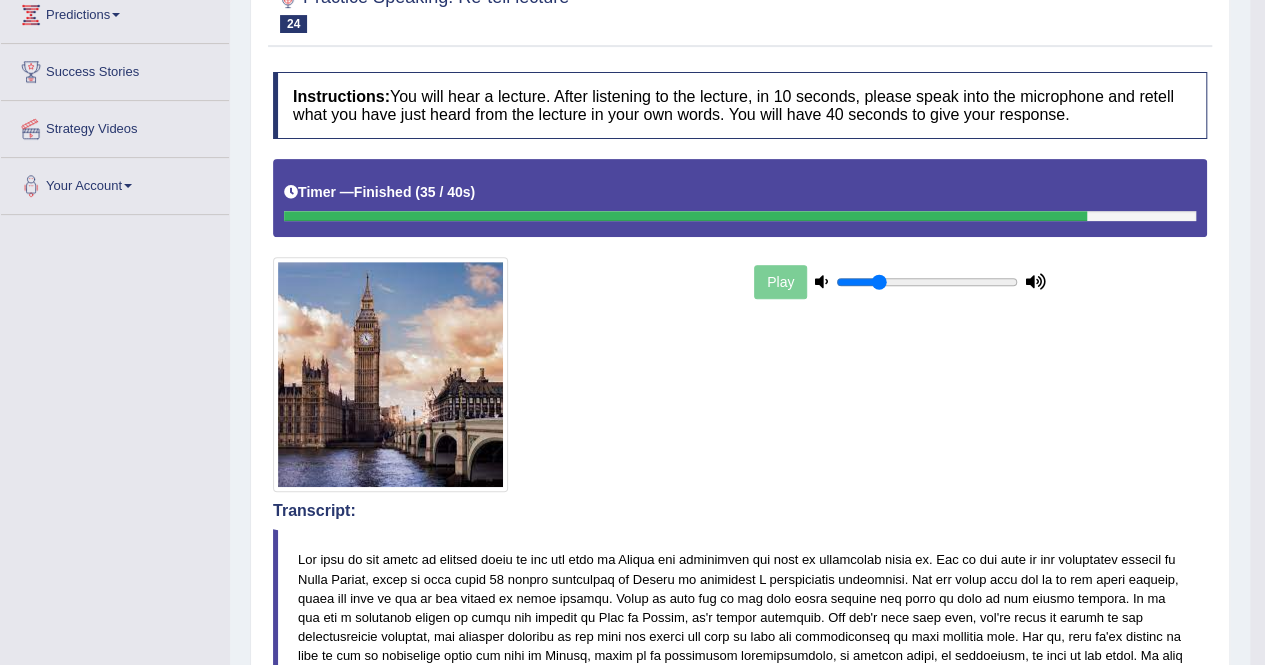 scroll, scrollTop: 0, scrollLeft: 0, axis: both 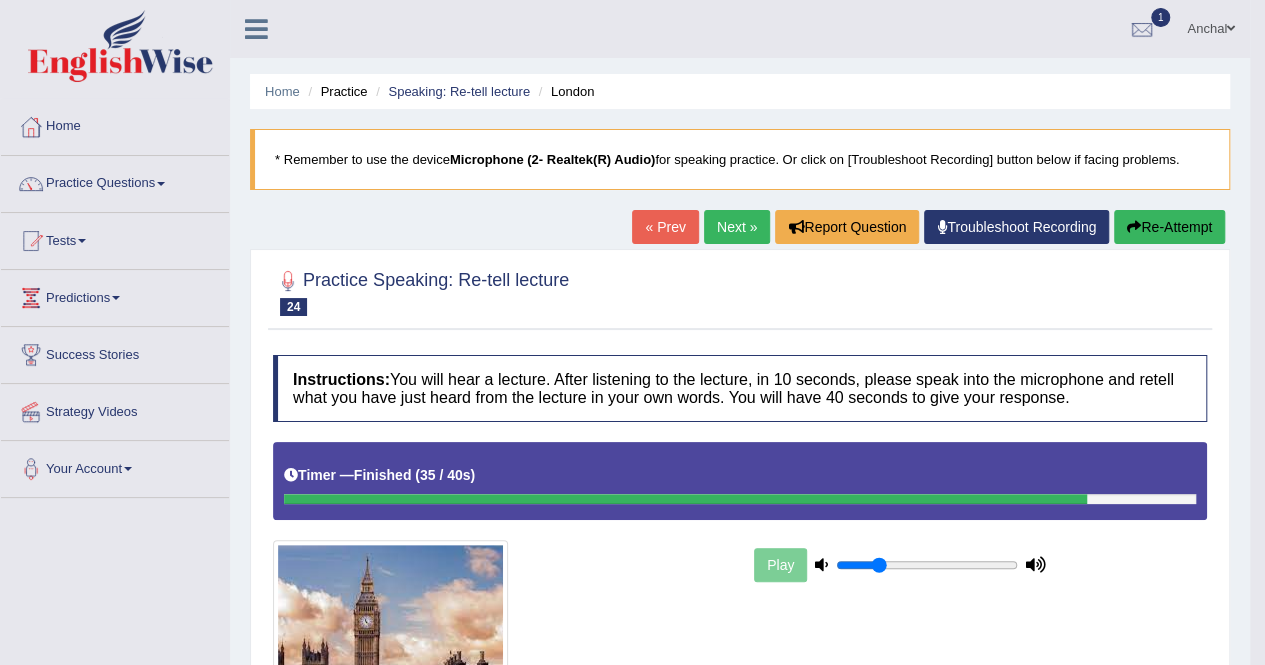 click on "« Prev Next »  Report Question  Troubleshoot Recording  Re-Attempt" at bounding box center [931, 229] 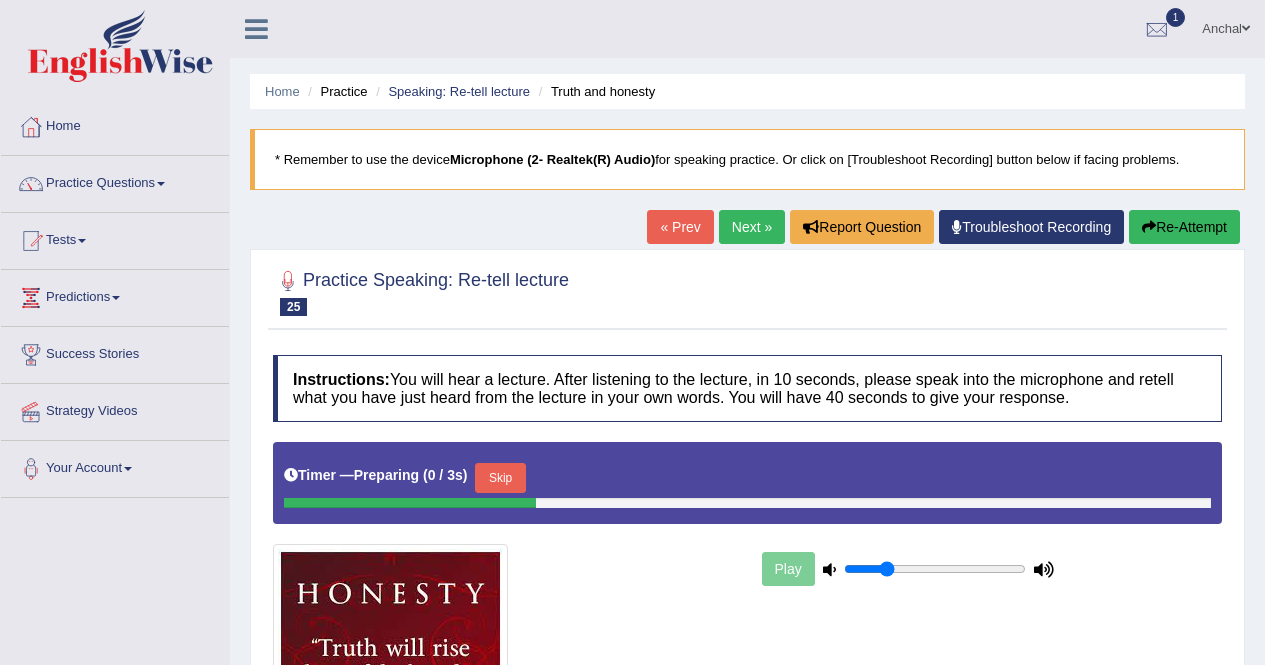 scroll, scrollTop: 301, scrollLeft: 0, axis: vertical 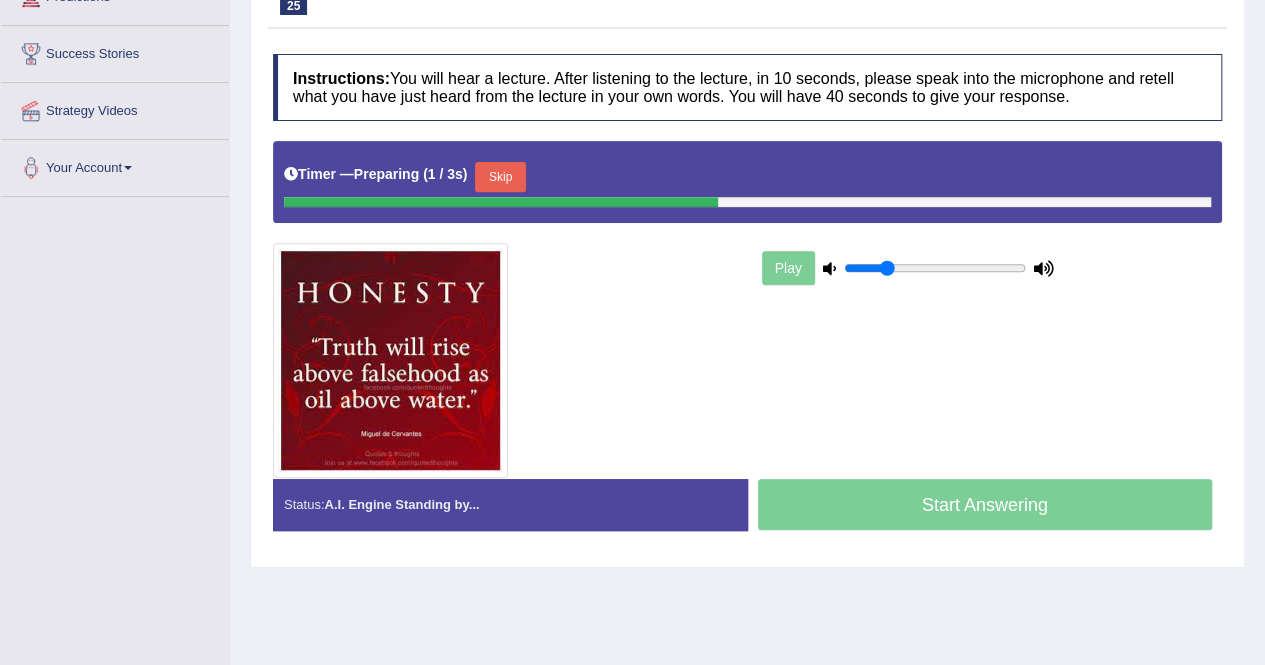 click on "Skip" at bounding box center [500, 177] 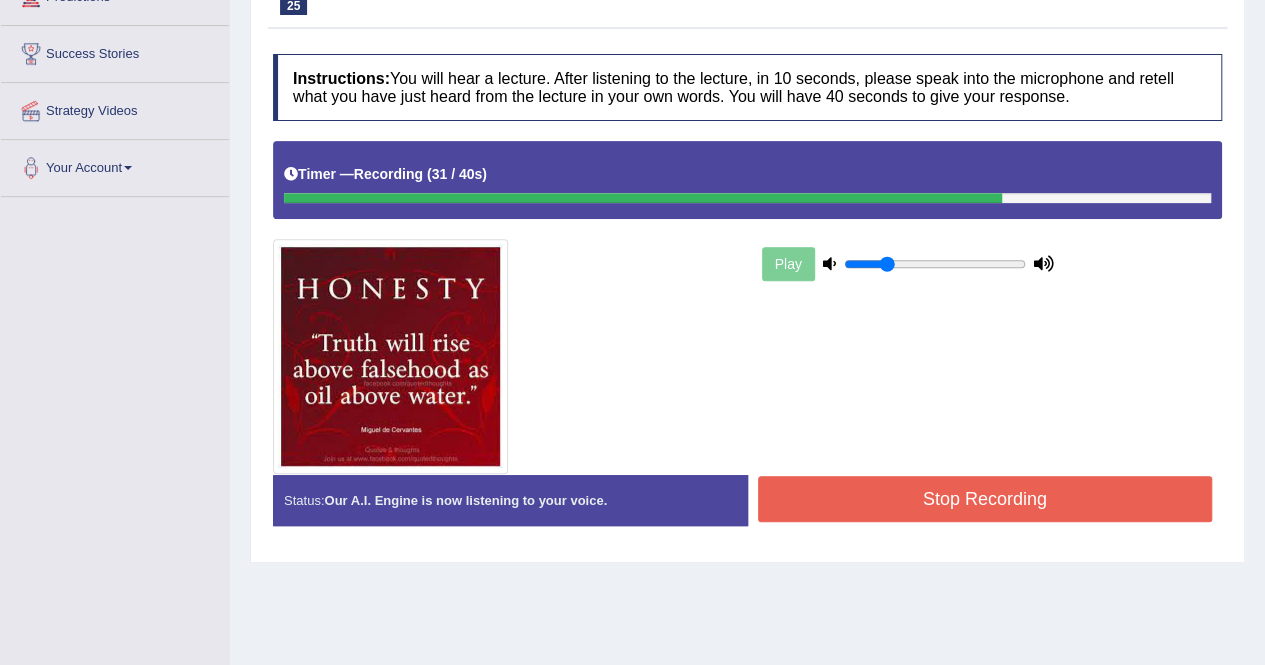 click on "Stop Recording" at bounding box center [985, 499] 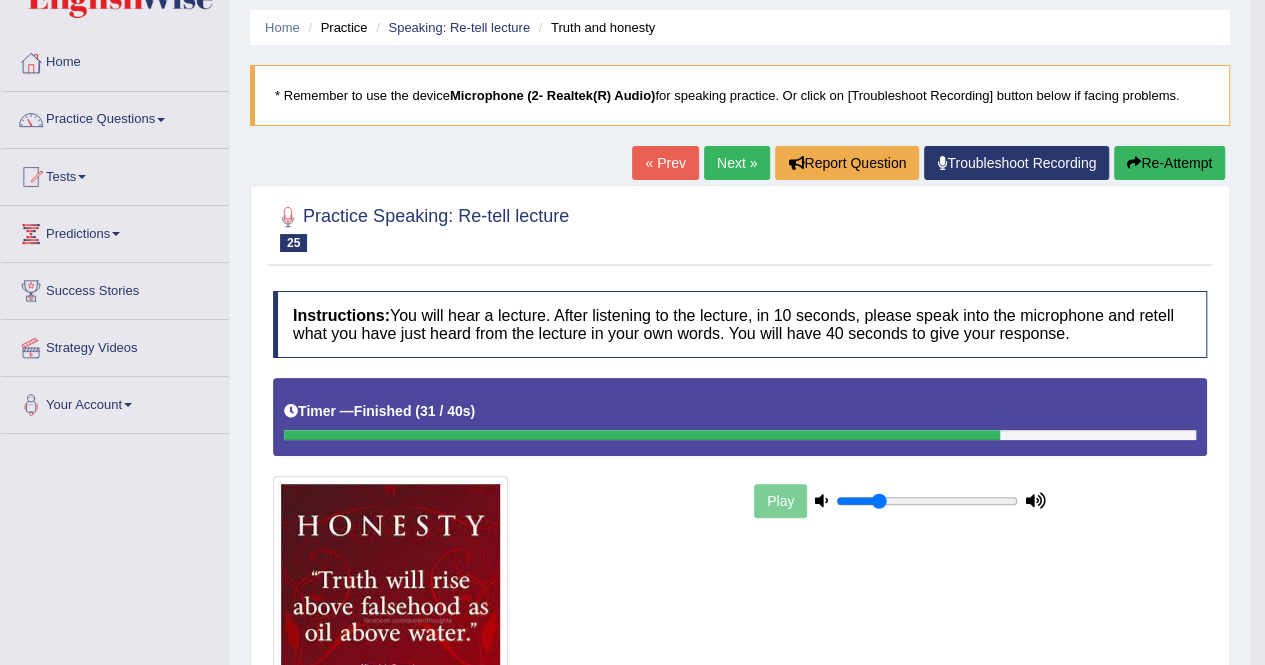 scroll, scrollTop: 52, scrollLeft: 0, axis: vertical 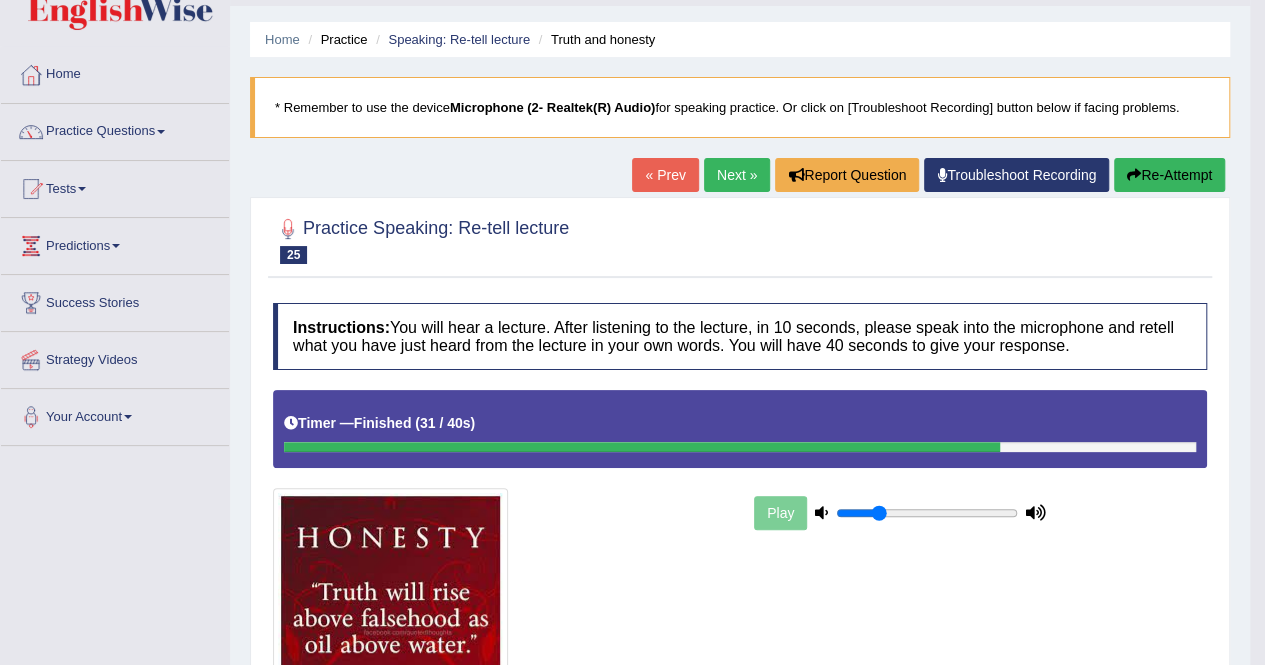 click on "Next »" at bounding box center [737, 175] 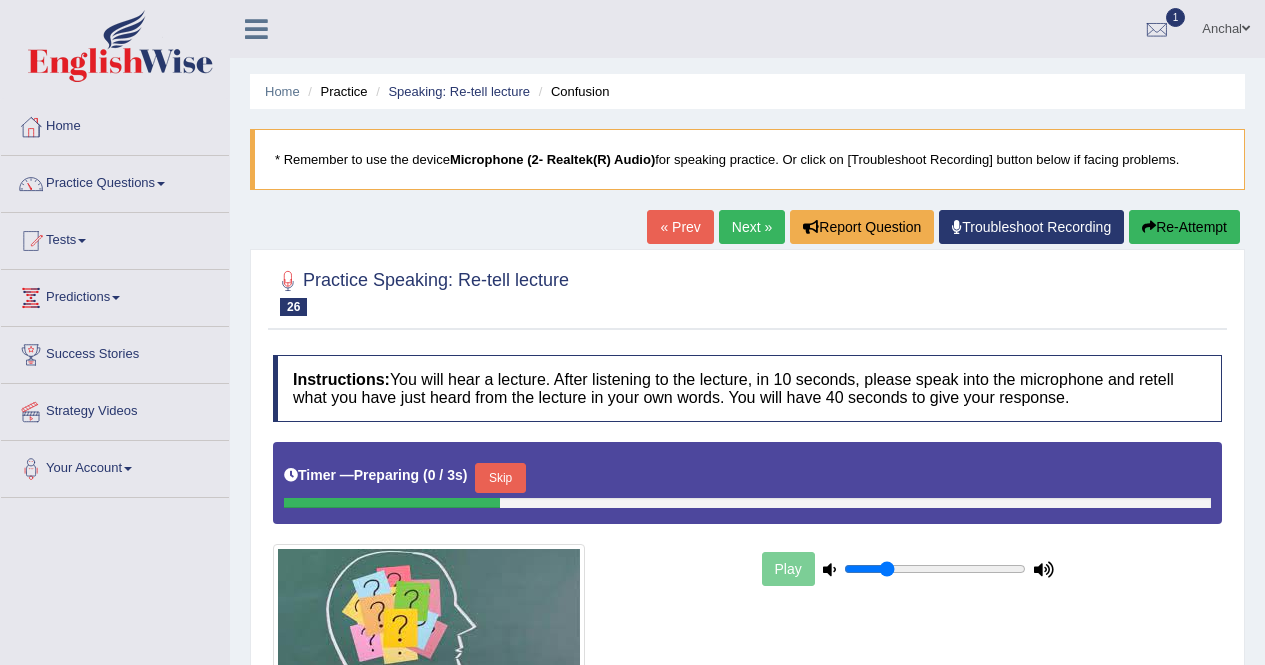 scroll, scrollTop: 0, scrollLeft: 0, axis: both 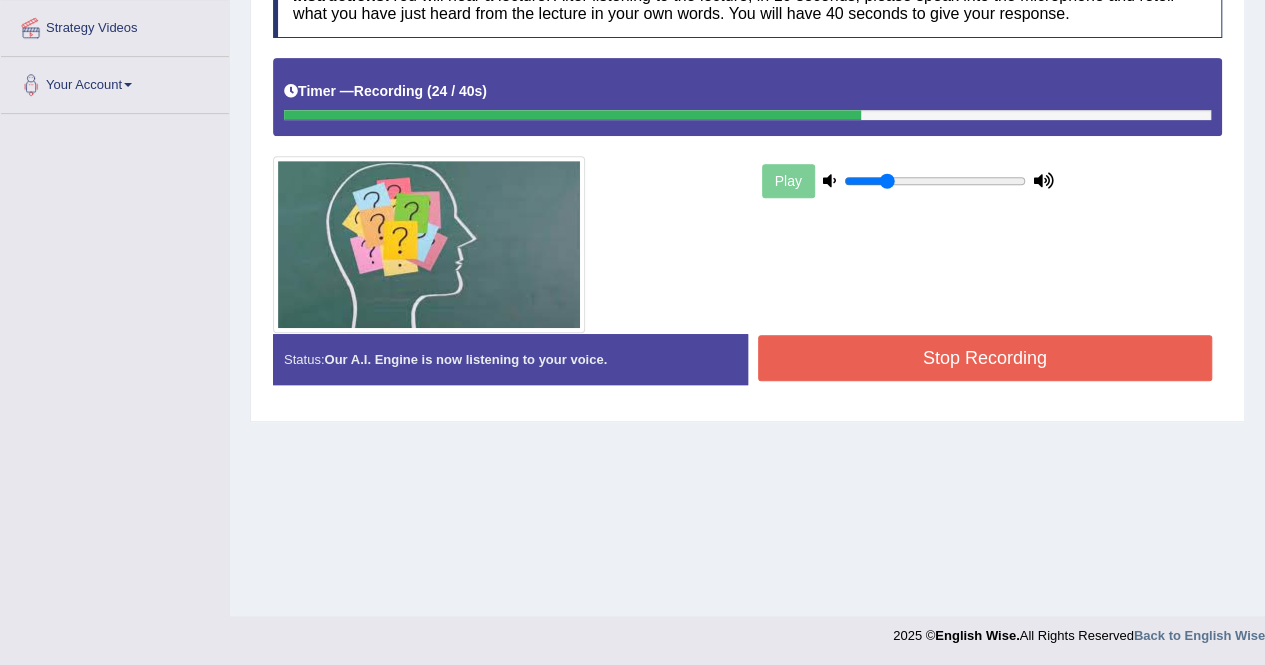 click on "Stop Recording" at bounding box center [985, 358] 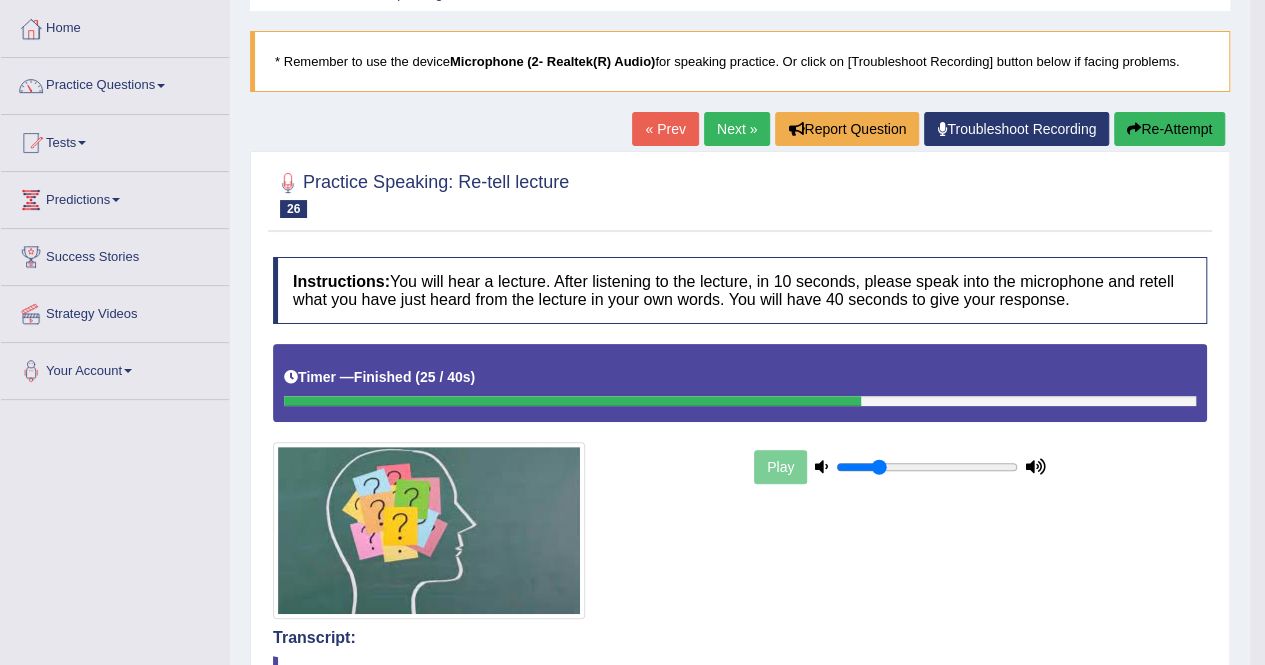 scroll, scrollTop: 0, scrollLeft: 0, axis: both 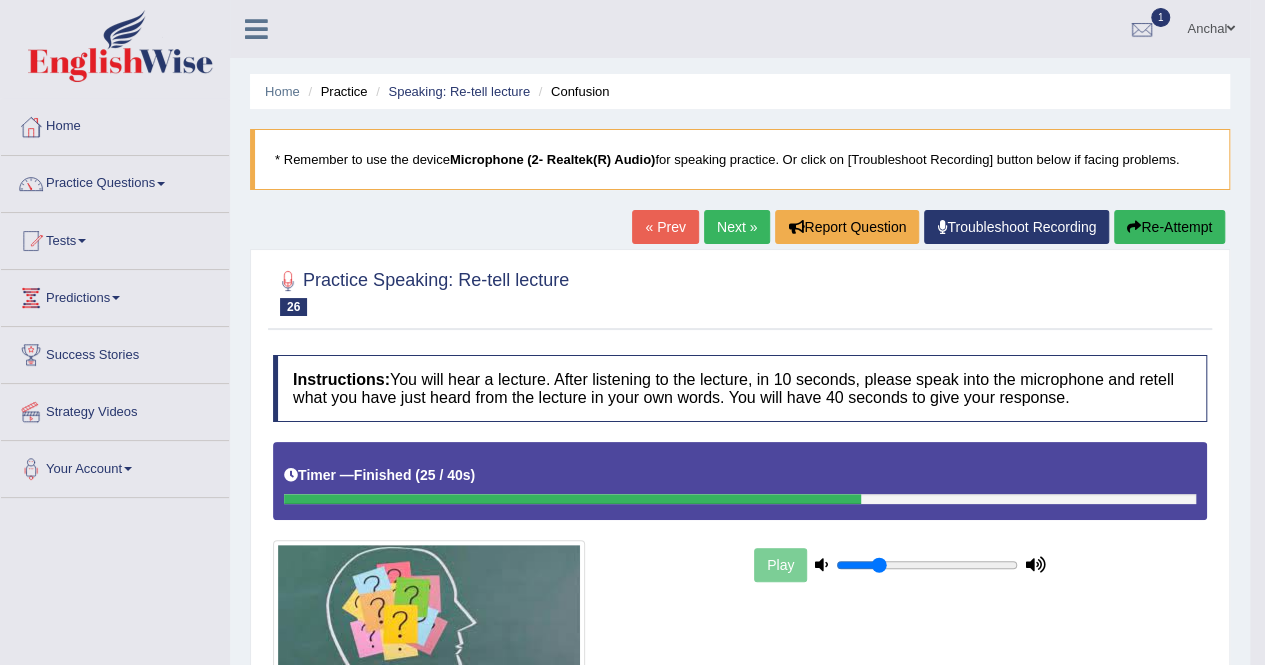 click on "Next »" at bounding box center [737, 227] 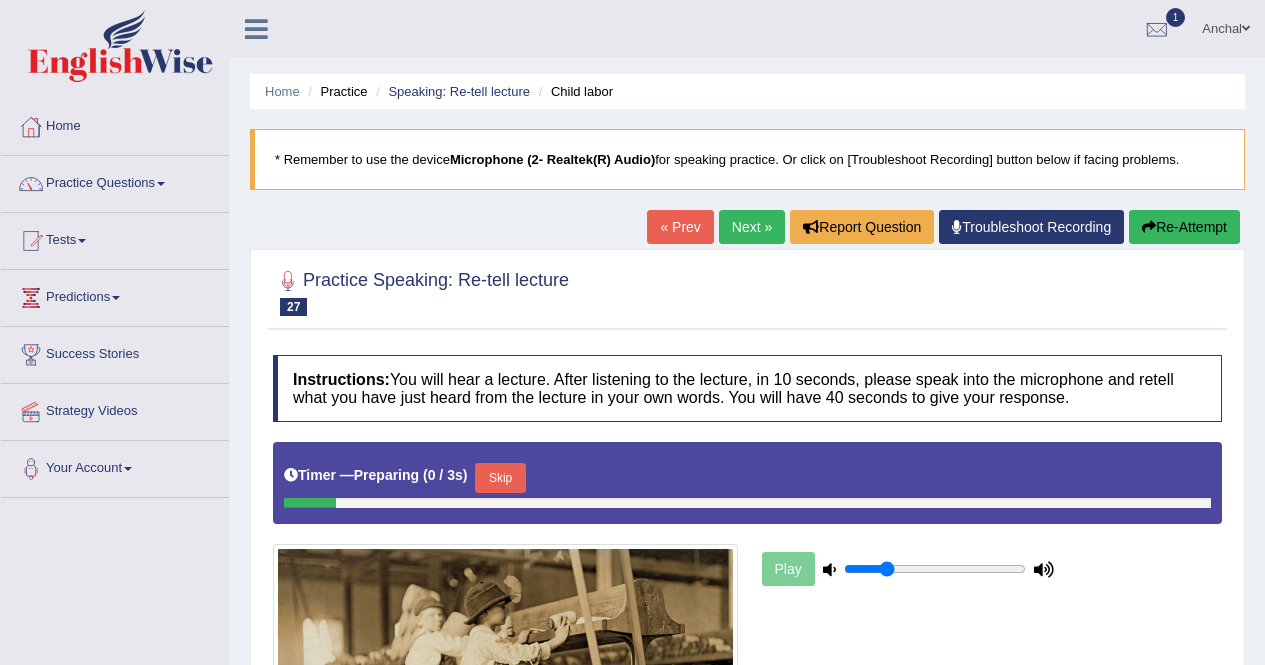 scroll, scrollTop: 228, scrollLeft: 0, axis: vertical 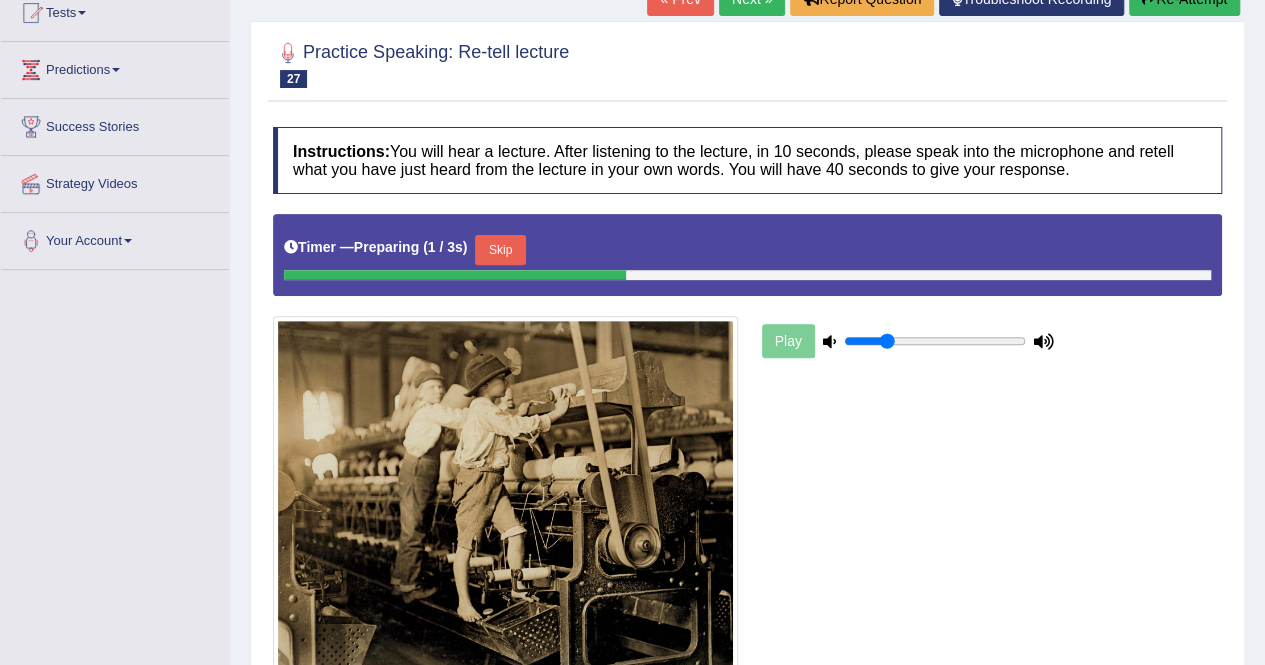 click on "Skip" at bounding box center [500, 250] 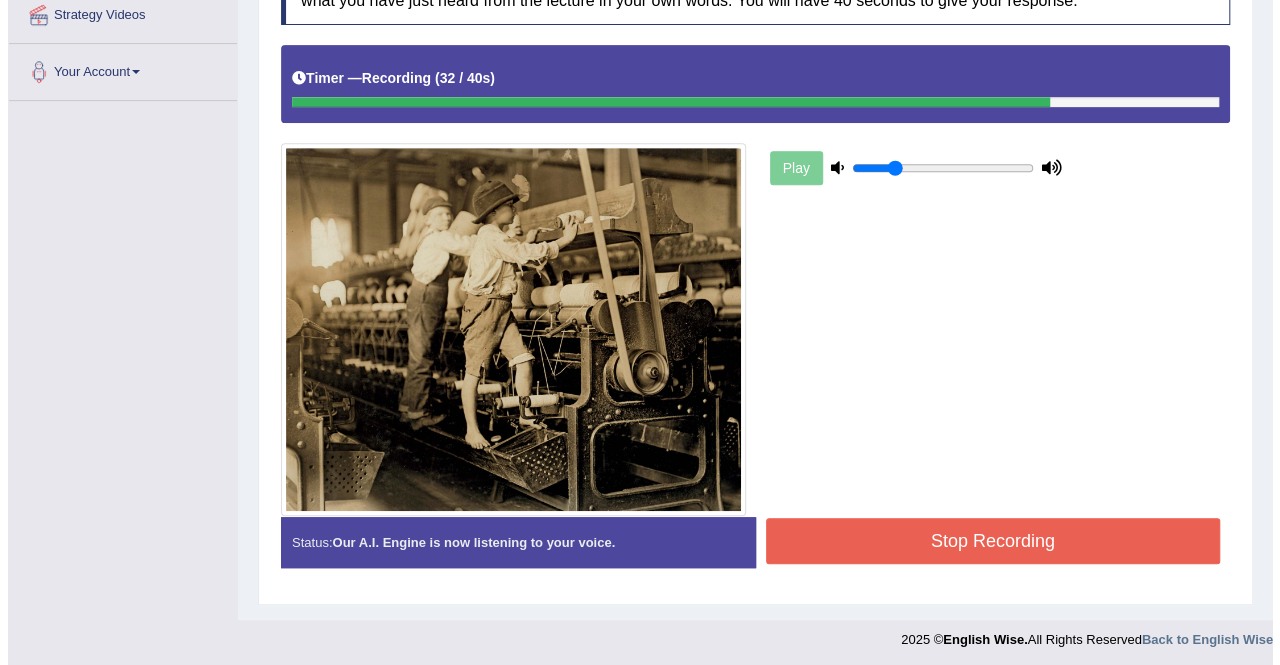 scroll, scrollTop: 398, scrollLeft: 0, axis: vertical 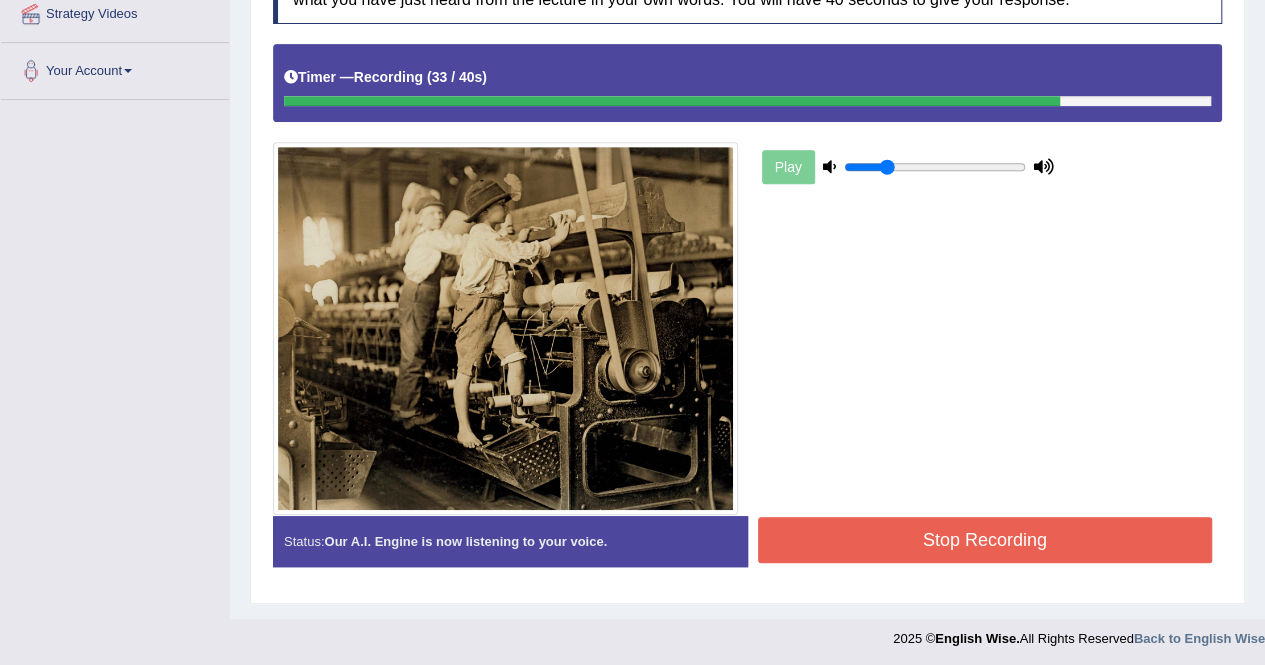 click on "Stop Recording" at bounding box center [985, 540] 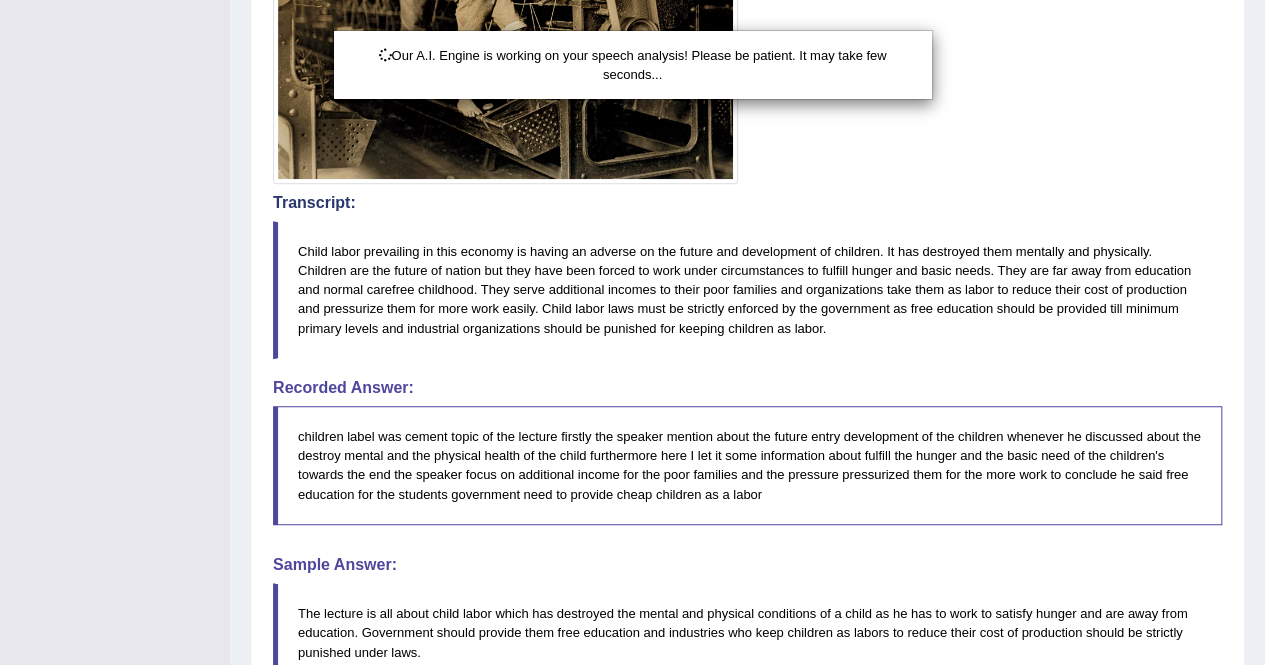 scroll, scrollTop: 908, scrollLeft: 0, axis: vertical 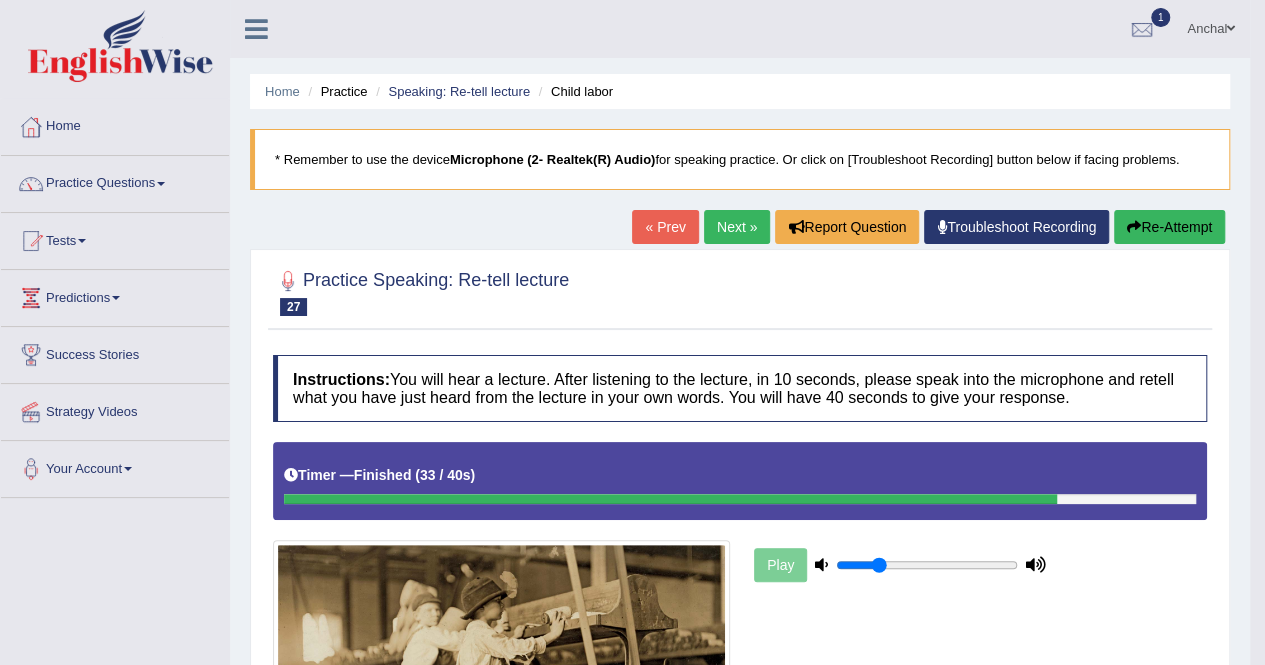 click on "Next »" at bounding box center [737, 227] 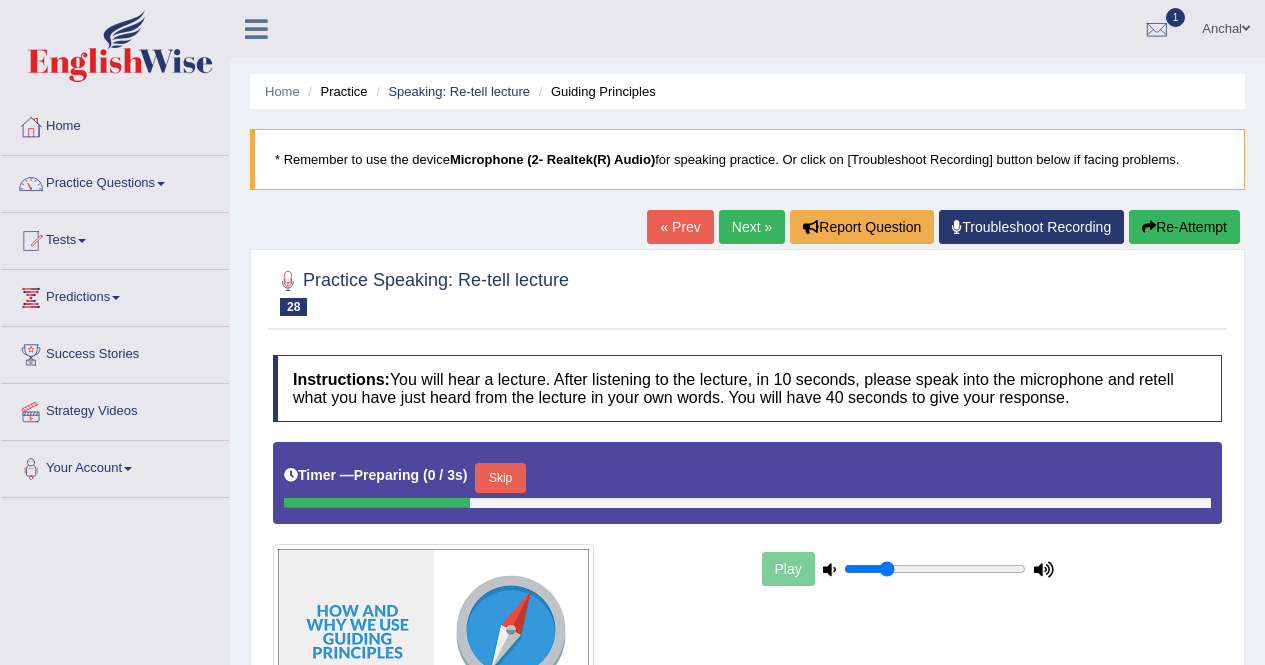 scroll, scrollTop: 262, scrollLeft: 0, axis: vertical 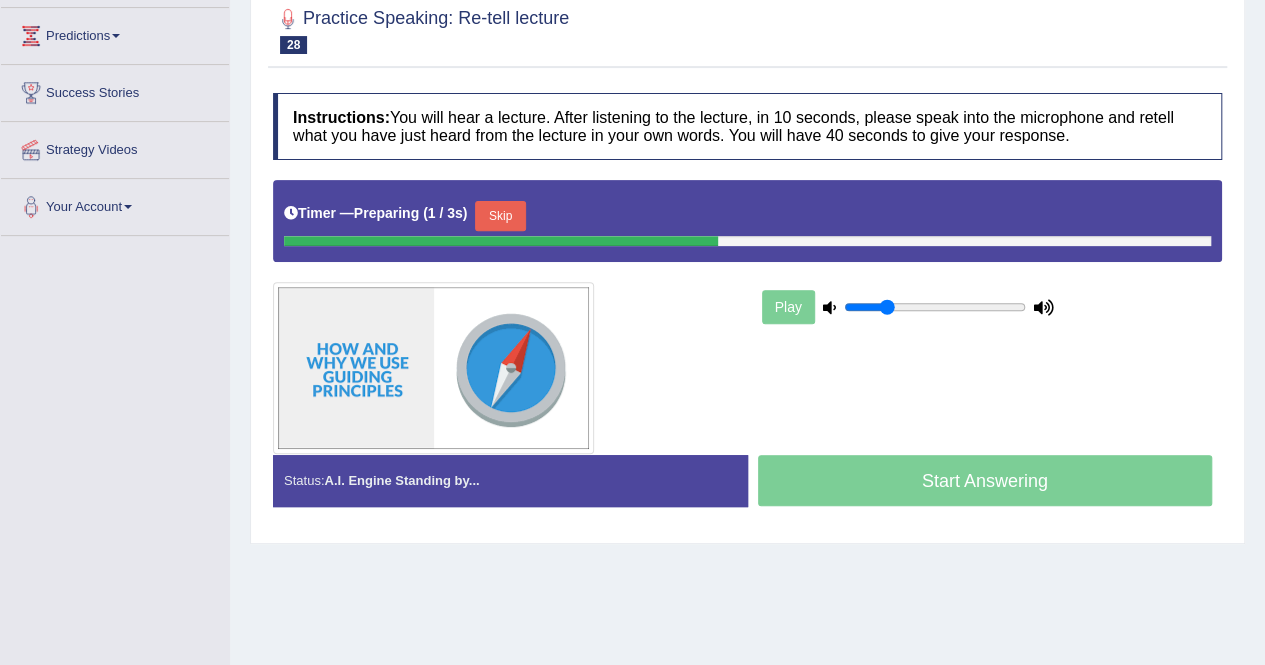 click on "Skip" at bounding box center (500, 216) 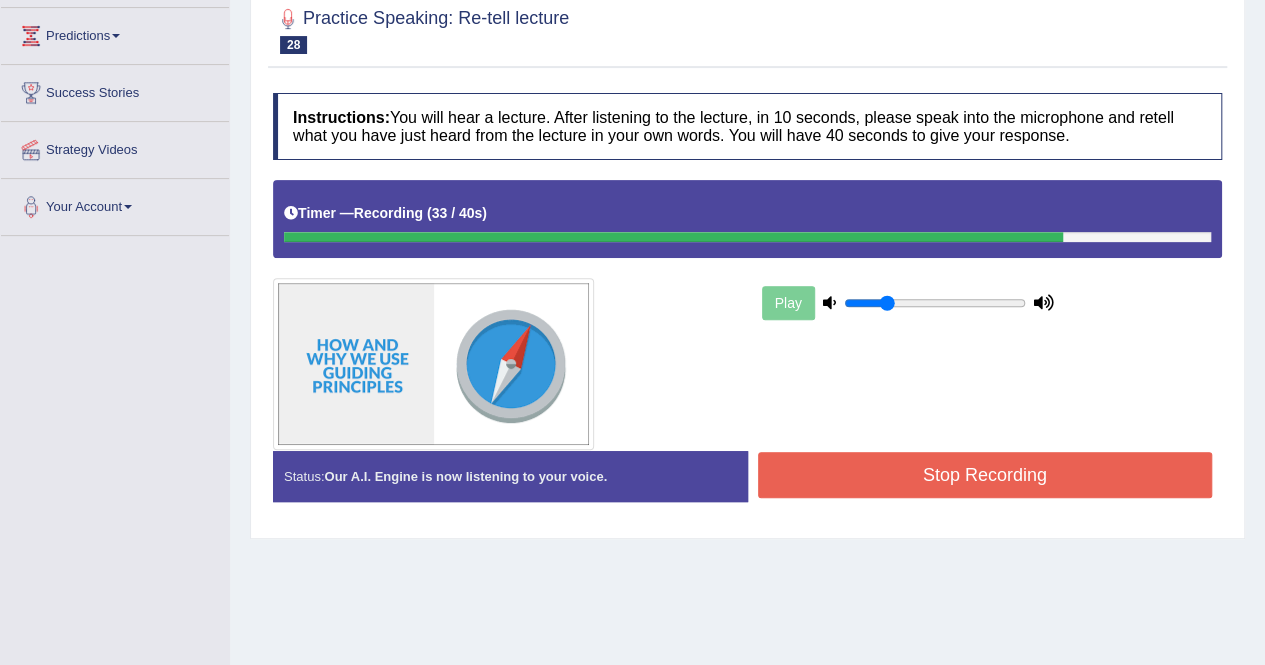 click on "Stop Recording" at bounding box center [985, 475] 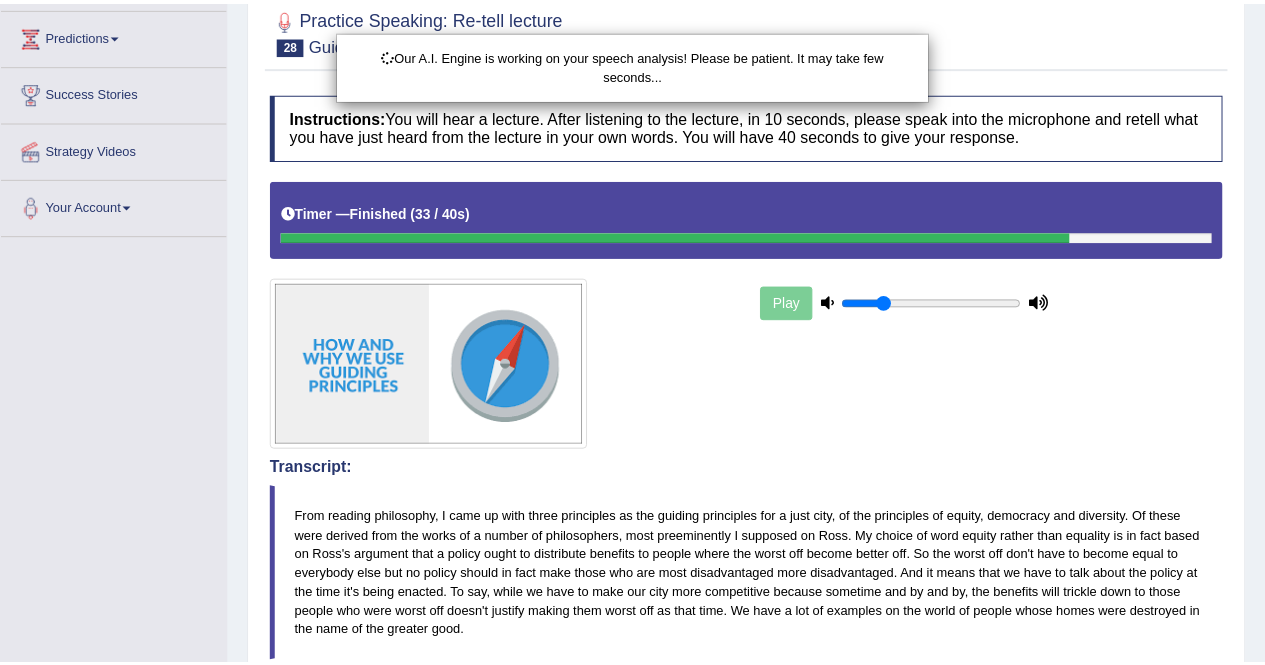 scroll, scrollTop: 712, scrollLeft: 0, axis: vertical 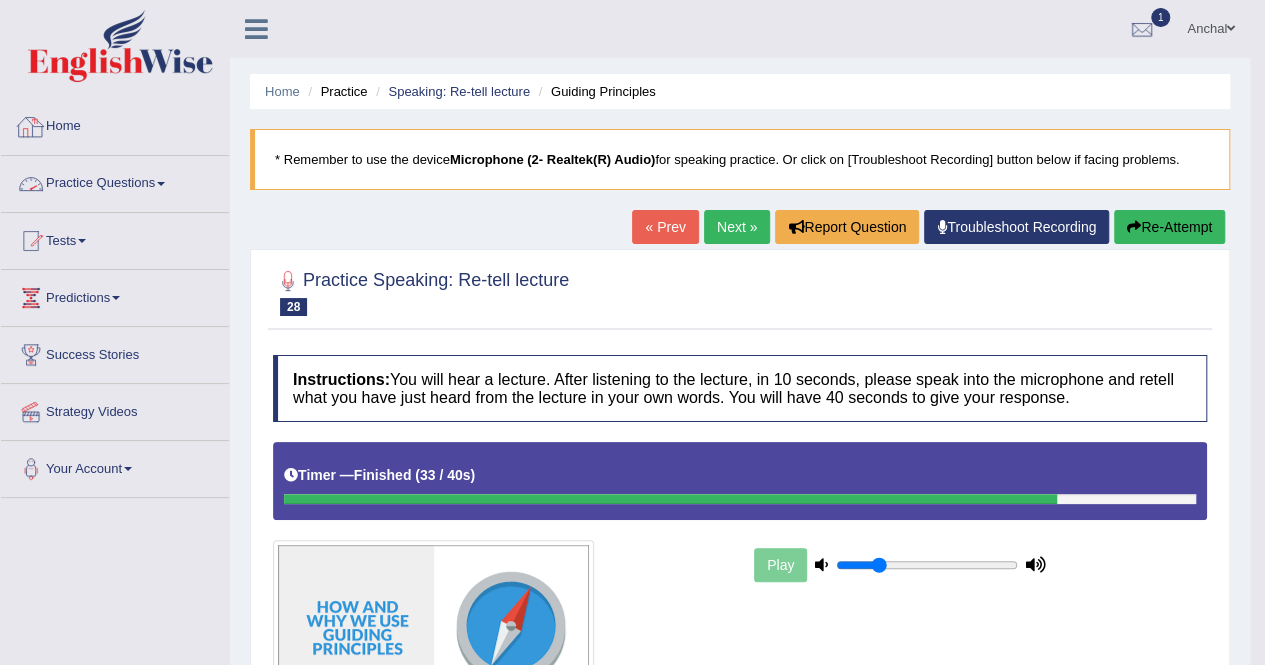 click on "Practice Questions" at bounding box center (115, 181) 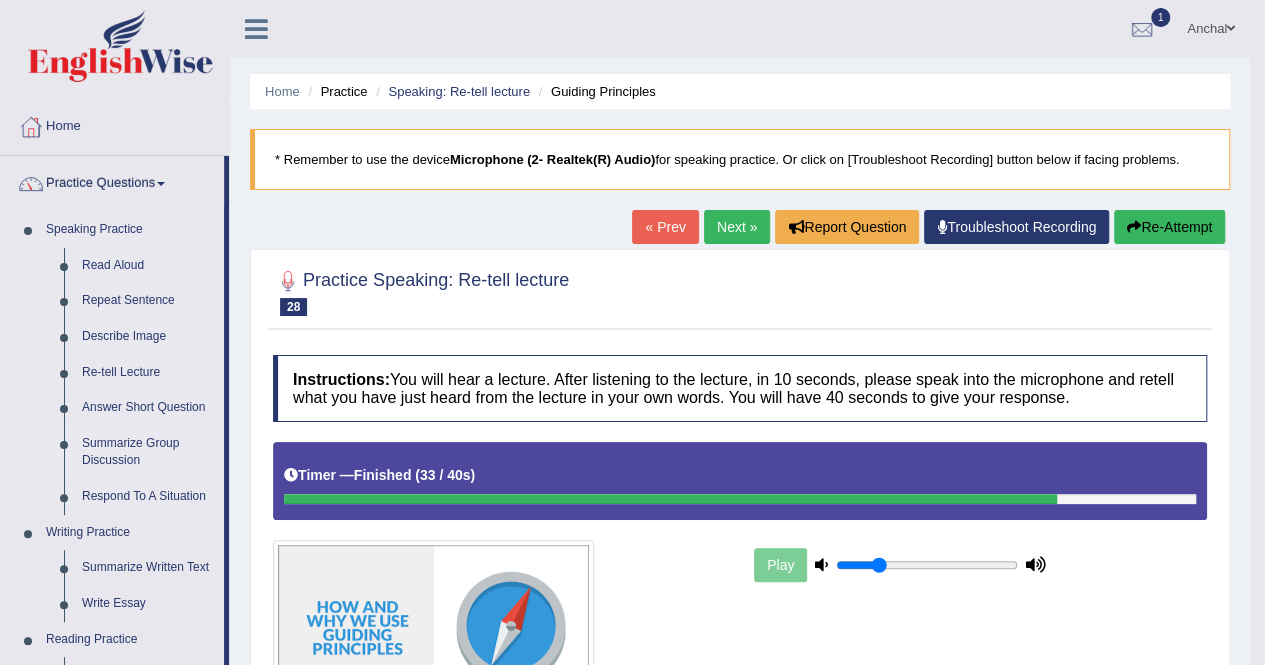 click on "Summarize Group Discussion" at bounding box center (148, 452) 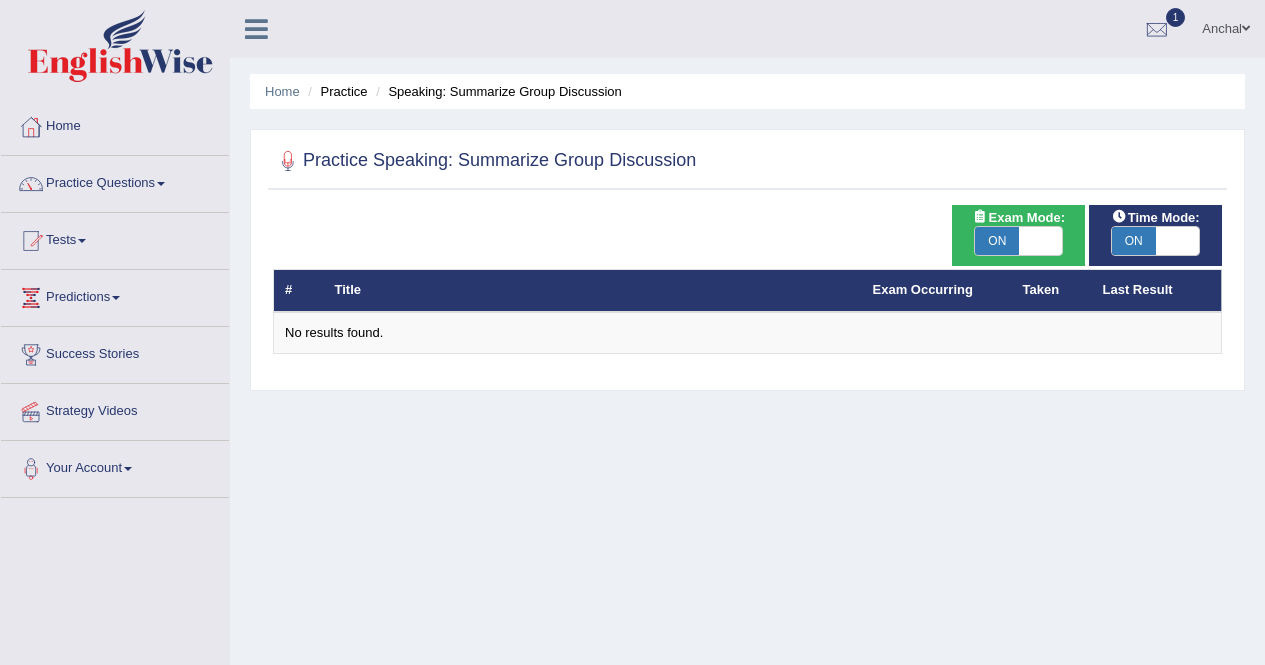 scroll, scrollTop: 177, scrollLeft: 0, axis: vertical 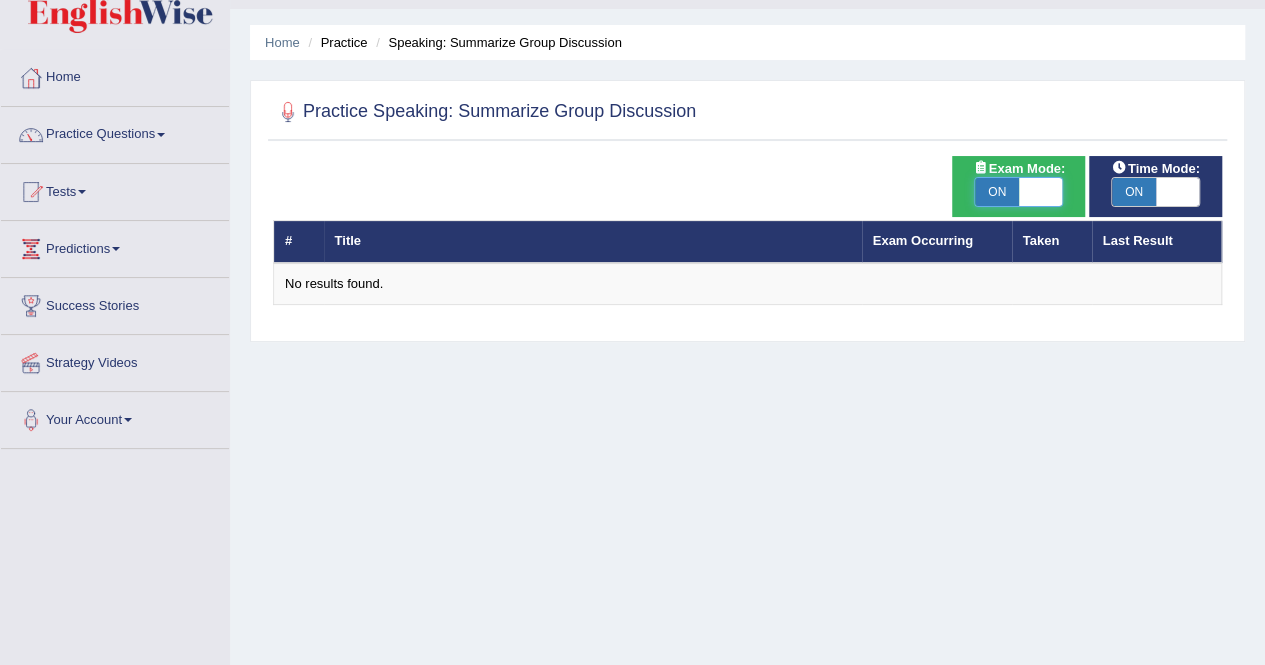 click at bounding box center [1041, 192] 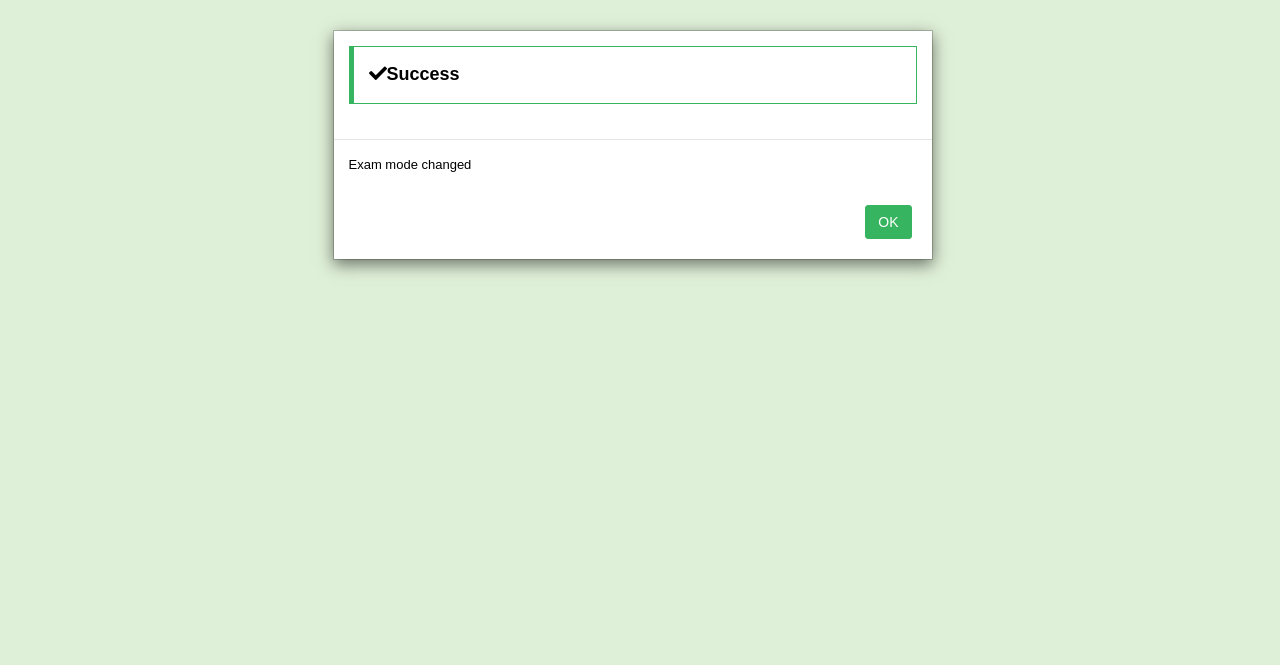 click on "OK" at bounding box center (888, 222) 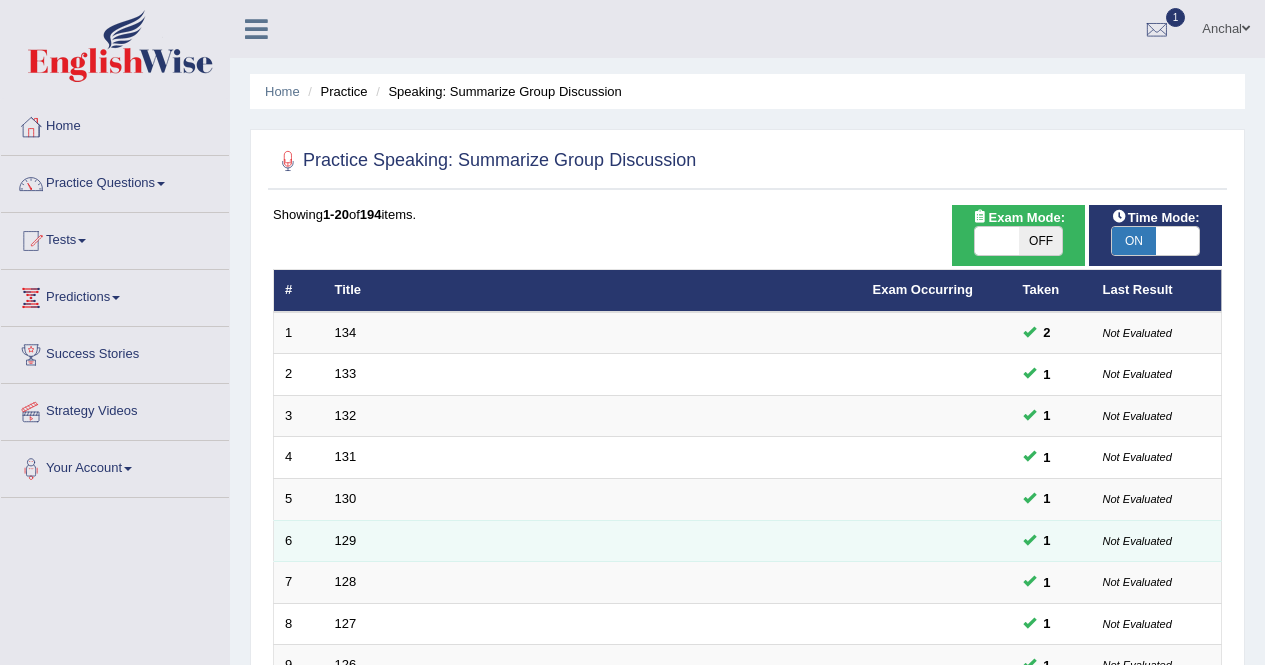 scroll, scrollTop: 49, scrollLeft: 0, axis: vertical 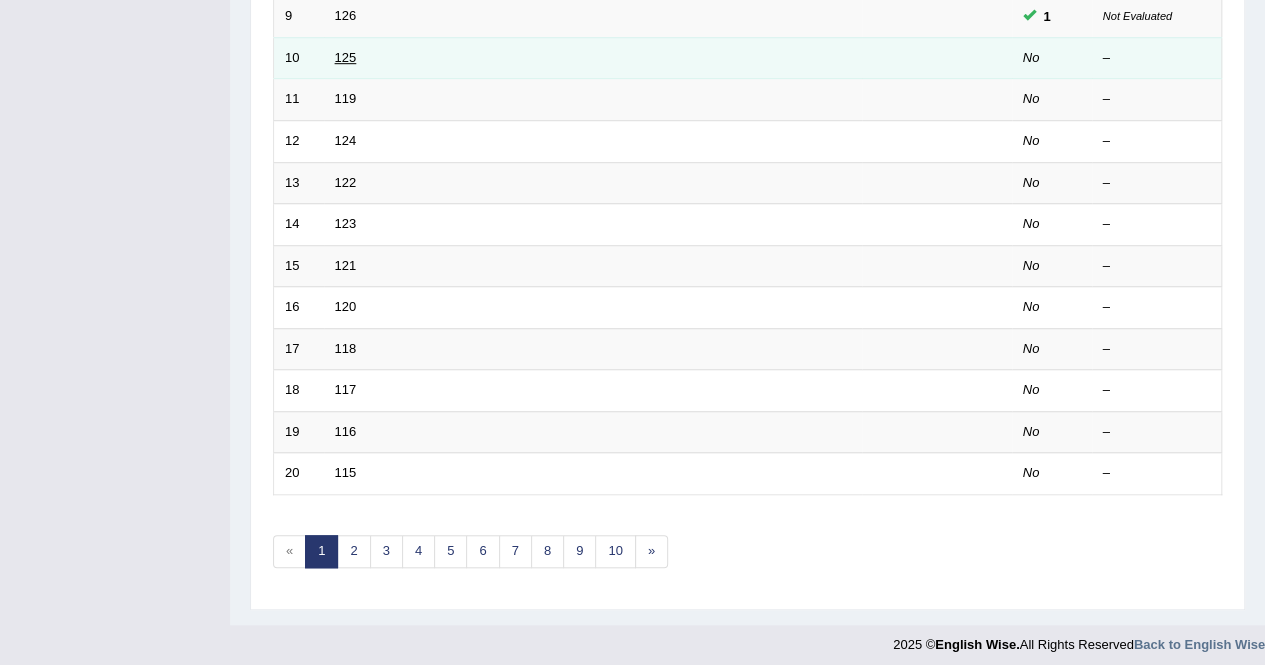 click on "125" at bounding box center [346, 57] 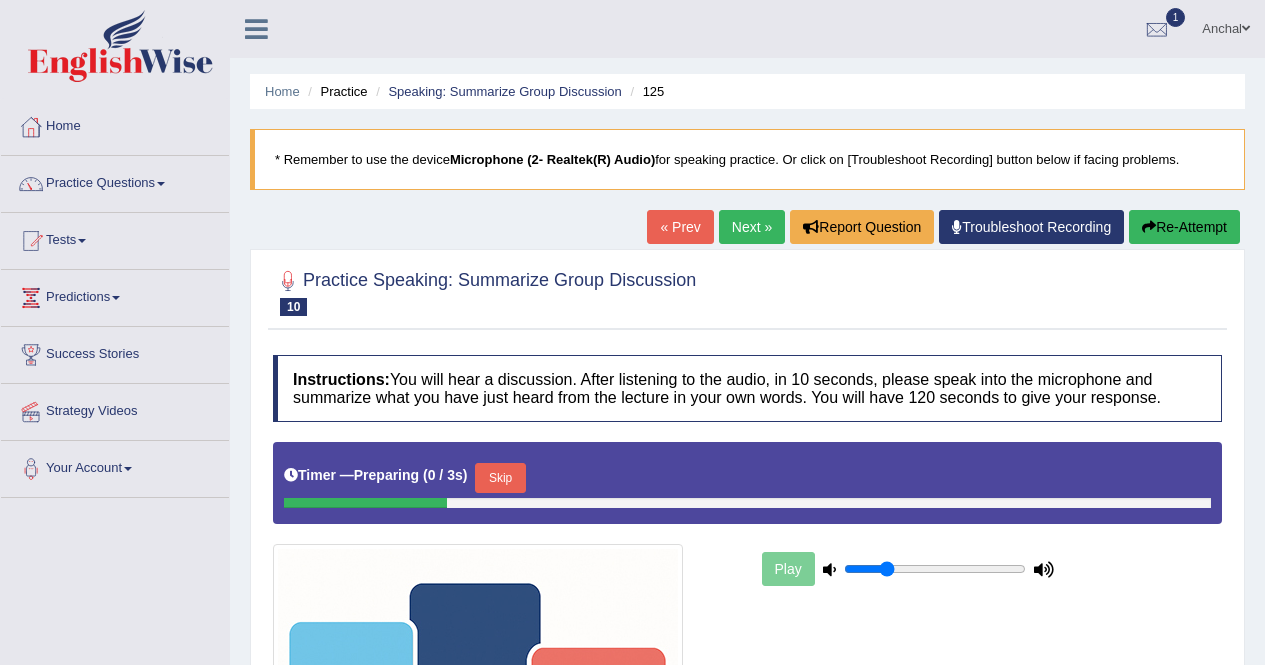 scroll, scrollTop: 0, scrollLeft: 0, axis: both 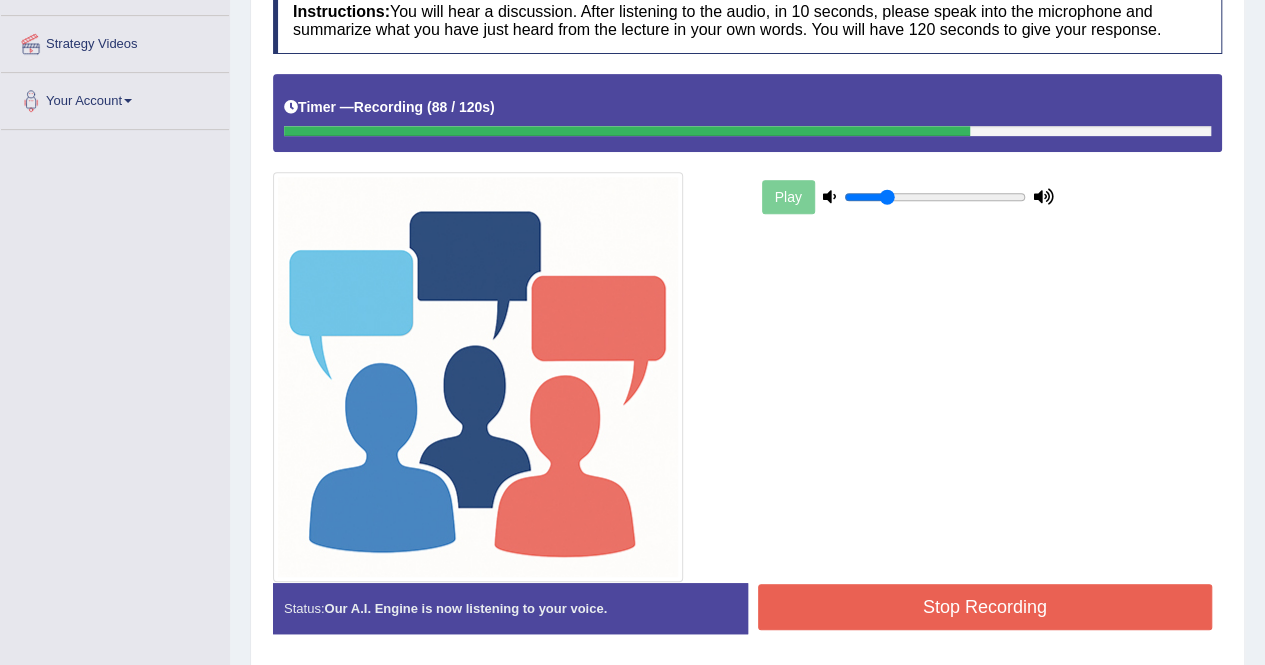 click on "Stop Recording" at bounding box center (985, 607) 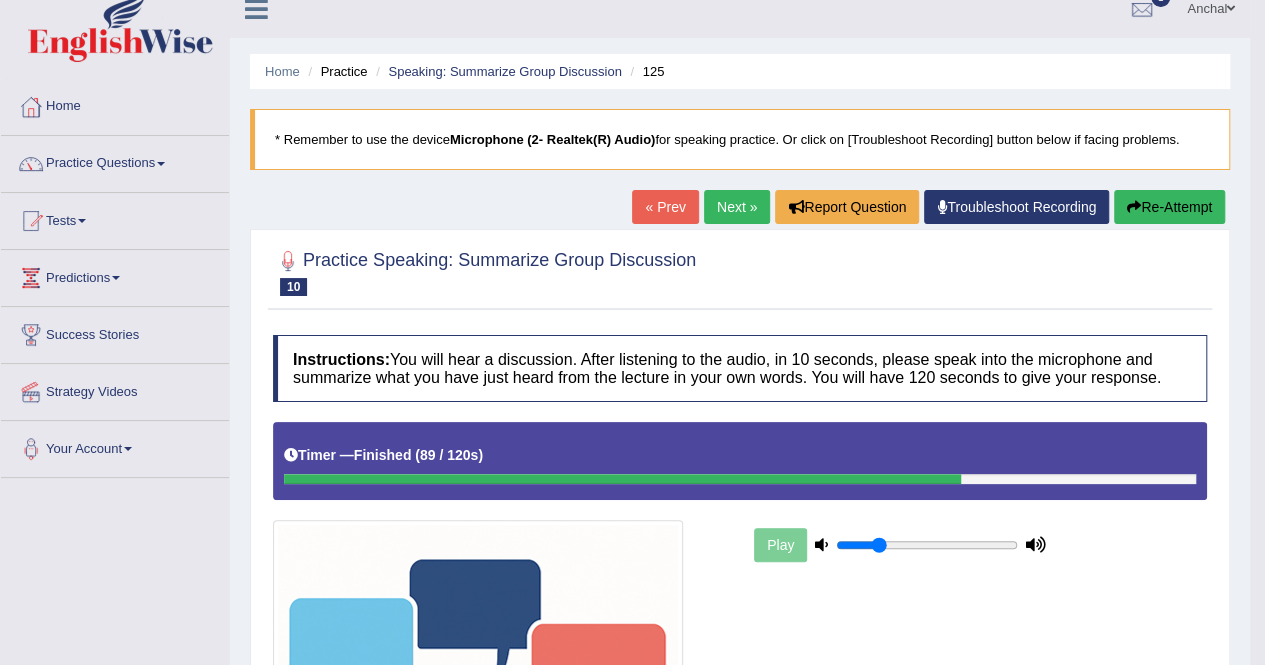 scroll, scrollTop: 0, scrollLeft: 0, axis: both 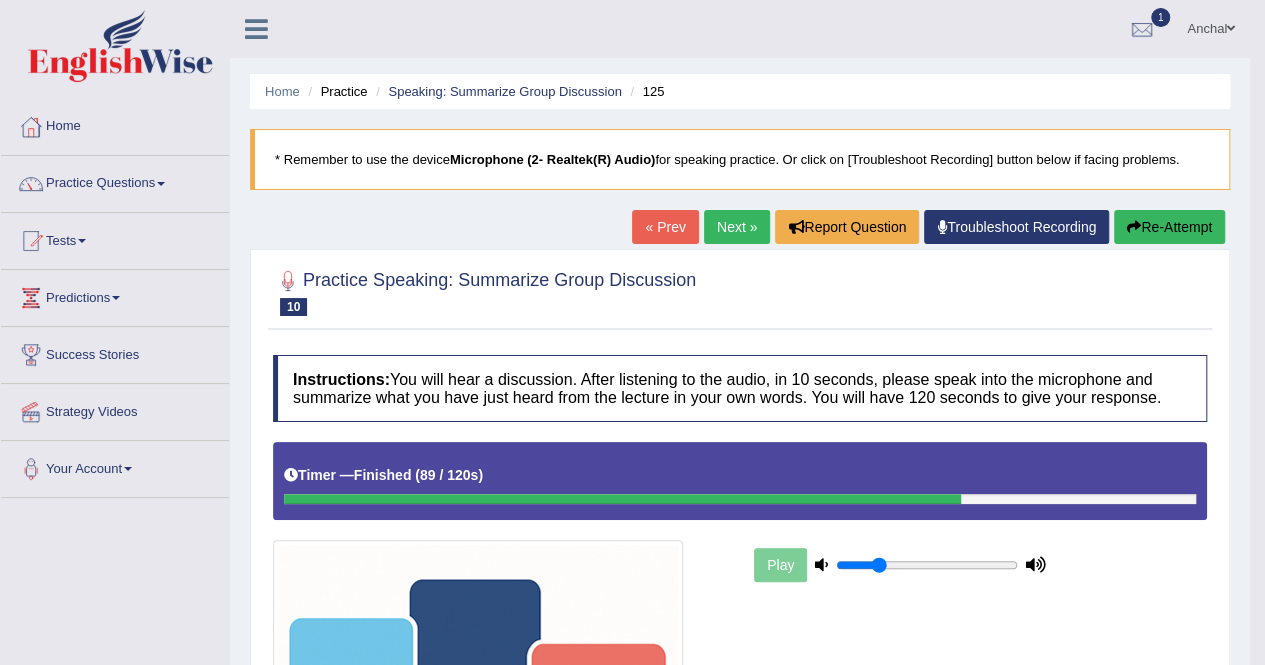 click on "Re-Attempt" at bounding box center (1169, 227) 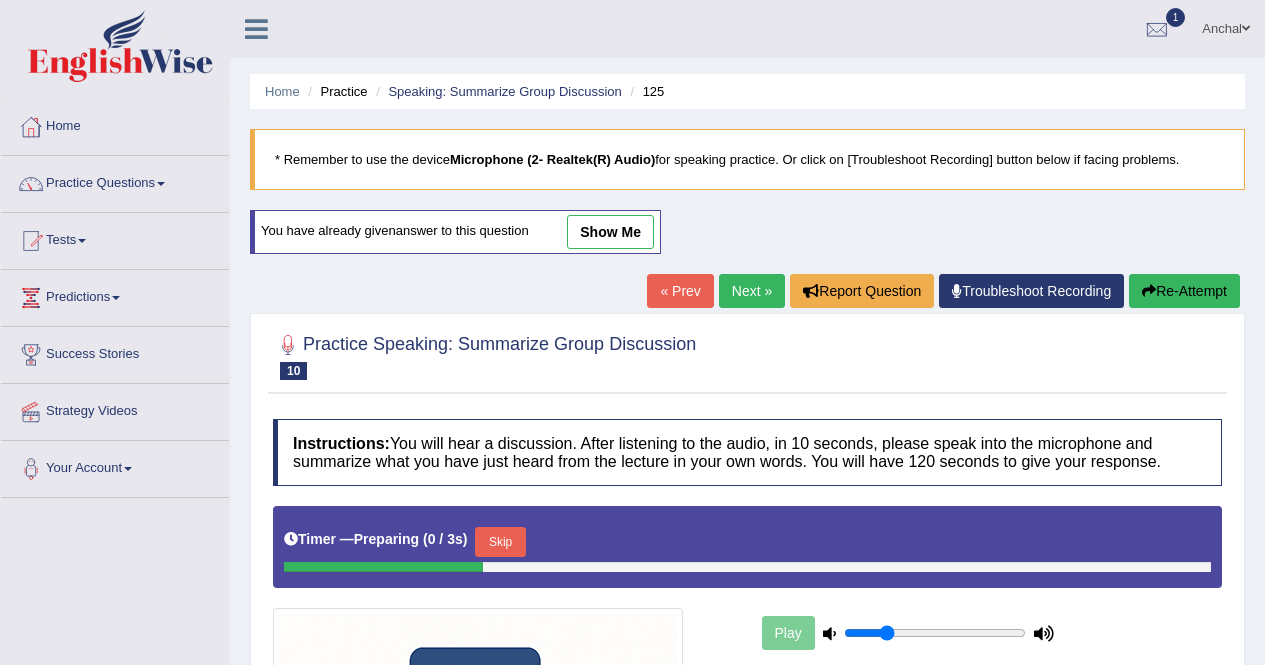 scroll, scrollTop: 0, scrollLeft: 0, axis: both 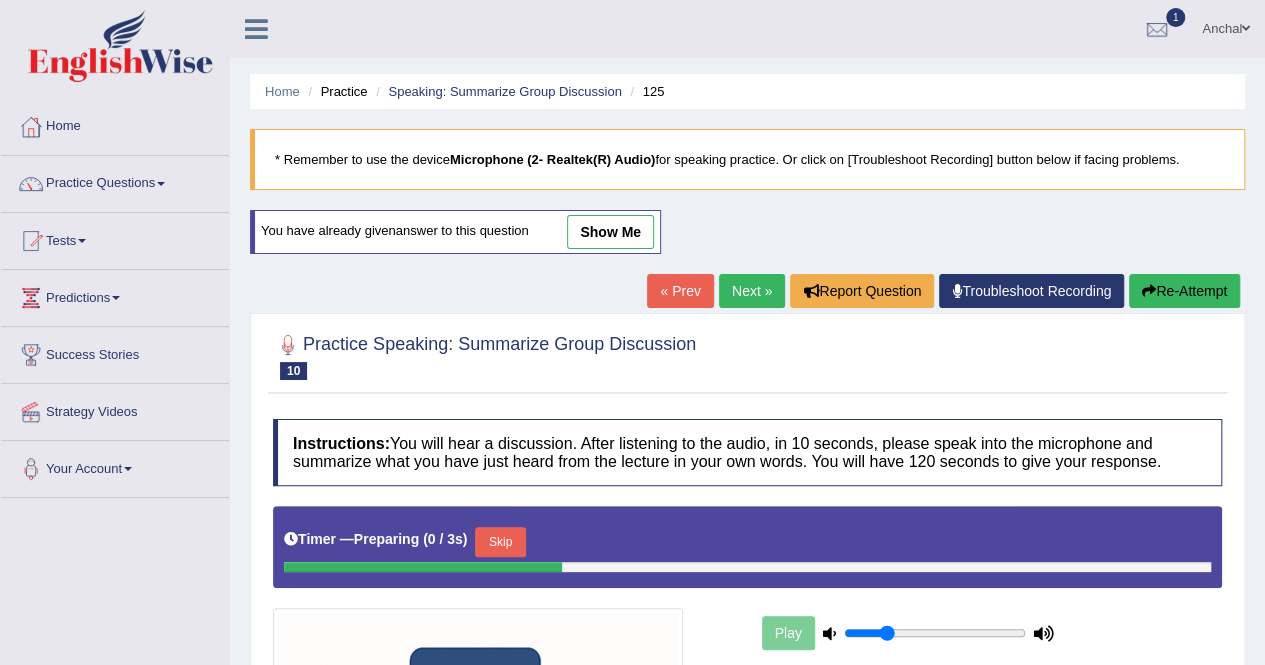 click on "Skip" at bounding box center (500, 542) 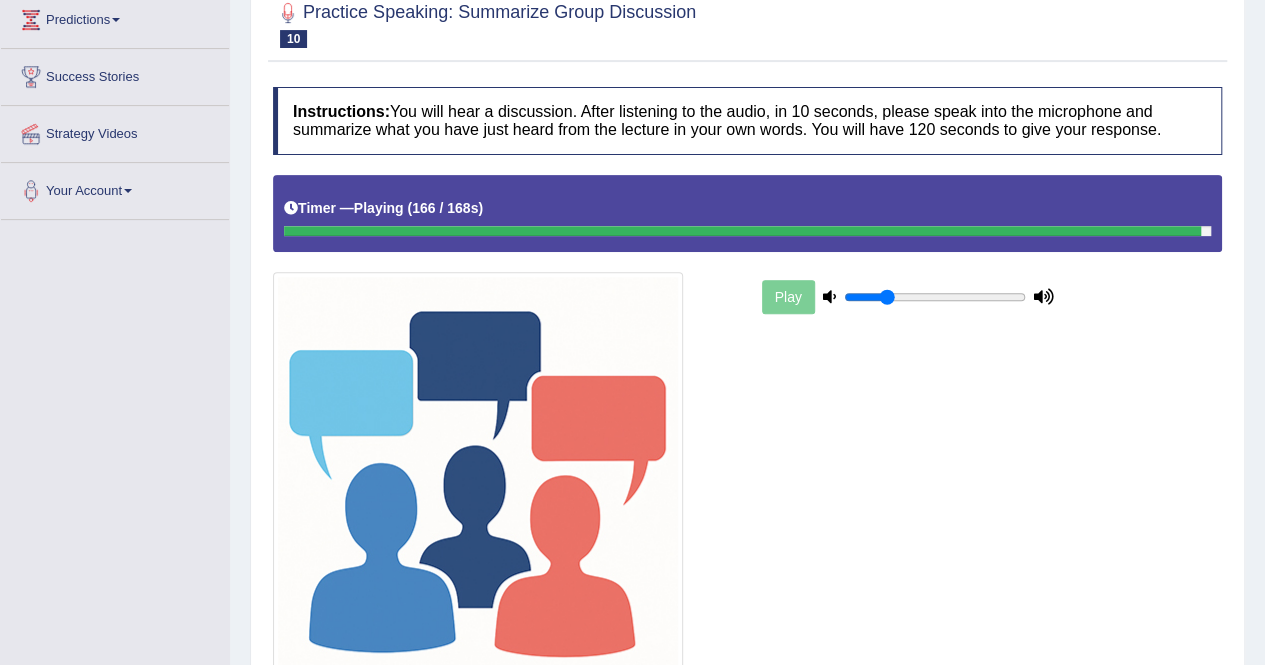scroll, scrollTop: 276, scrollLeft: 0, axis: vertical 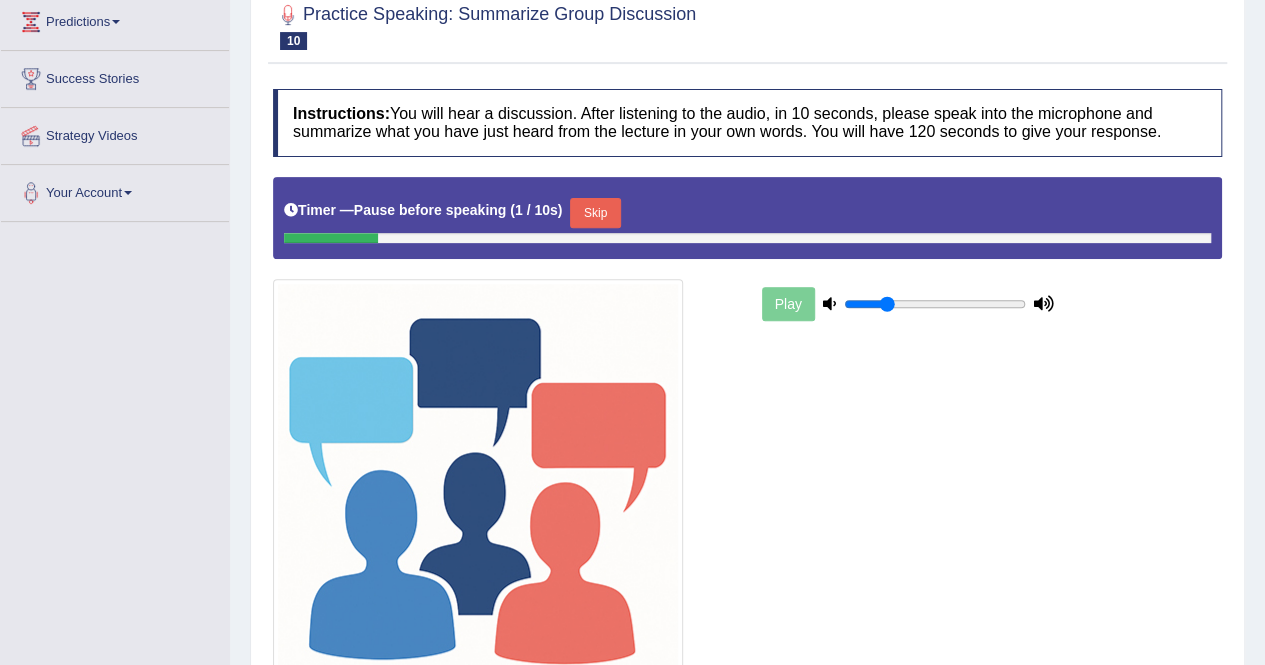click on "Skip" at bounding box center (595, 213) 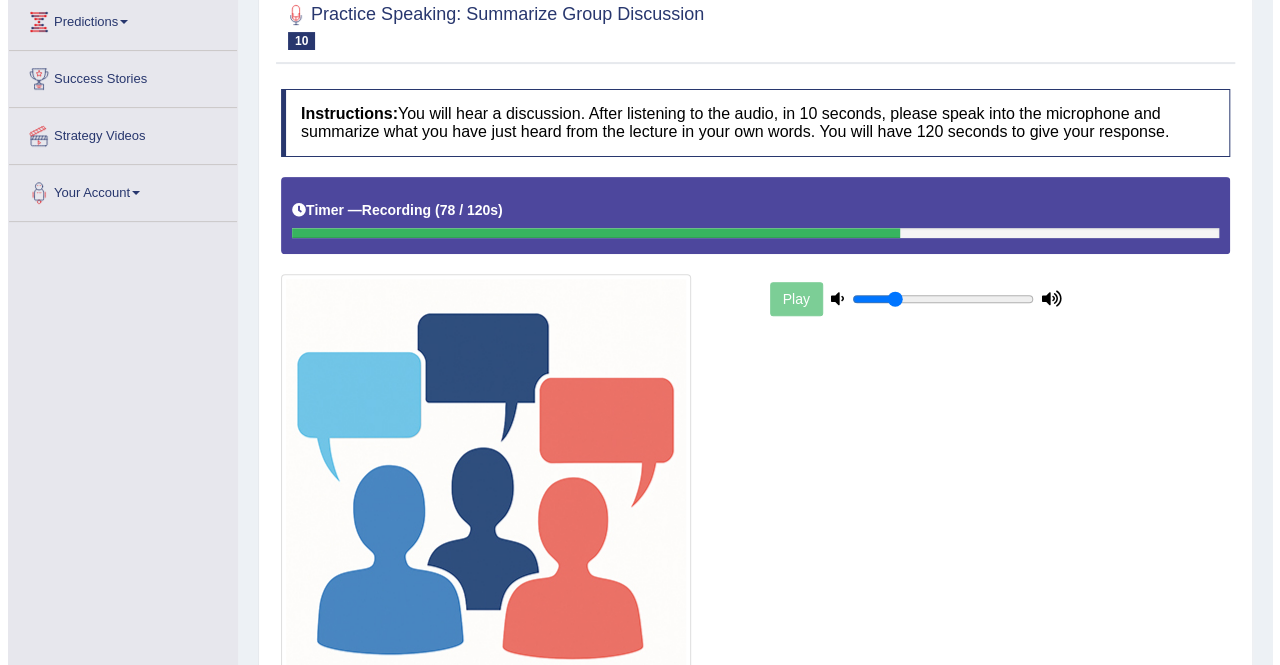 scroll, scrollTop: 444, scrollLeft: 0, axis: vertical 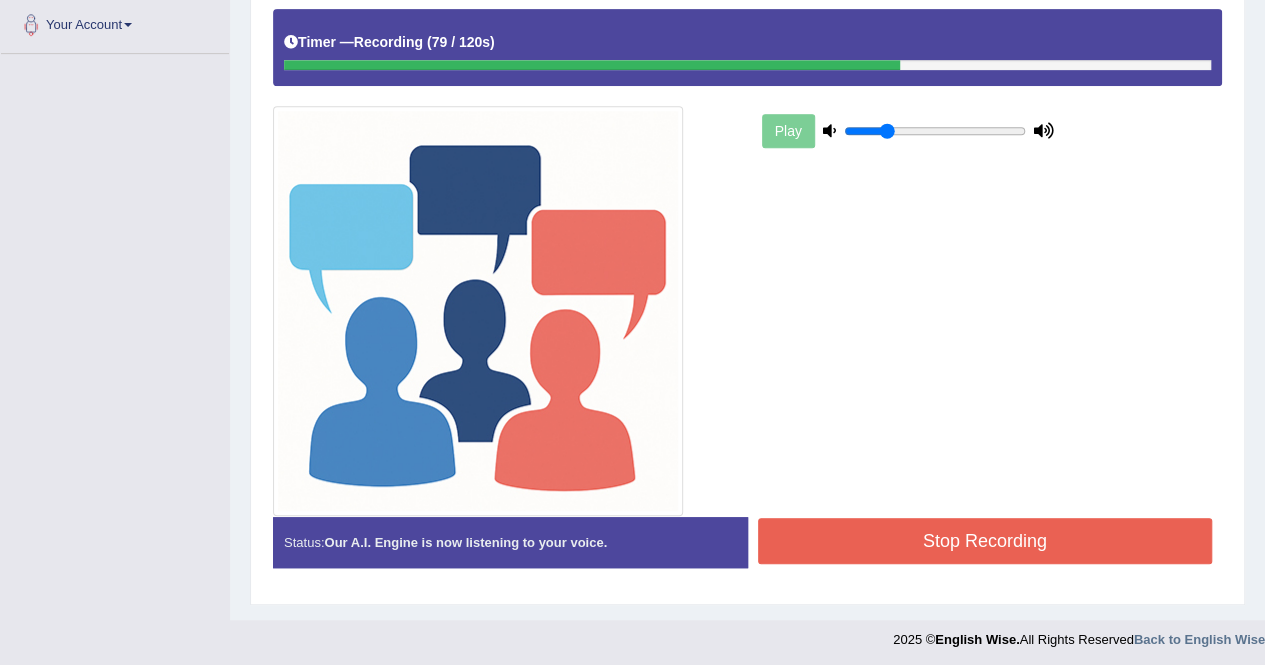 click on "Stop Recording" at bounding box center [985, 541] 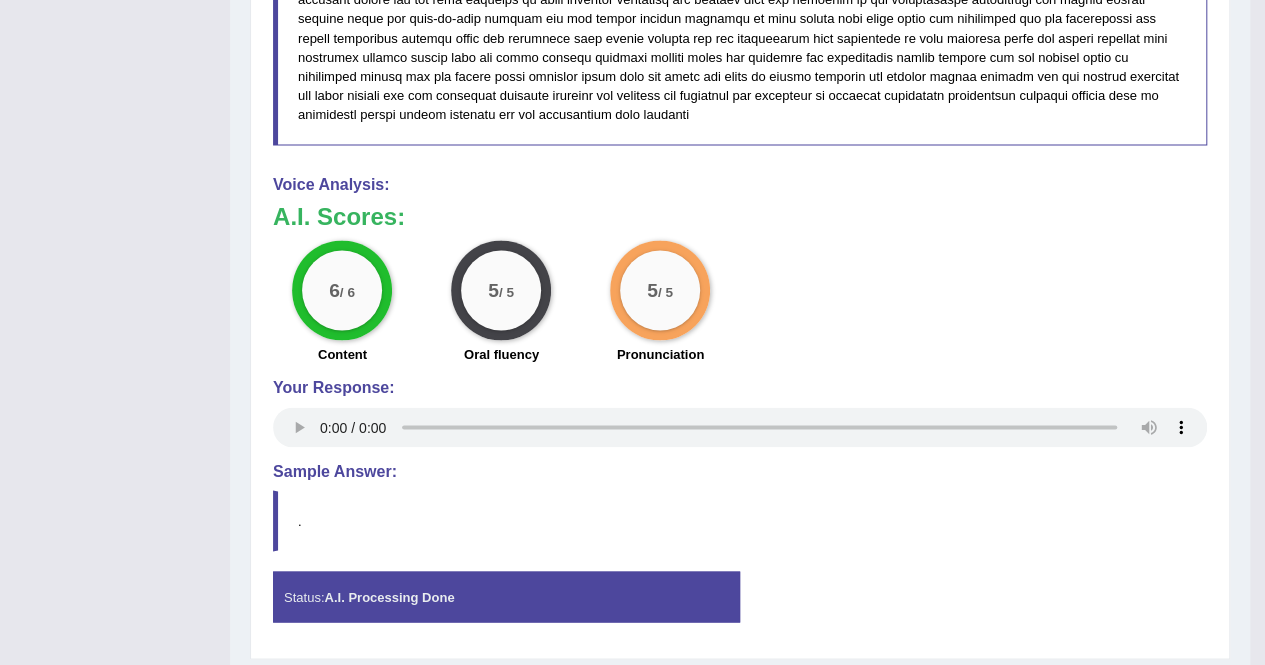 scroll, scrollTop: 1500, scrollLeft: 0, axis: vertical 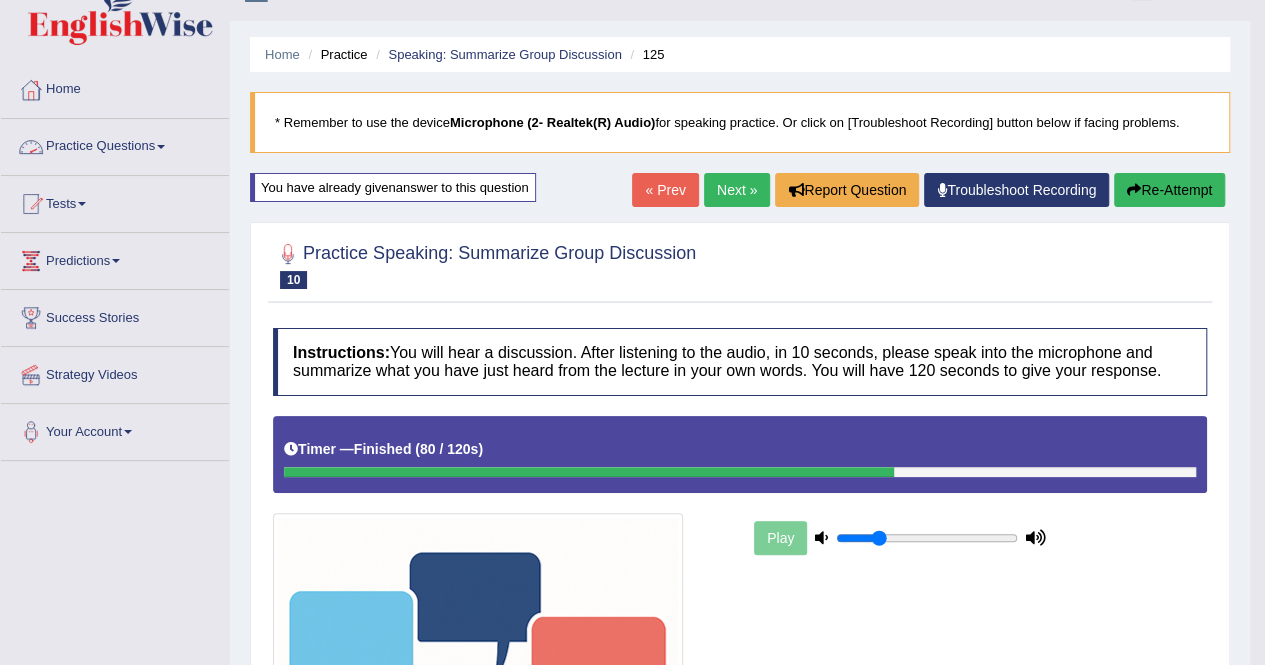 click on "Practice Questions" at bounding box center (115, 144) 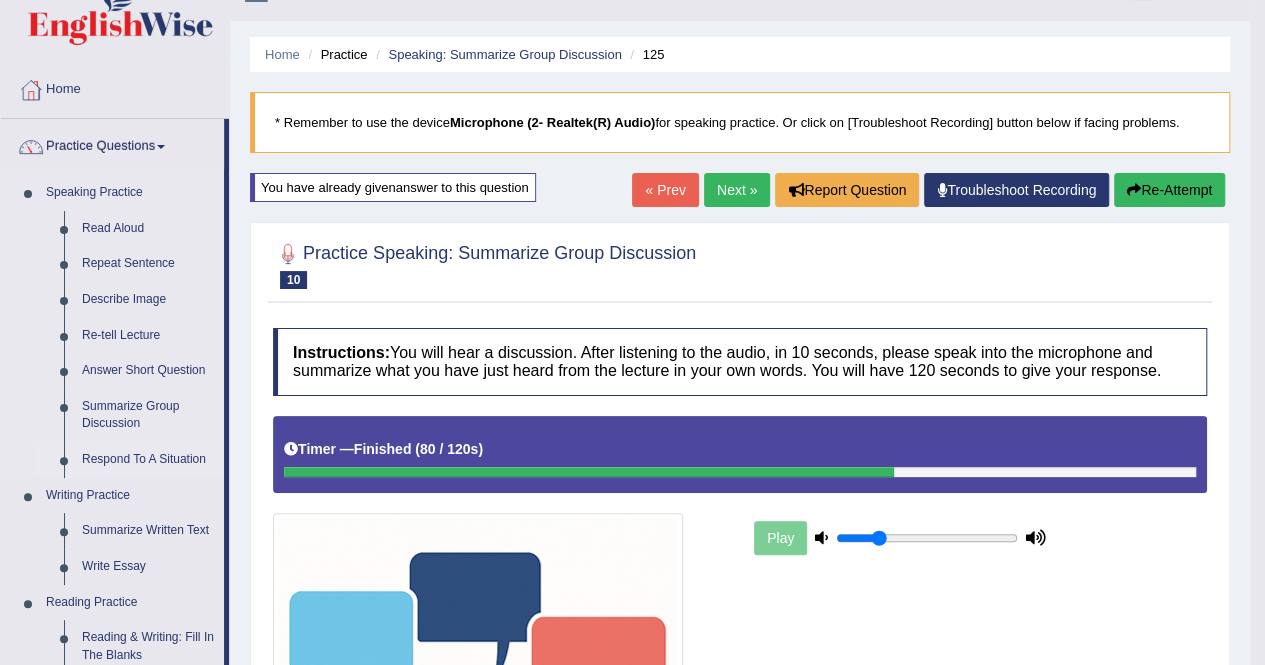 scroll, scrollTop: 389, scrollLeft: 0, axis: vertical 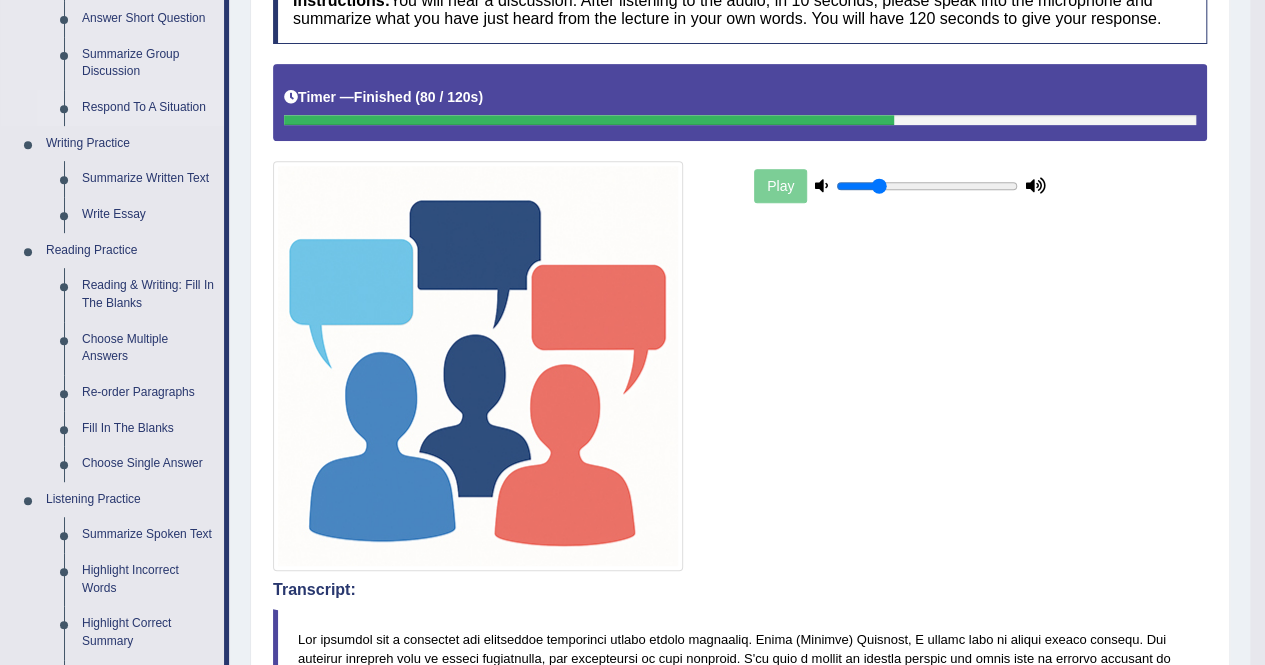 click on "Respond To A Situation" at bounding box center [148, 108] 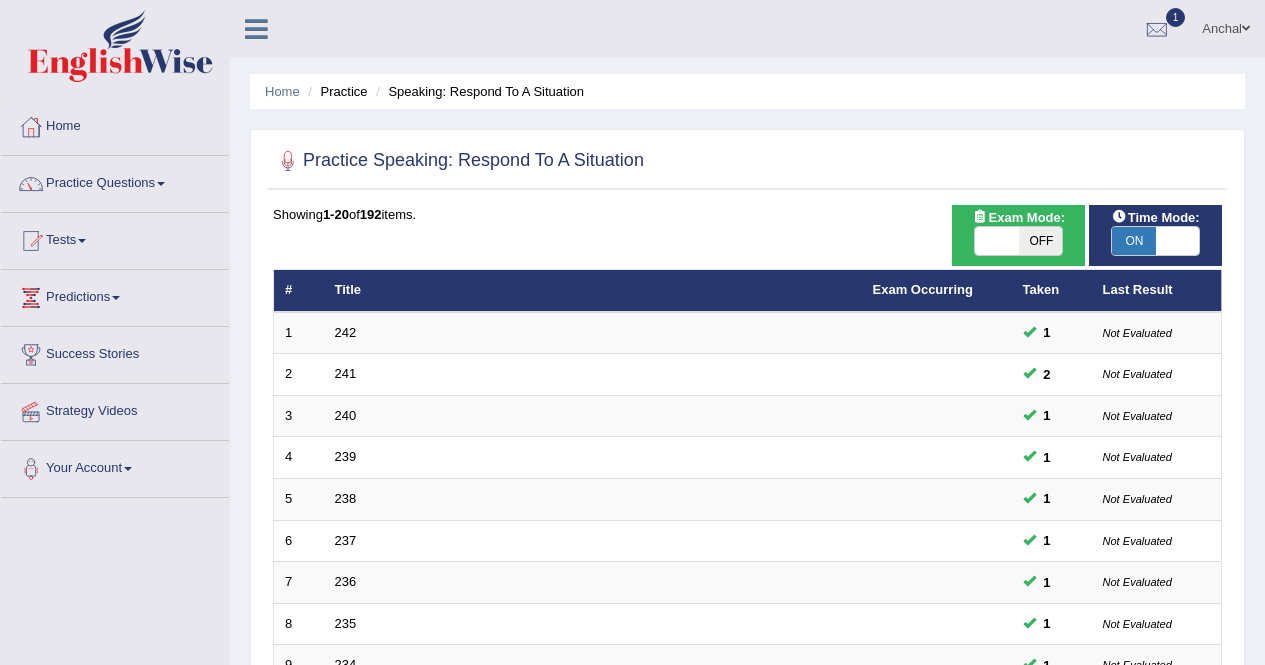 scroll, scrollTop: 649, scrollLeft: 0, axis: vertical 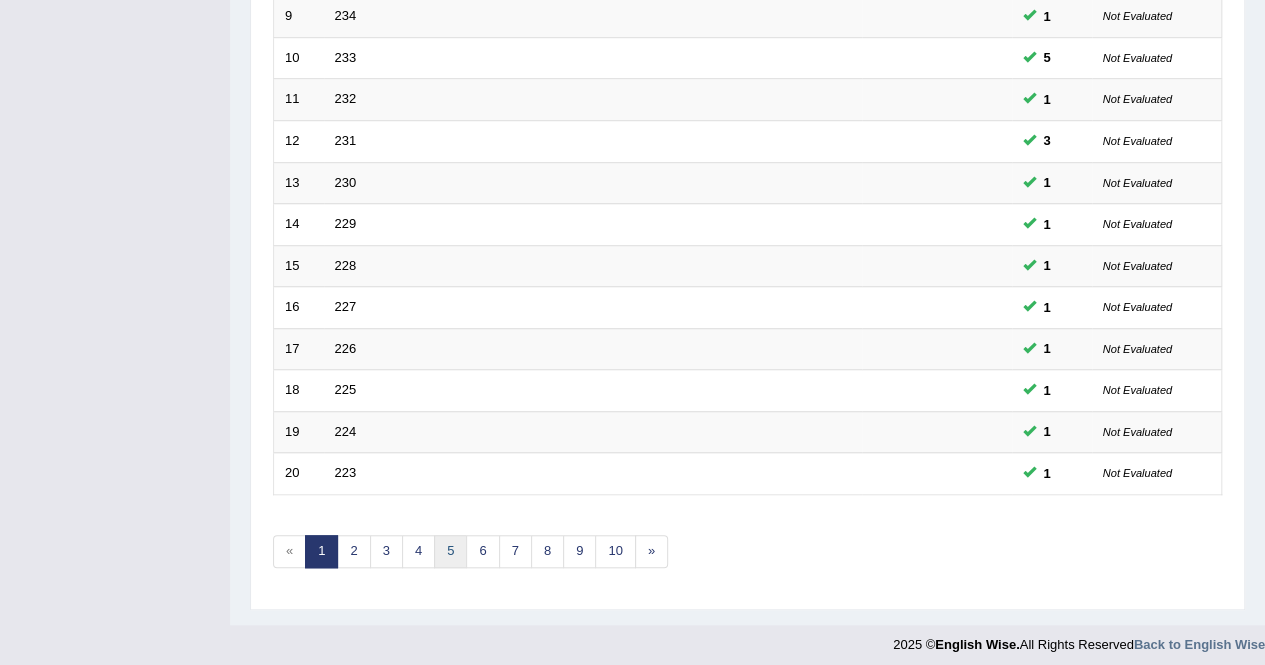 click on "5" at bounding box center (450, 551) 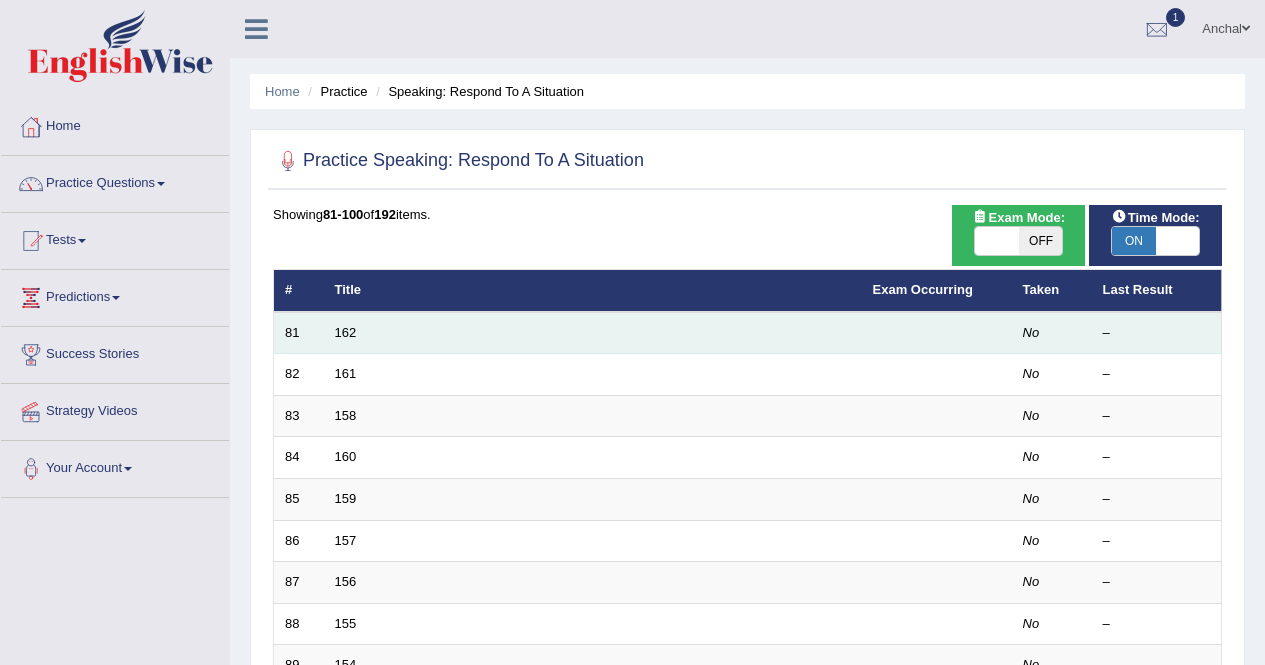 scroll, scrollTop: 0, scrollLeft: 0, axis: both 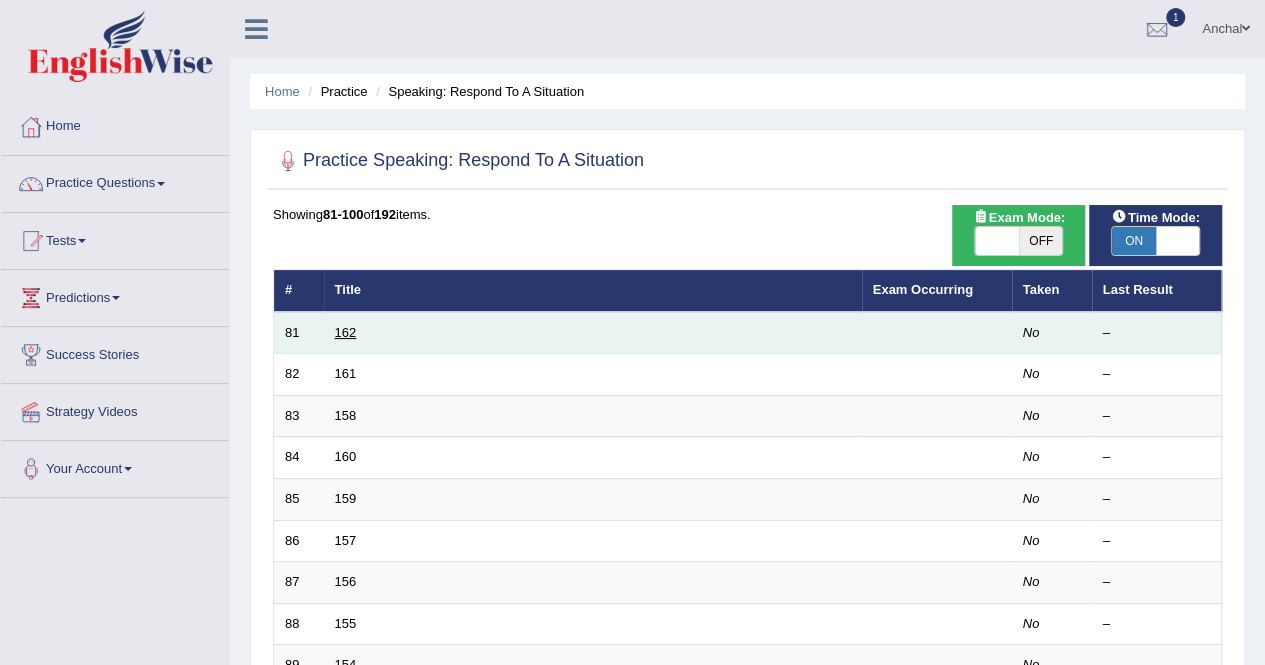 click on "162" at bounding box center [346, 332] 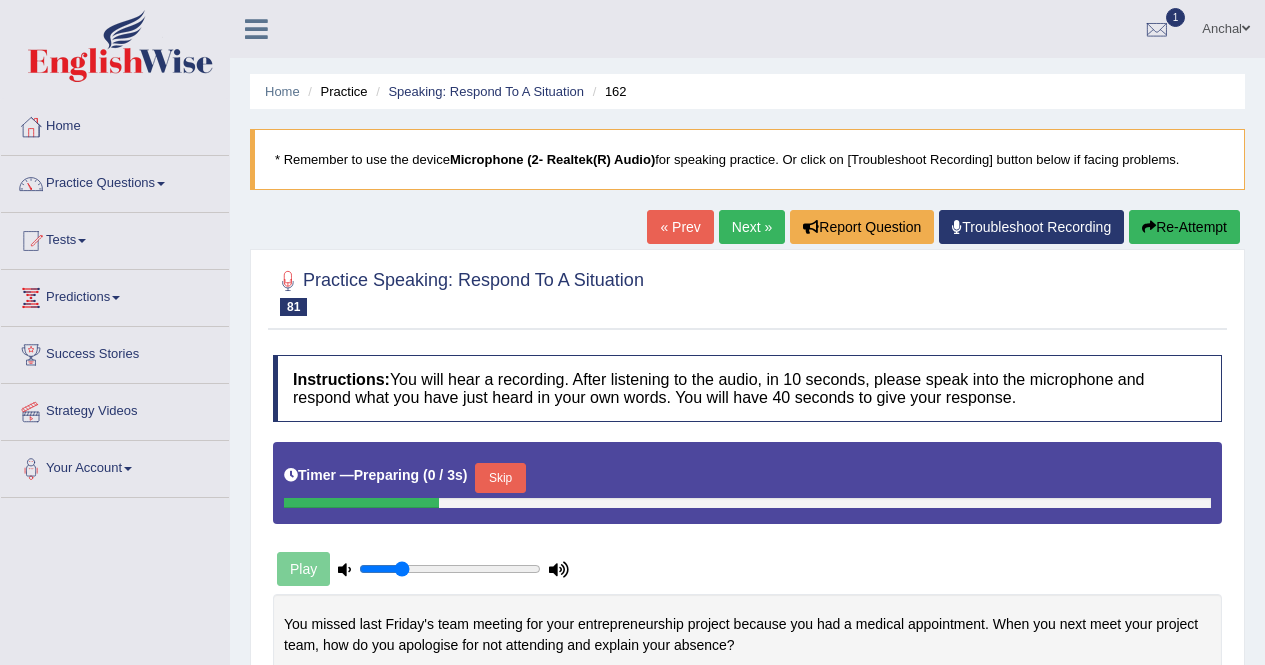 scroll, scrollTop: 384, scrollLeft: 0, axis: vertical 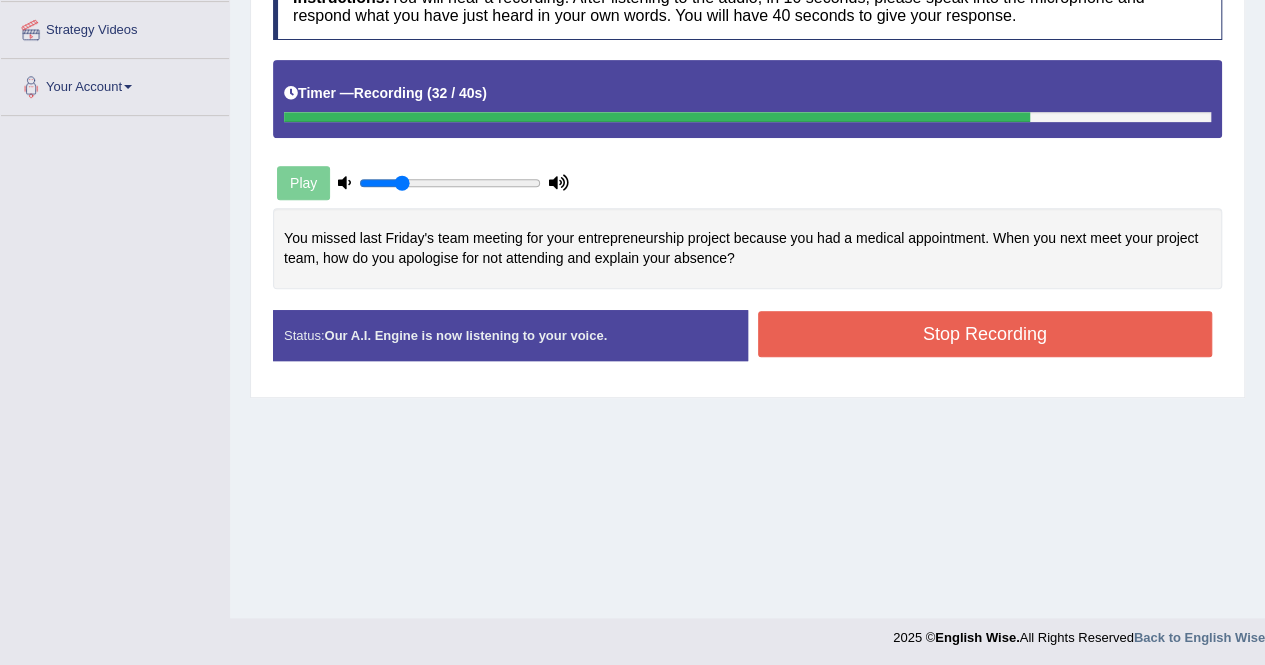 click on "Stop Recording" at bounding box center (985, 334) 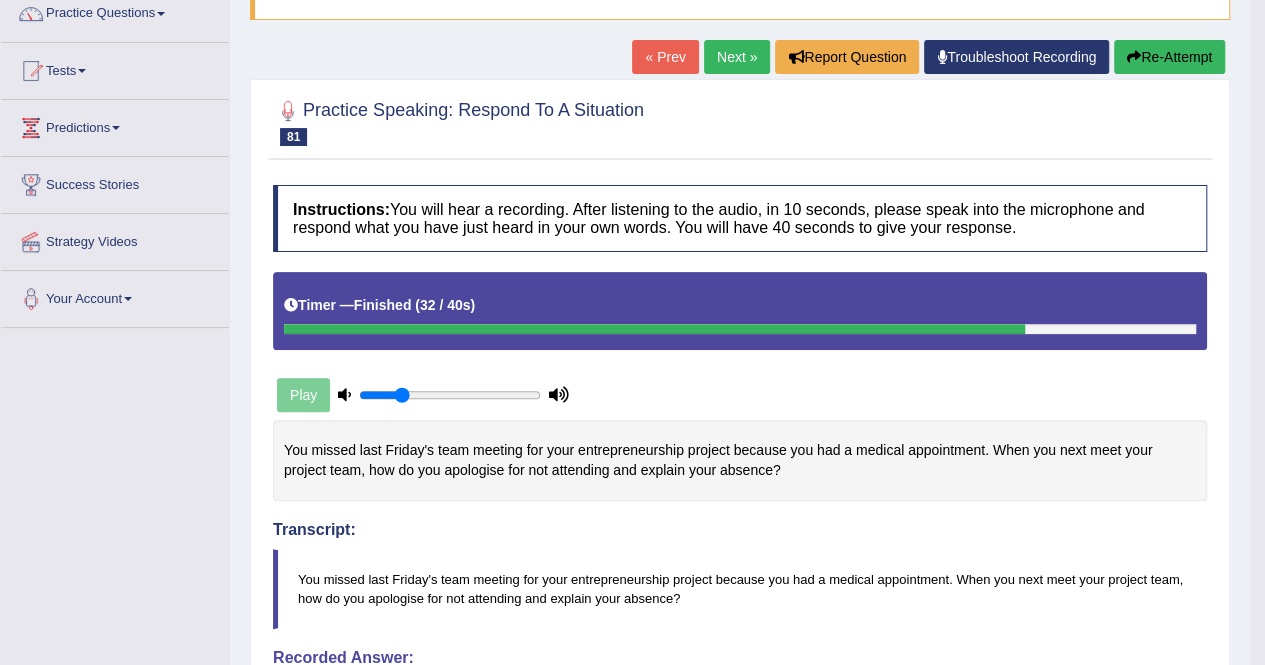 scroll, scrollTop: 0, scrollLeft: 0, axis: both 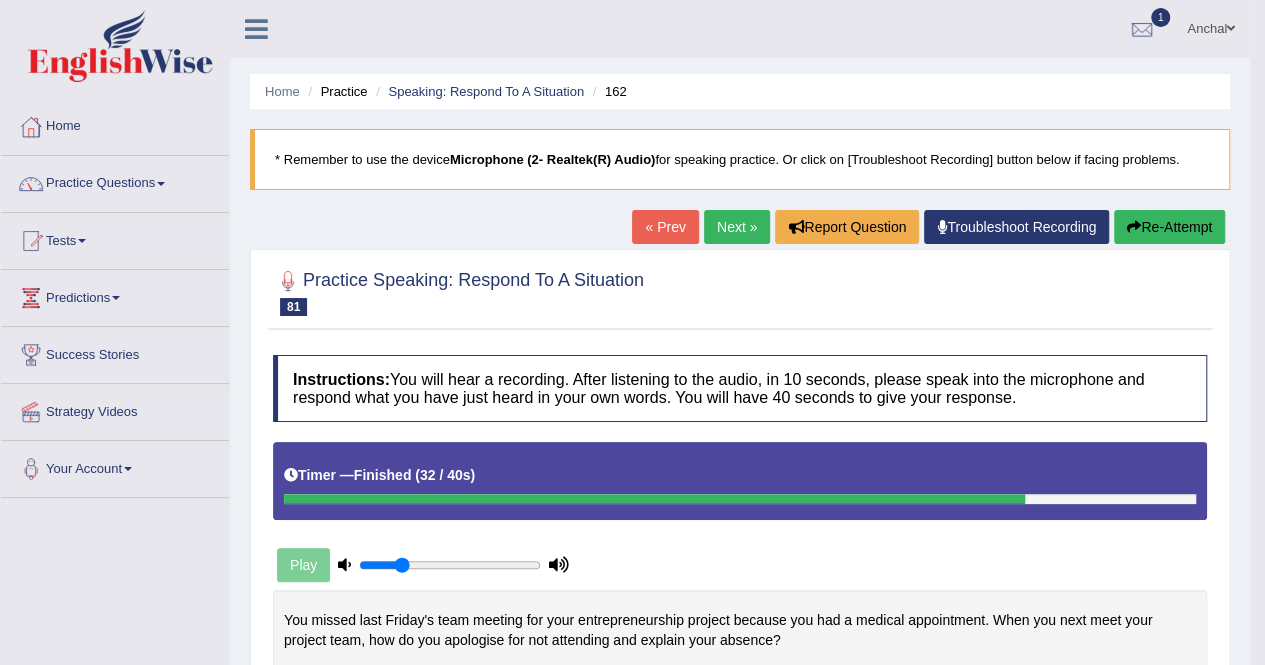 click on "Next »" at bounding box center [737, 227] 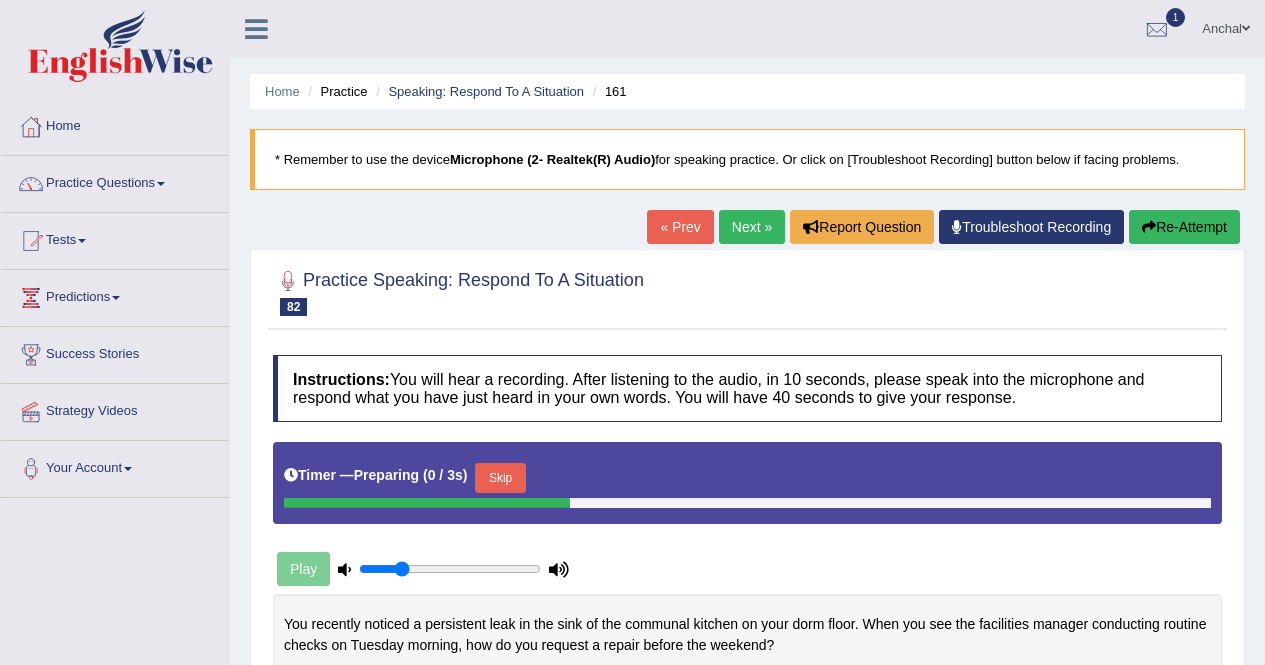 scroll, scrollTop: 332, scrollLeft: 0, axis: vertical 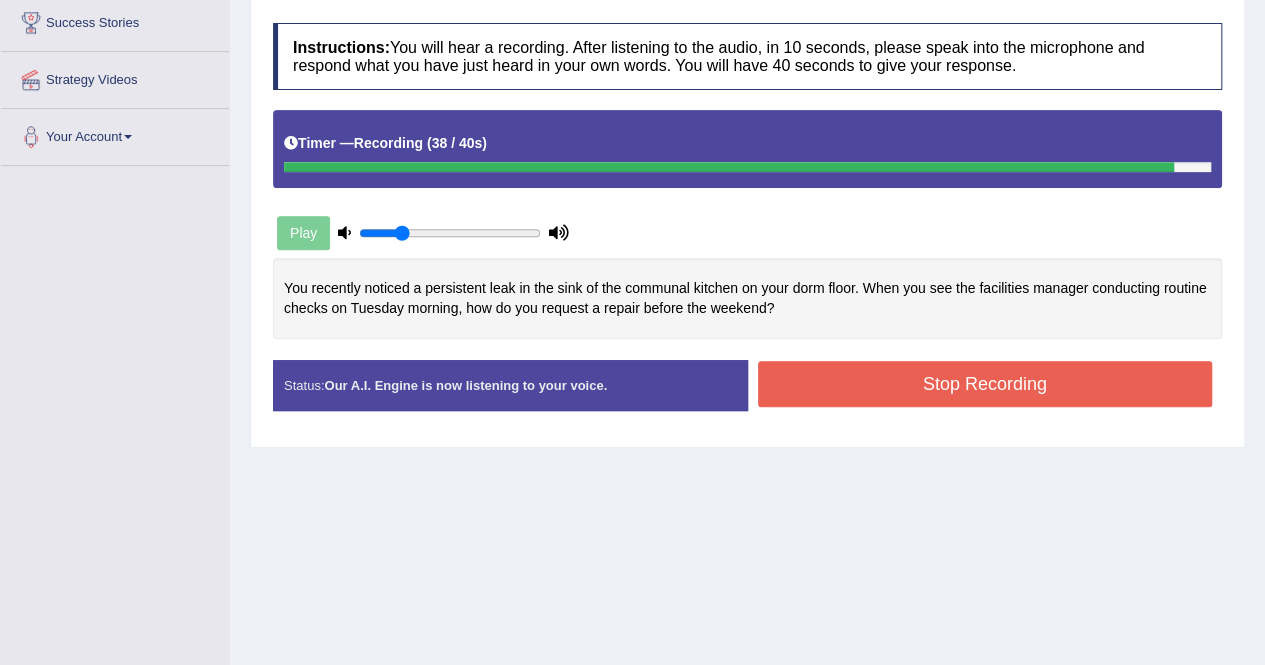 click on "Stop Recording" at bounding box center (985, 384) 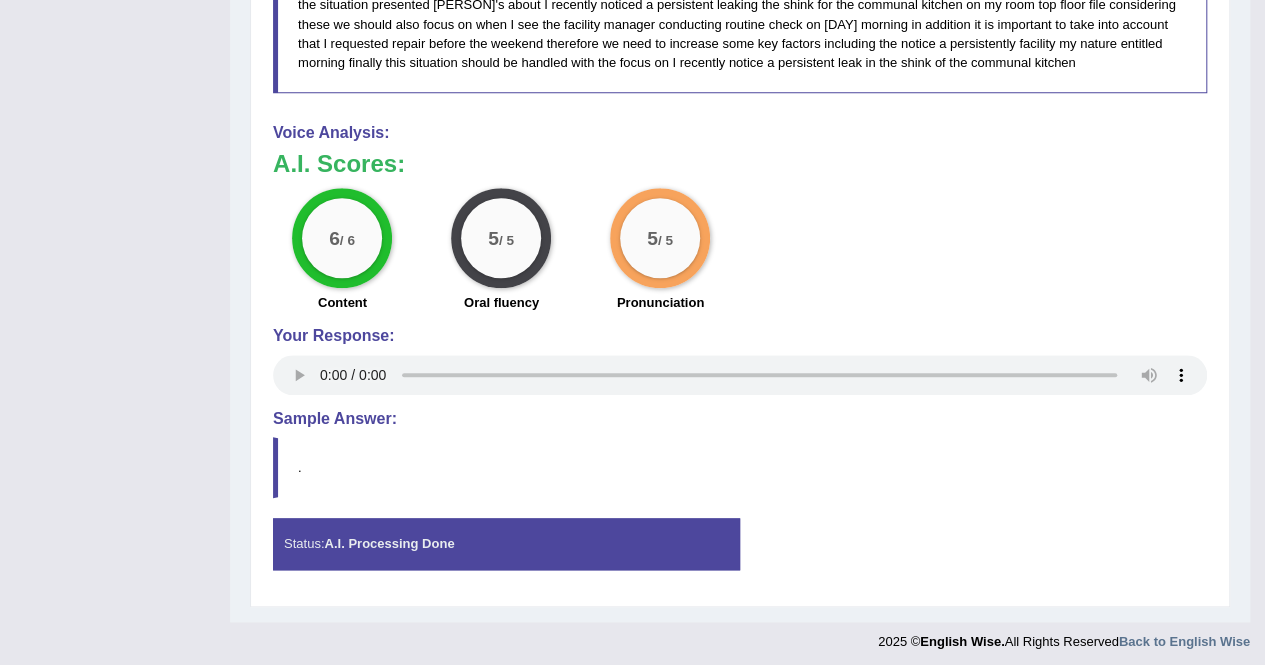 scroll, scrollTop: 0, scrollLeft: 0, axis: both 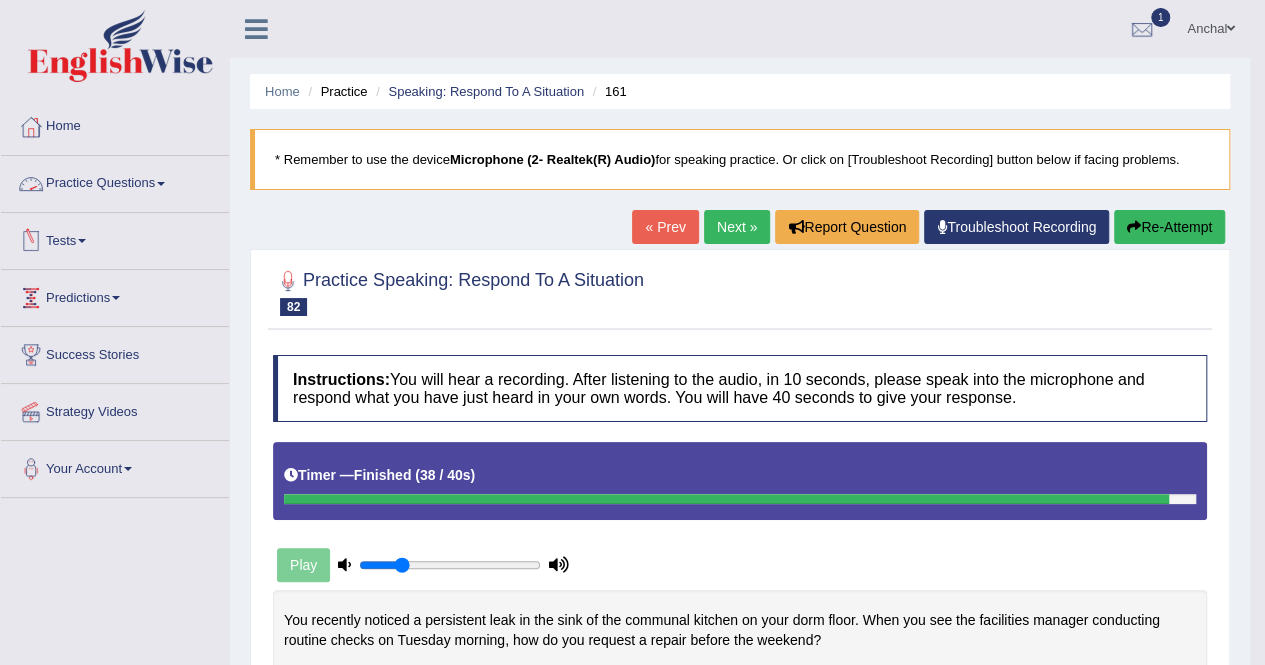 click on "Practice Questions" at bounding box center [115, 181] 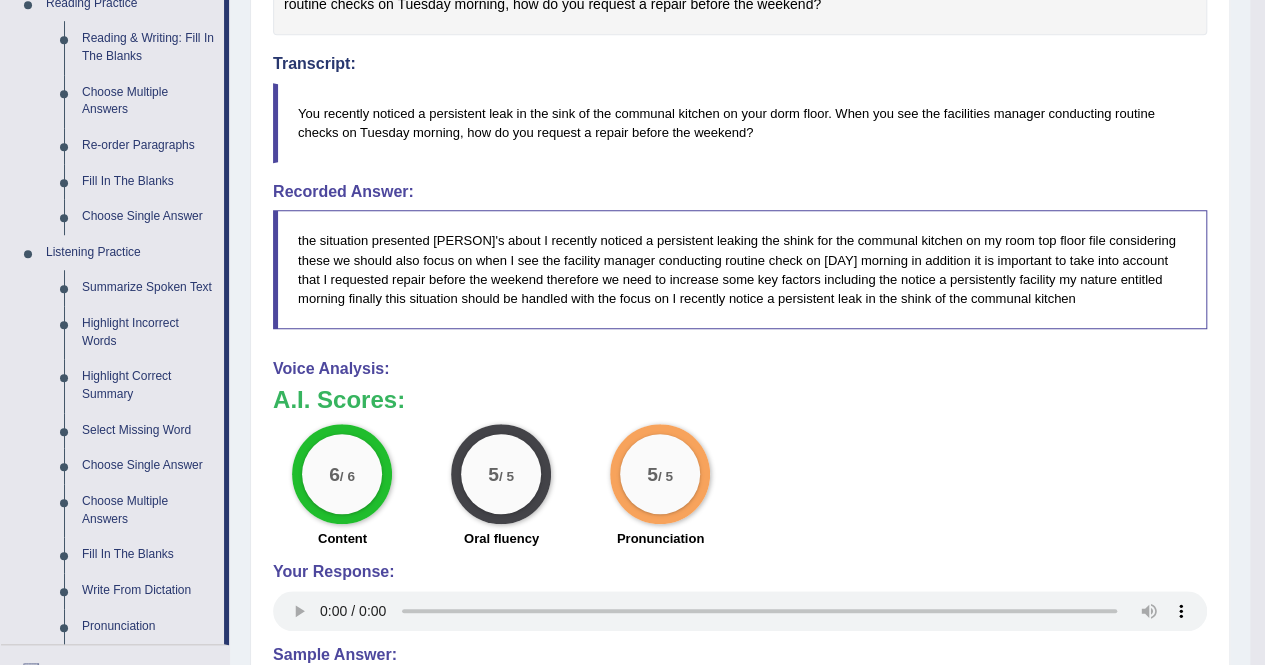 scroll, scrollTop: 635, scrollLeft: 0, axis: vertical 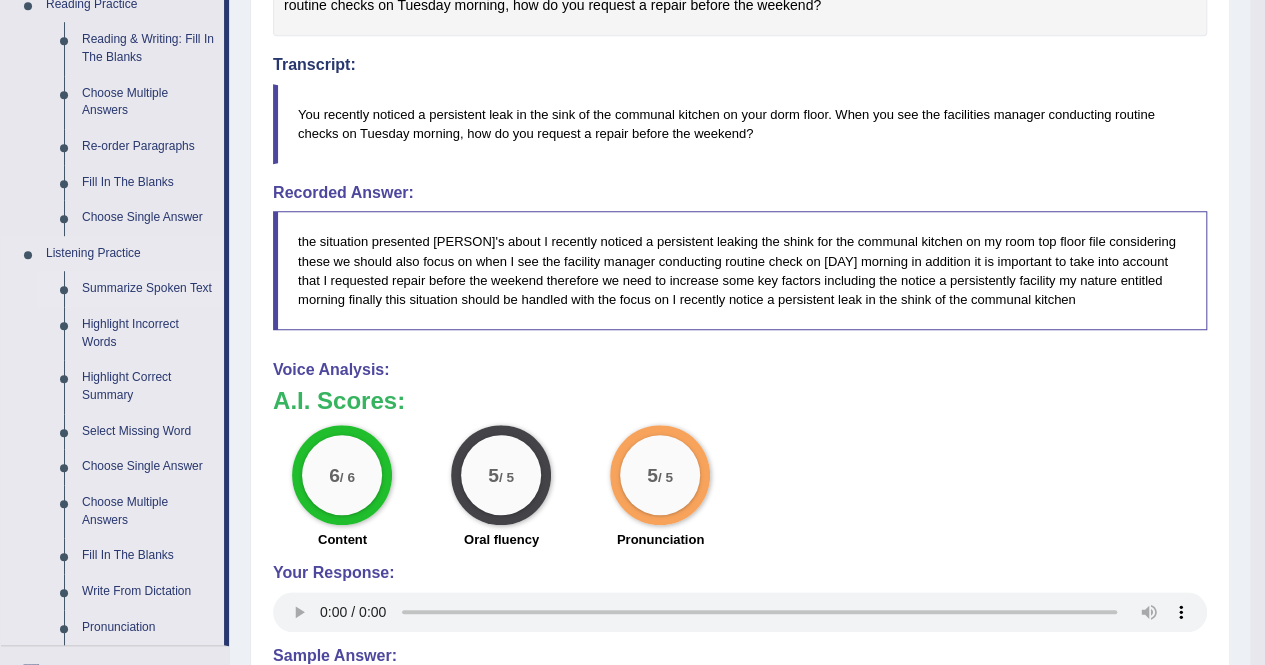click on "Summarize Spoken Text" at bounding box center (148, 289) 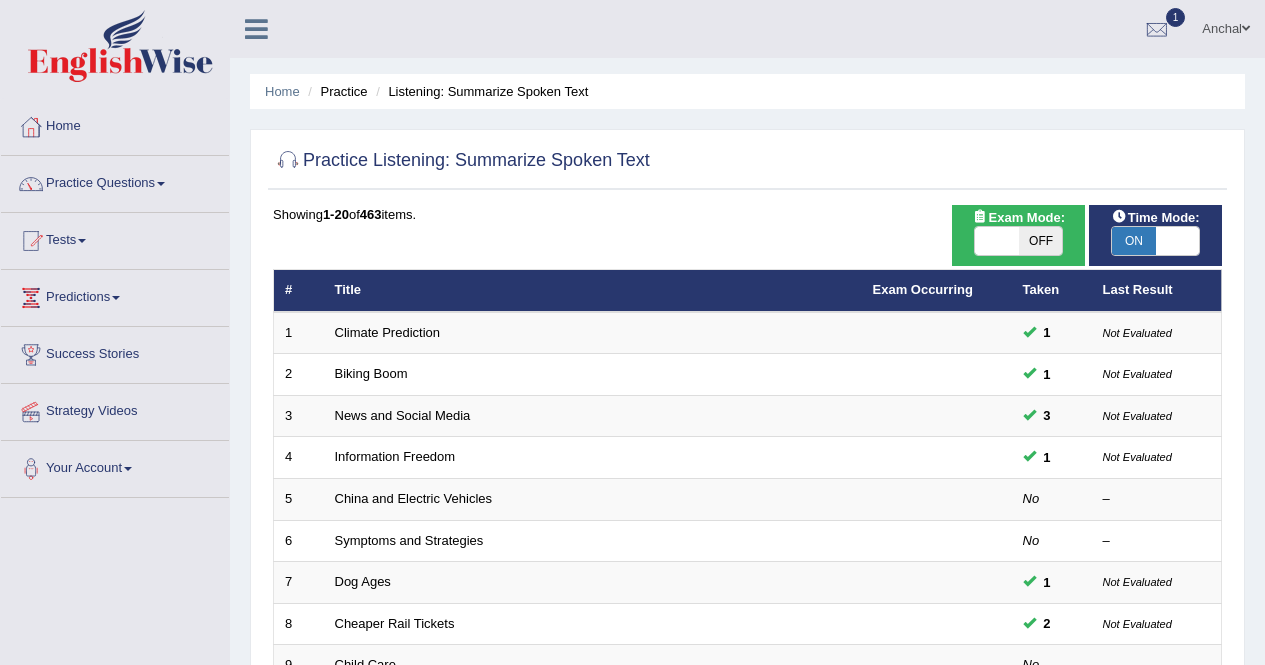 scroll, scrollTop: 0, scrollLeft: 0, axis: both 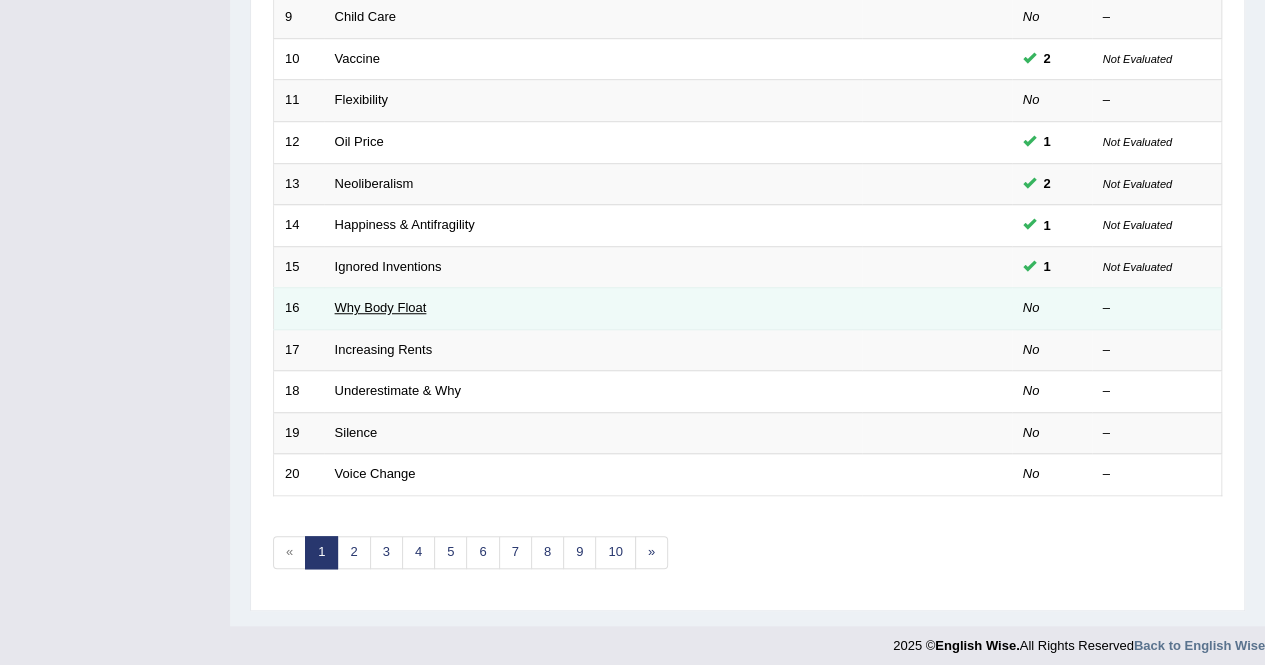 click on "Why Body Float" at bounding box center (381, 307) 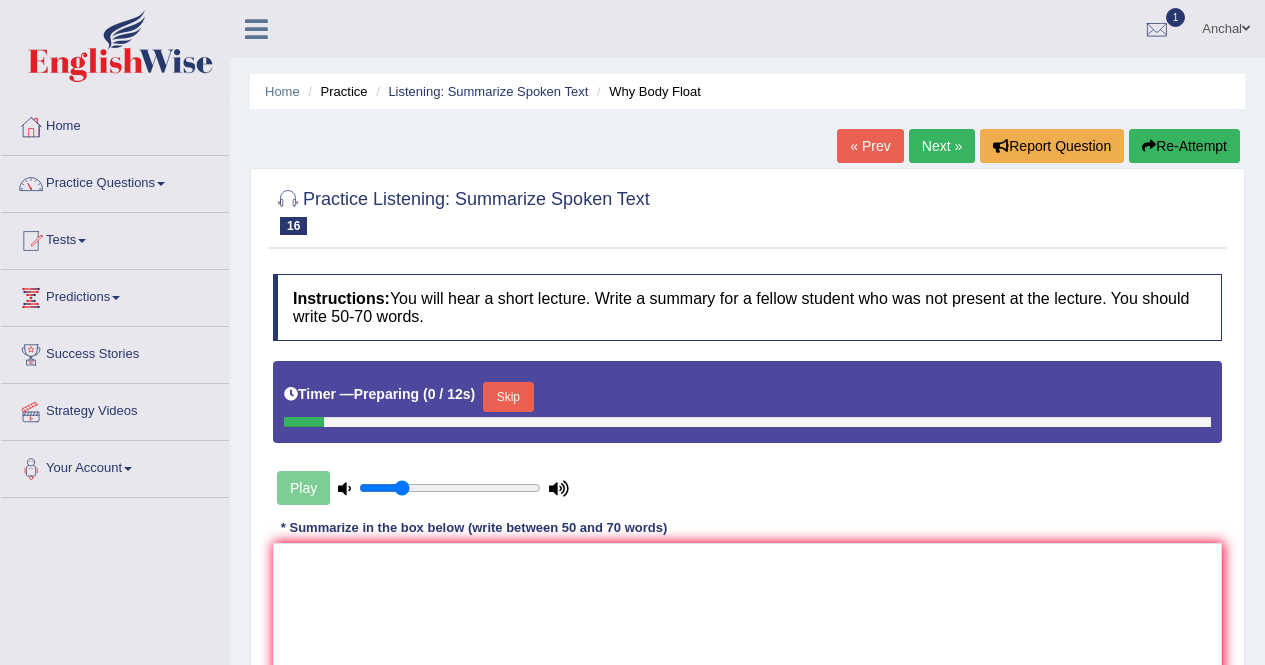 scroll, scrollTop: 352, scrollLeft: 0, axis: vertical 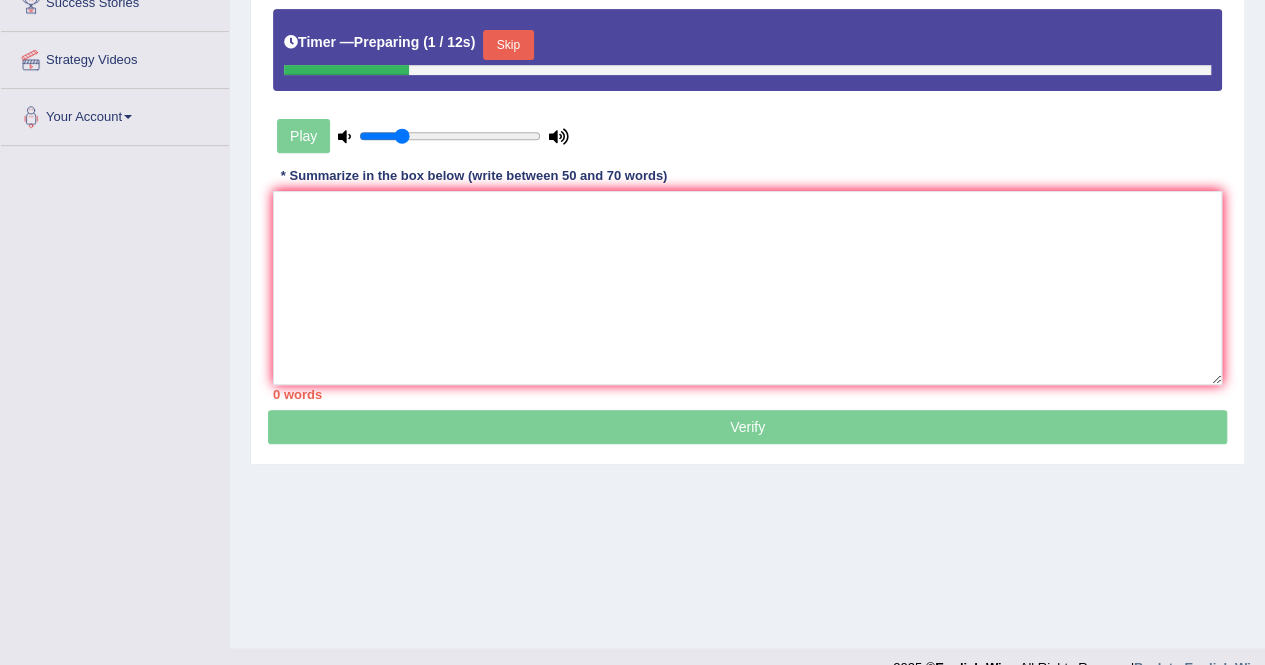 click on "Skip" at bounding box center [508, 45] 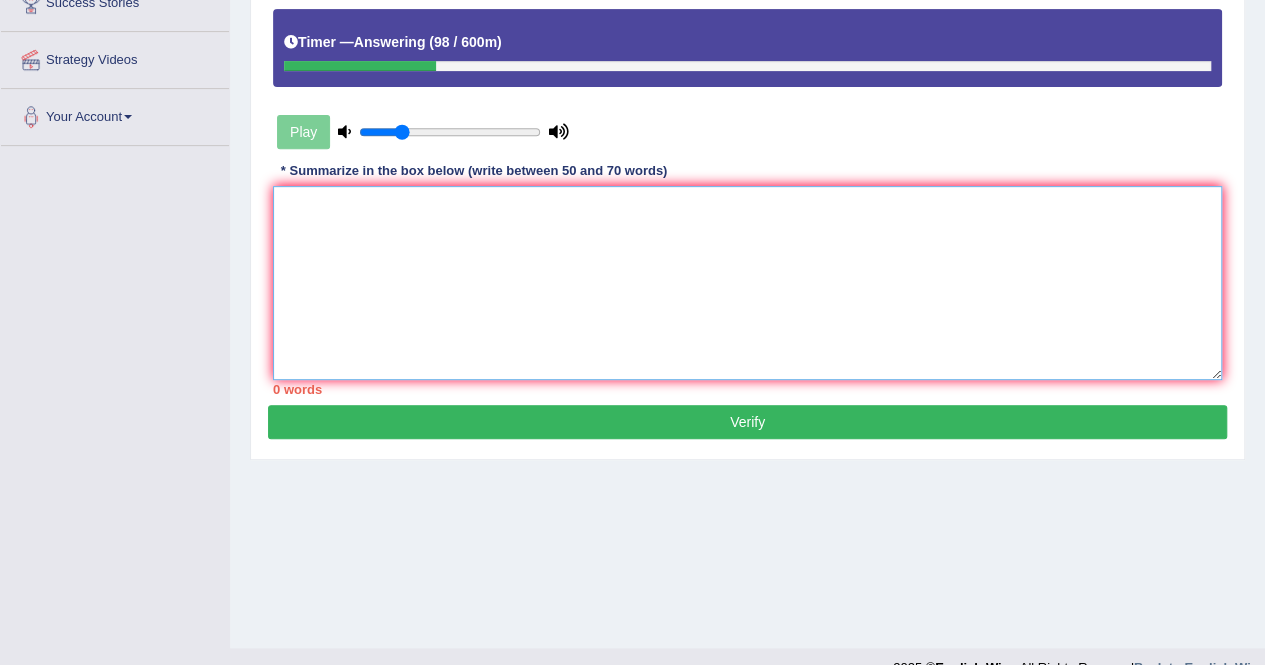 click at bounding box center (747, 283) 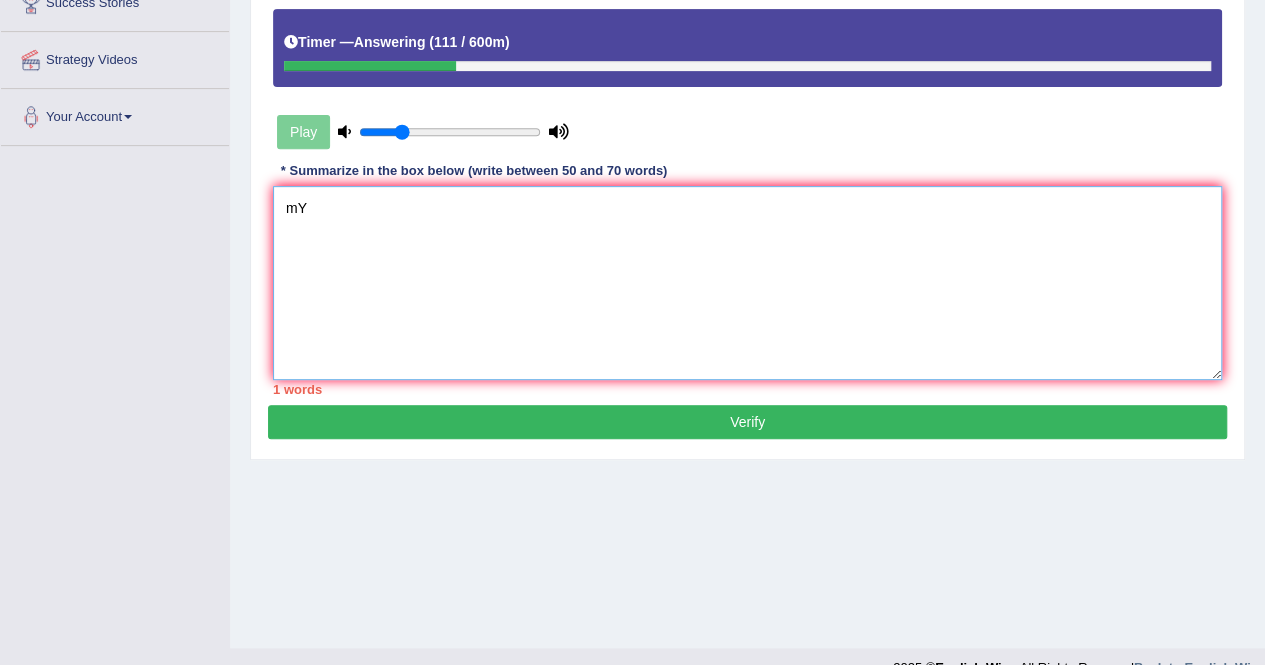 type on "m" 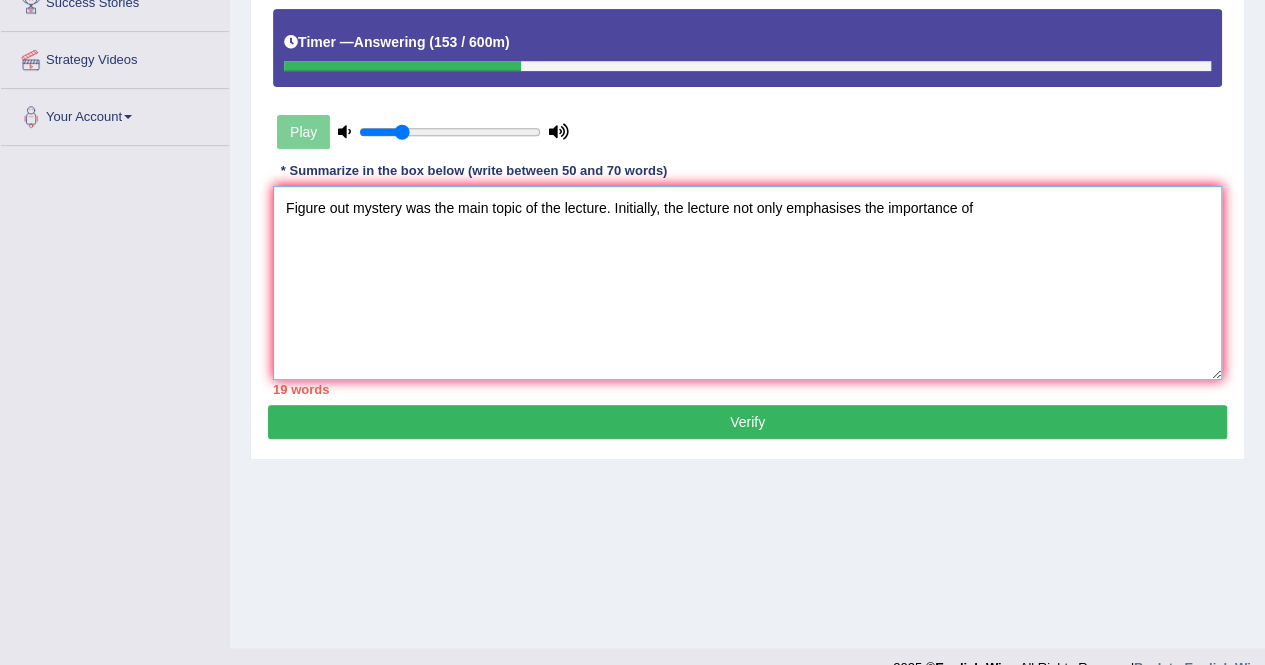 click on "Figure out mystery was the main topic of the lecture. Initially, the lecture not only emphasises the importance of" at bounding box center (747, 283) 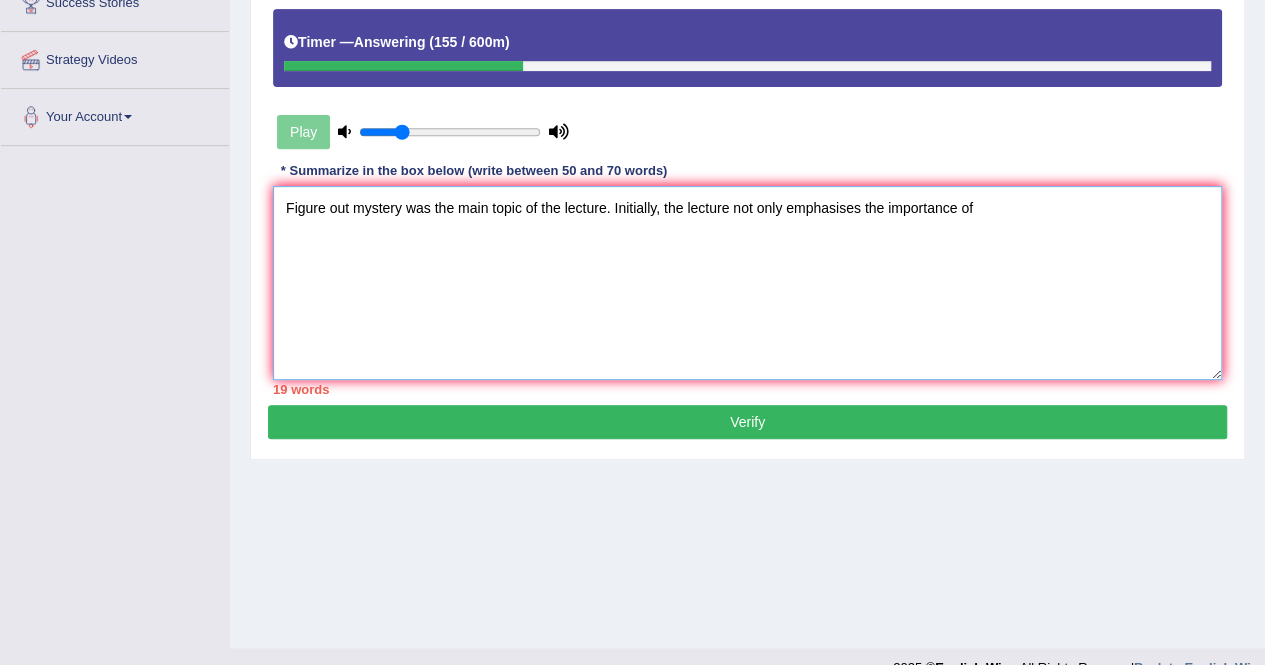 click on "Figure out mystery was the main topic of the lecture. Initially, the lecture not only emphasises the importance of" at bounding box center (747, 283) 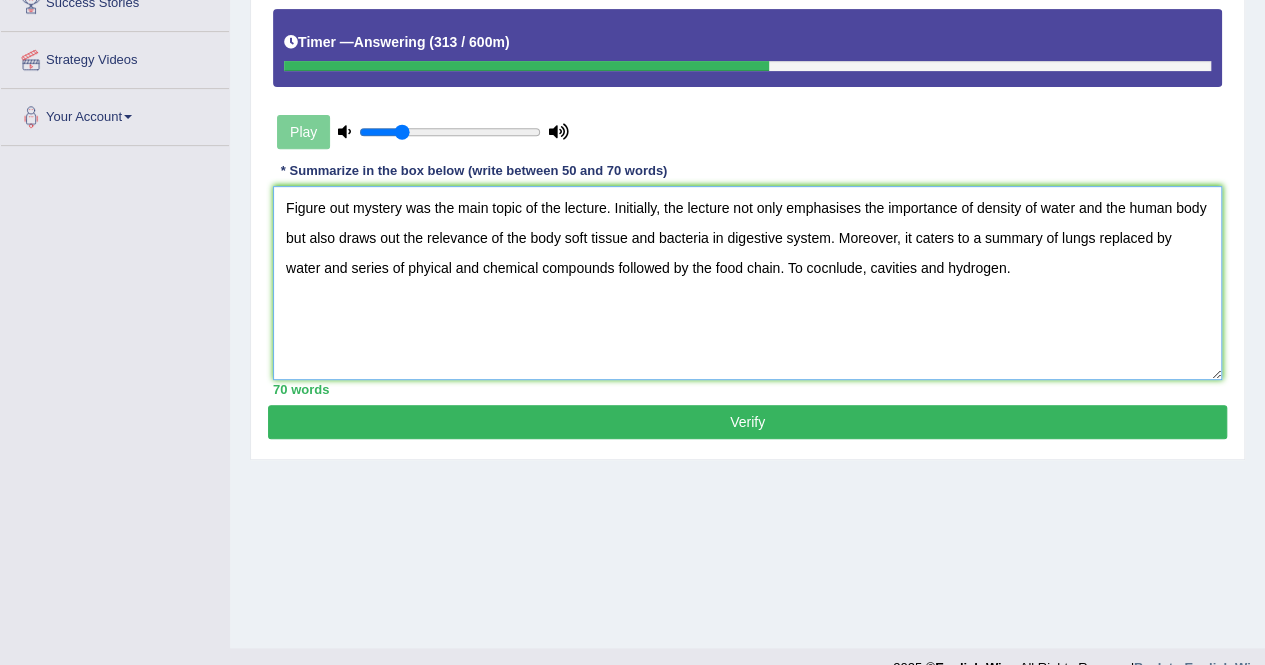 click on "Figure out mystery was the main topic of the lecture. Initially, the lecture not only emphasises the importance of density of water and the human body but also draws out the relevance of the body soft tissue and bacteria in digestive system. Moreover, it caters to a summary of lungs replaced by water and series of phyical and chemical compounds followed by the food chain. To cocnlude, cavities and hydrogen." at bounding box center [747, 283] 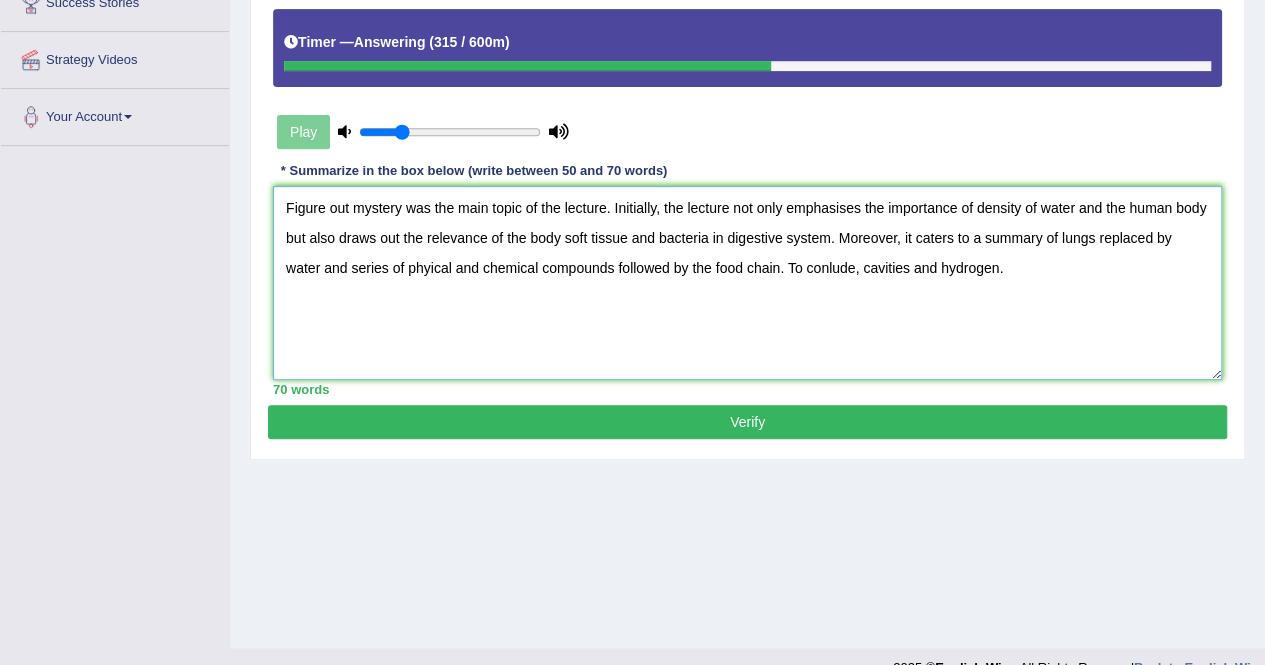 click on "Figure out mystery was the main topic of the lecture. Initially, the lecture not only emphasises the importance of density of water and the human body but also draws out the relevance of the body soft tissue and bacteria in digestive system. Moreover, it caters to a summary of lungs replaced by water and series of phyical and chemical compounds followed by the food chain. To conlude, cavities and hydrogen." at bounding box center [747, 283] 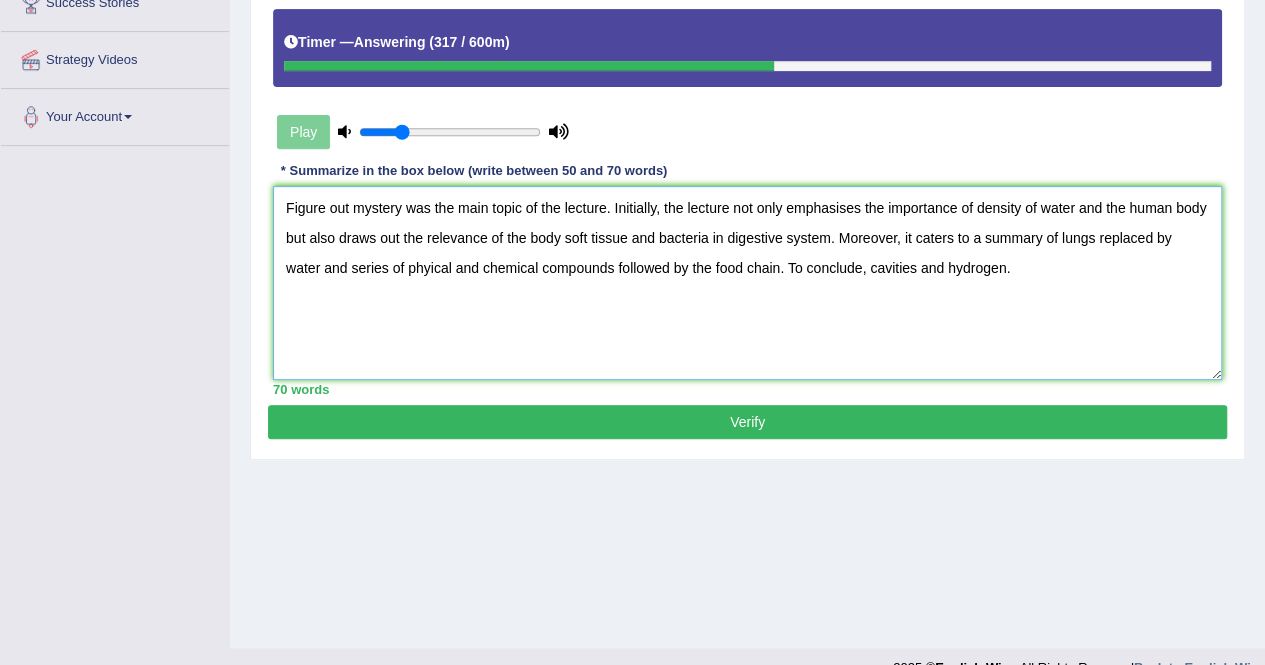 click on "Figure out mystery was the main topic of the lecture. Initially, the lecture not only emphasises the importance of density of water and the human body but also draws out the relevance of the body soft tissue and bacteria in digestive system. Moreover, it caters to a summary of lungs replaced by water and series of phyical and chemical compounds followed by the food chain. To conclude, cavities and hydrogen." at bounding box center [747, 283] 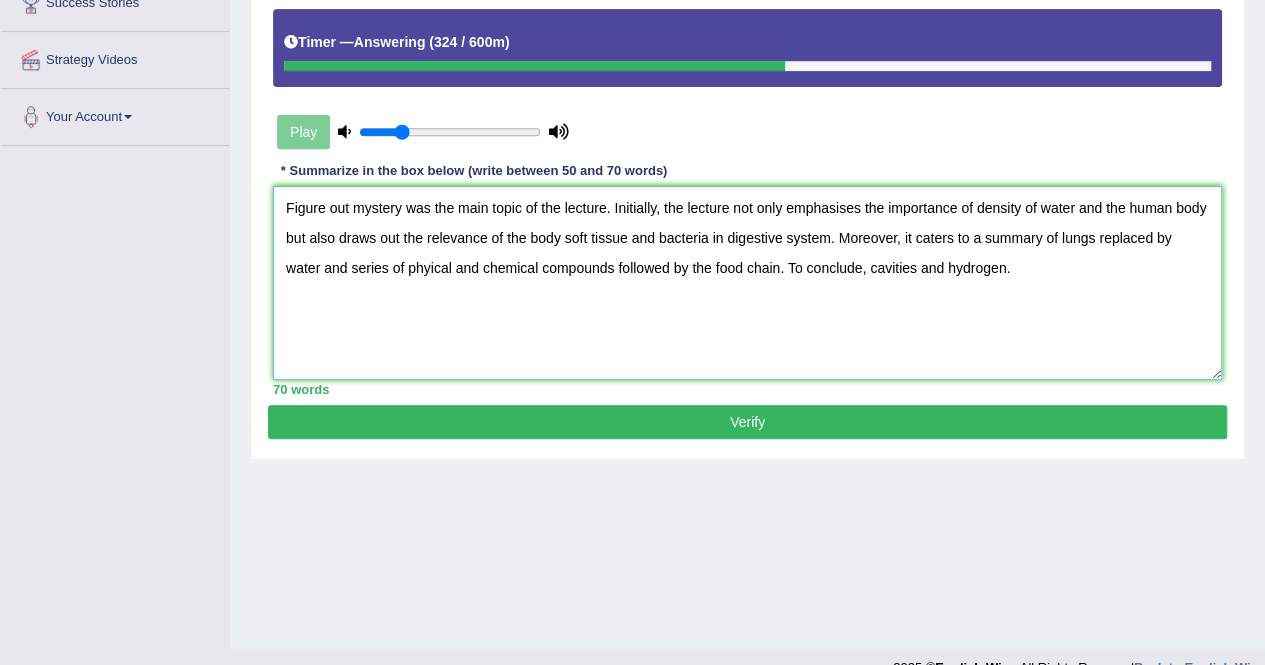 drag, startPoint x: 281, startPoint y: 206, endPoint x: 1067, endPoint y: 365, distance: 801.92084 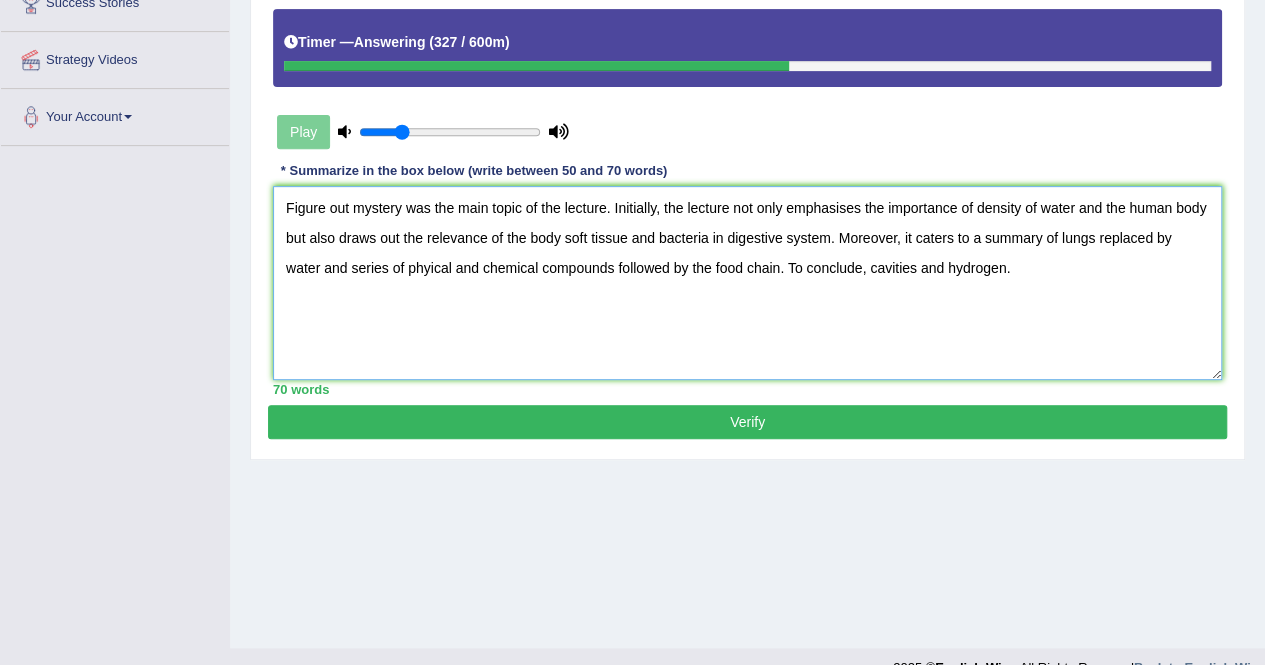 click on "Figure out mystery was the main topic of the lecture. Initially, the lecture not only emphasises the importance of density of water and the human body but also draws out the relevance of the body soft tissue and bacteria in digestive system. Moreover, it caters to a summary of lungs replaced by water and series of phyical and chemical compounds followed by the food chain. To conclude, cavities and hydrogen." at bounding box center (747, 283) 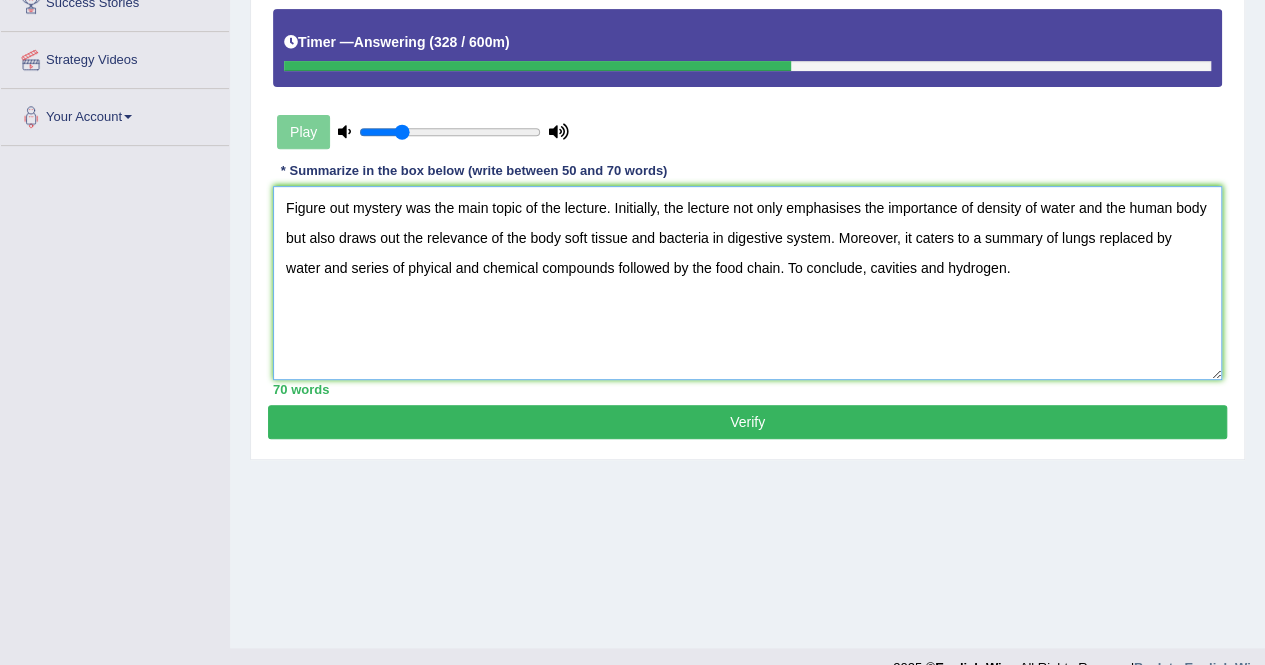 type on "Figure out mystery was the main topic of the lecture. Initially, the lecture not only emphasises the importance of density of water and the human body but also draws out the relevance of the body soft tissue and bacteria in digestive system. Moreover, it caters to a summary of lungs replaced by water and series of phyical and chemical compounds followed by the food chain. To conclude, cavities and hydrogen." 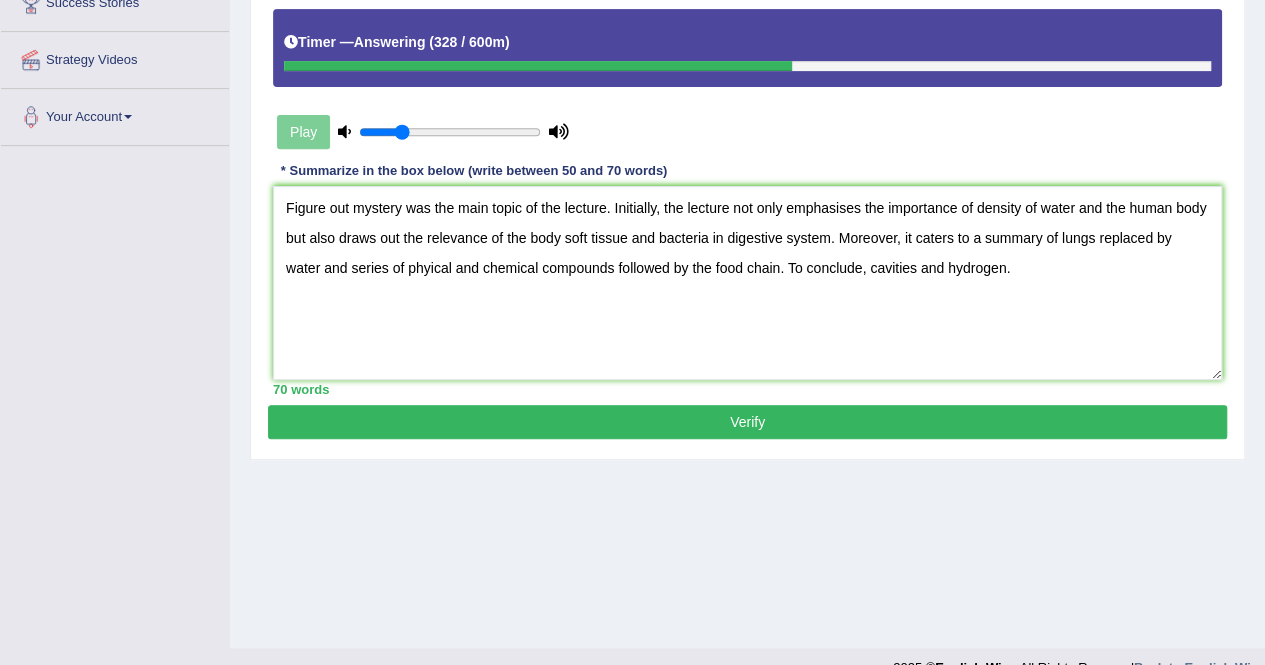 click on "Practice Listening: Summarize Spoken Text
16
Why Body Float
Instructions:  You will hear a short lecture. Write a summary for a fellow student who was not present at the lecture. You should write 50-70 words.
Timer —  Answering   ( 328 / 600m ) Play Transcript: Recorded Answer: * Summarize in the box below (write between 50 and 70 words) Figure out mystery was the main topic of the lecture. Initially, the lecture not only emphasises the importance of density of water and the human body but also draws out the relevance of the body soft tissue and bacteria in digestive system. Moreover, it caters to a summary of lungs replaced by water and series of phyical and chemical compounds followed by the food chain. To conclude, cavities and hydrogen. 70 words Written Keywords: A.I. Engine Result: Processing... 90-Points (9-Bands) Sample Answer: . Verify" at bounding box center [747, 138] 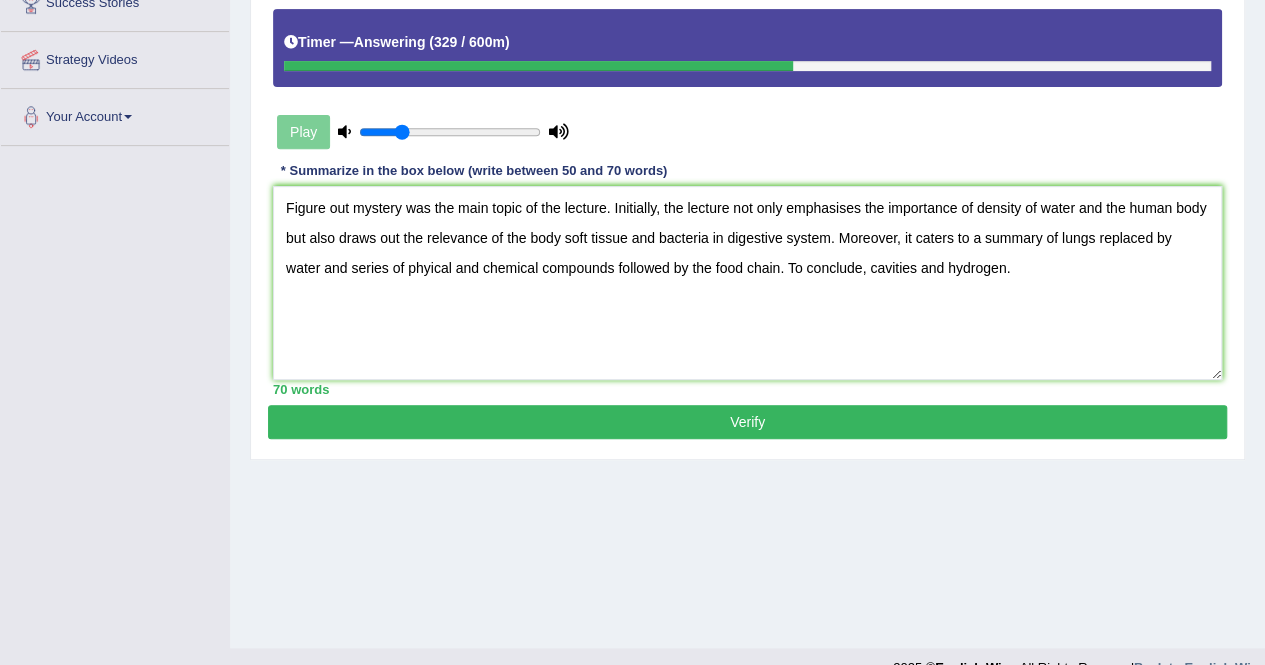 click on "Verify" at bounding box center [747, 422] 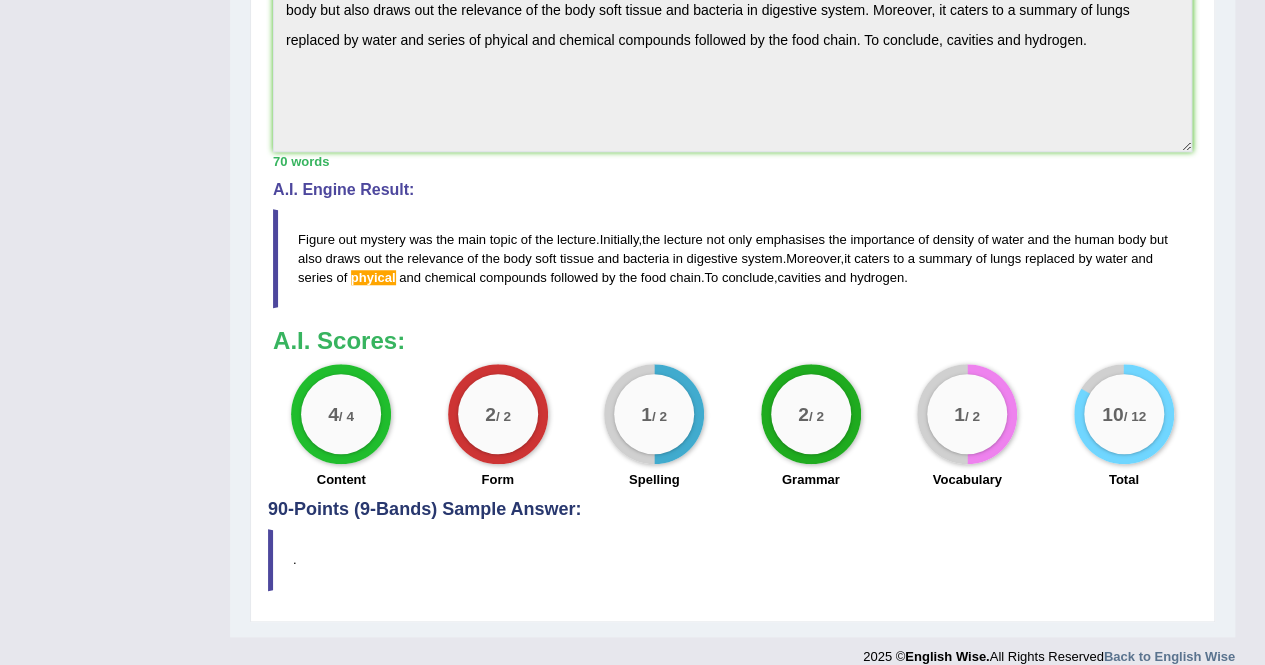 scroll, scrollTop: 761, scrollLeft: 0, axis: vertical 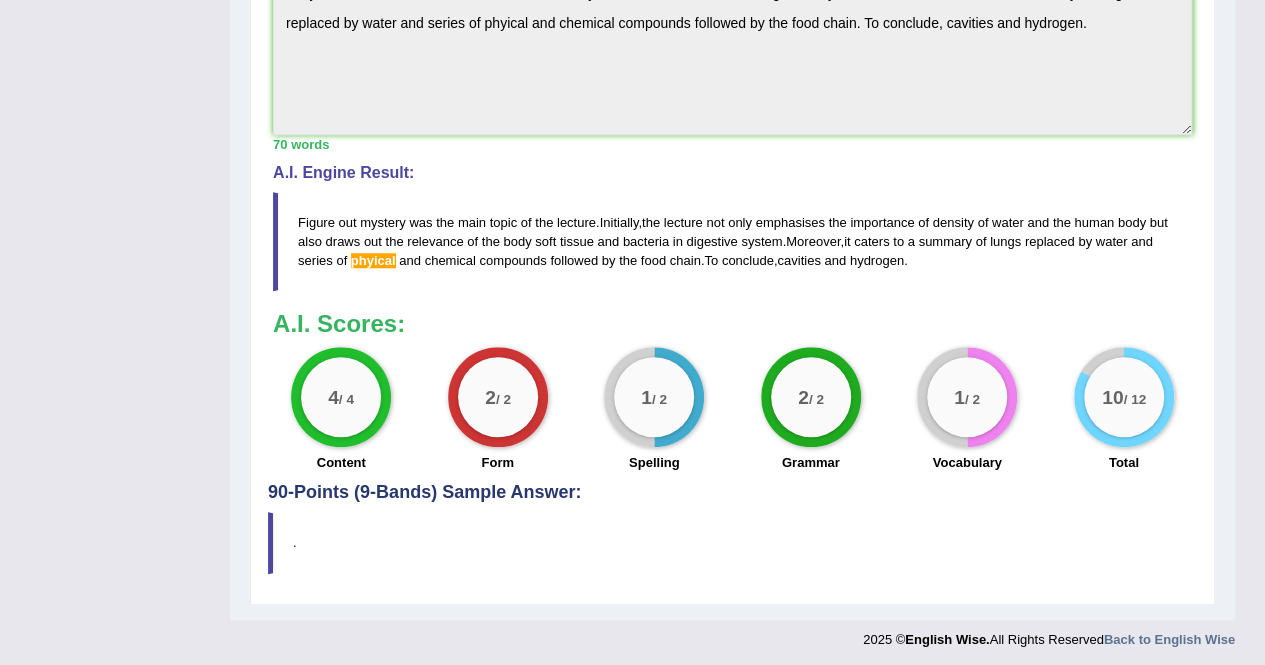 click on "phyical" at bounding box center (373, 260) 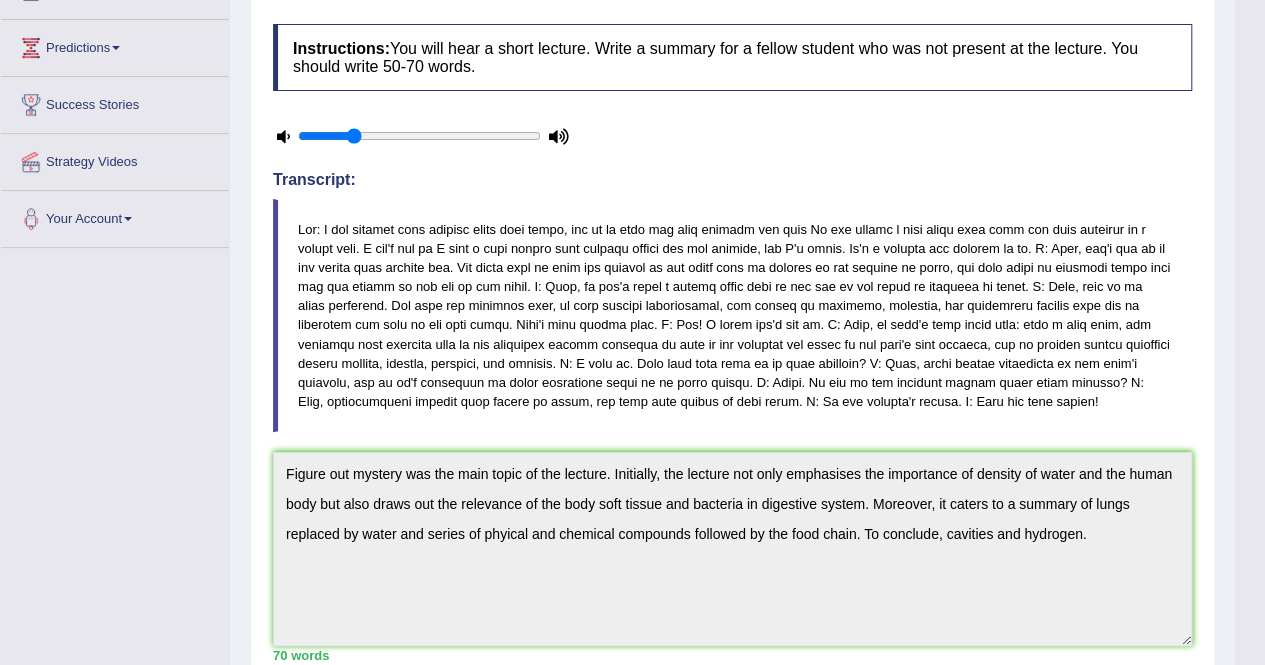 scroll, scrollTop: 0, scrollLeft: 0, axis: both 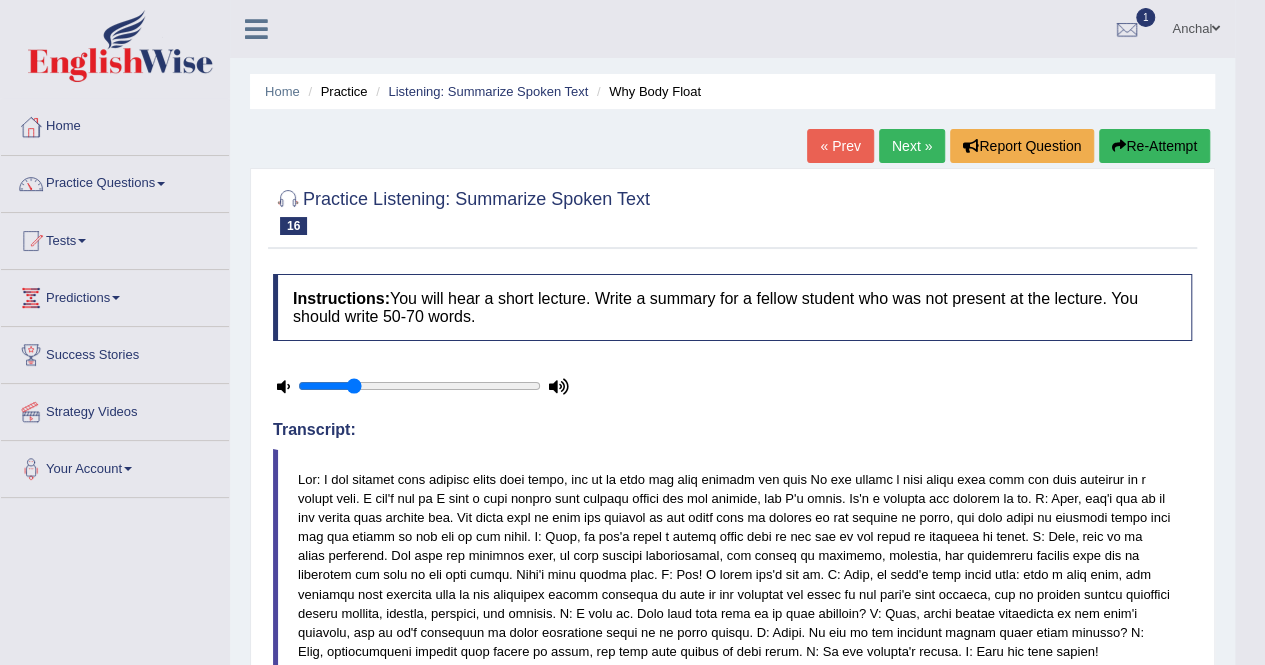 click on "Re-Attempt" at bounding box center (1154, 146) 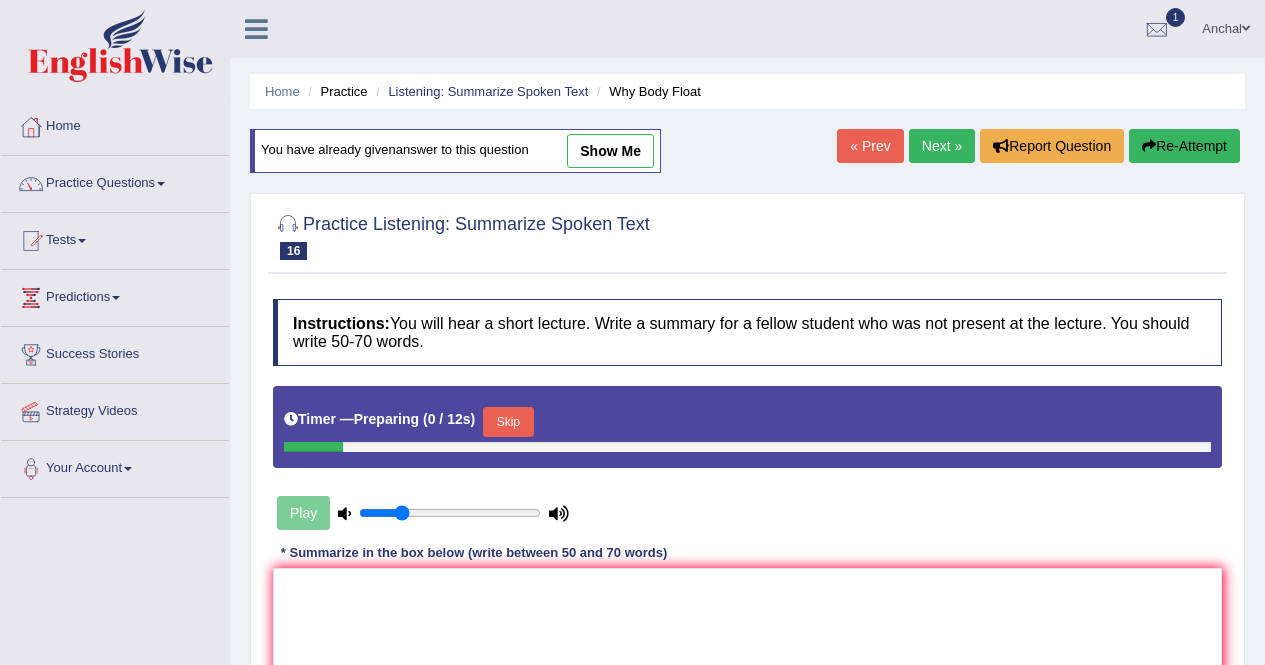 scroll, scrollTop: 338, scrollLeft: 0, axis: vertical 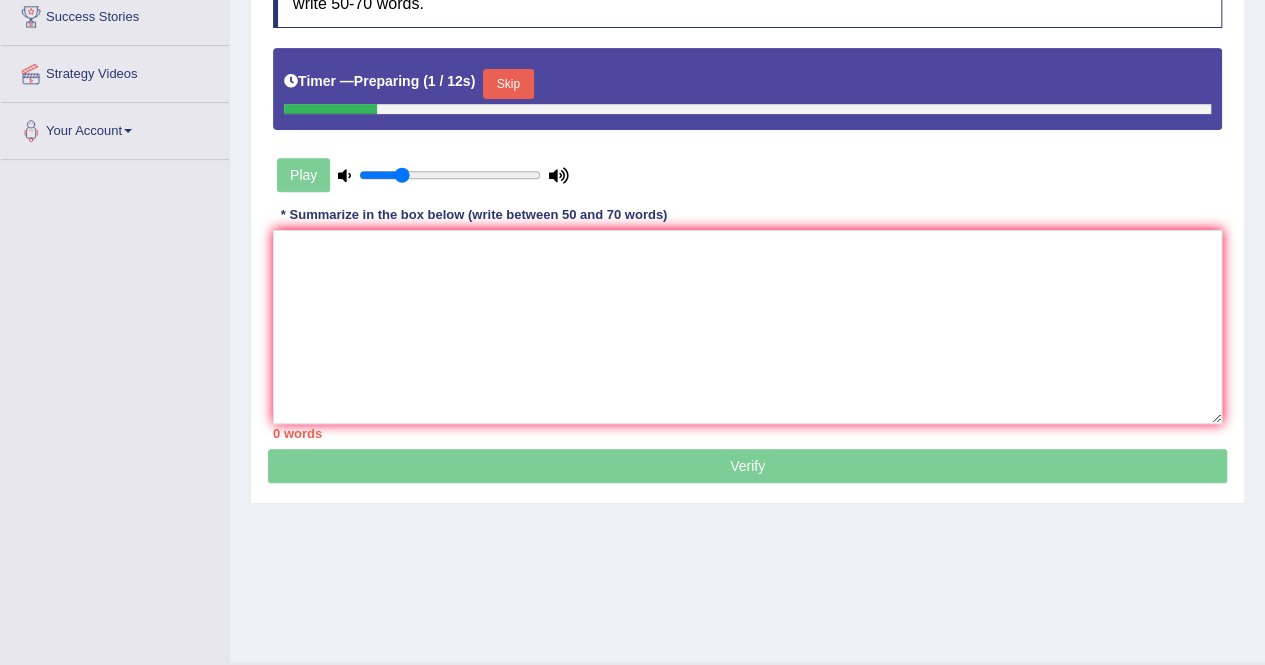 click on "Skip" at bounding box center (508, 84) 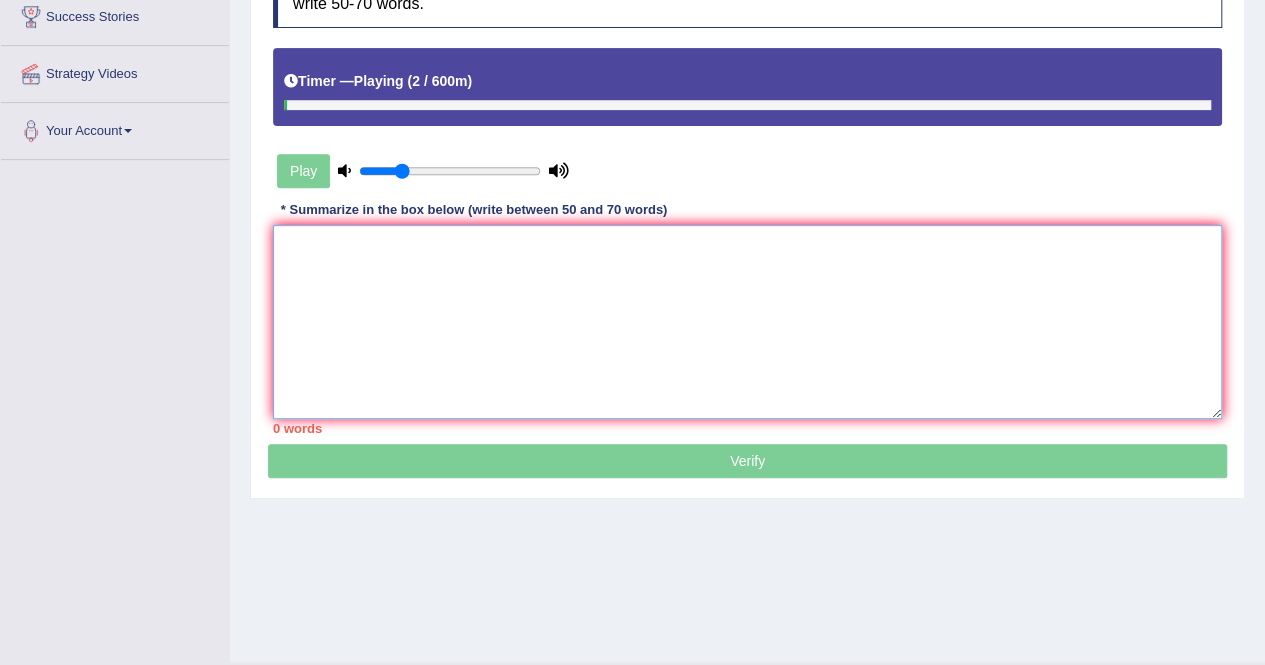 click at bounding box center [747, 322] 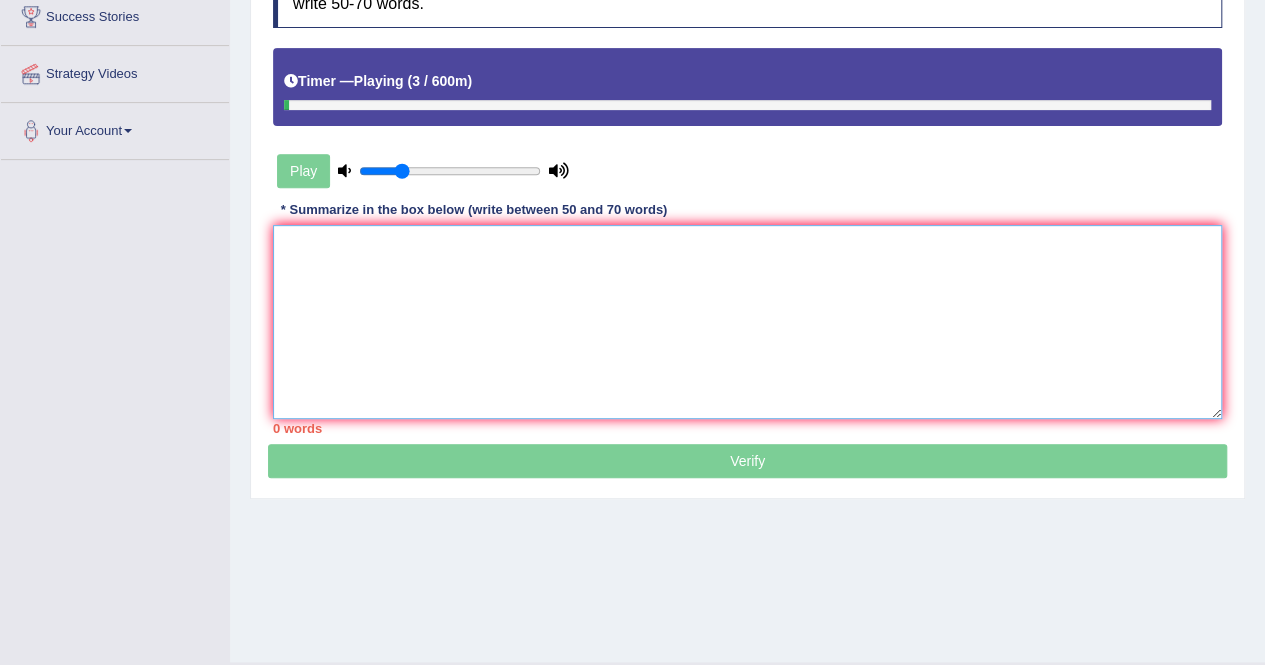 paste on "Figure out mystery was the main topic of the lecture. Initially, the lecture not only emphasises the importance of density of water and the human body but also draws out the relevance of the body soft tissue and bacteria in digestive system. Moreover, it caters to a summary of lungs replaced by water and series of phyical and chemical compounds followed by the food chain. To conclude, cavities and hydrogen." 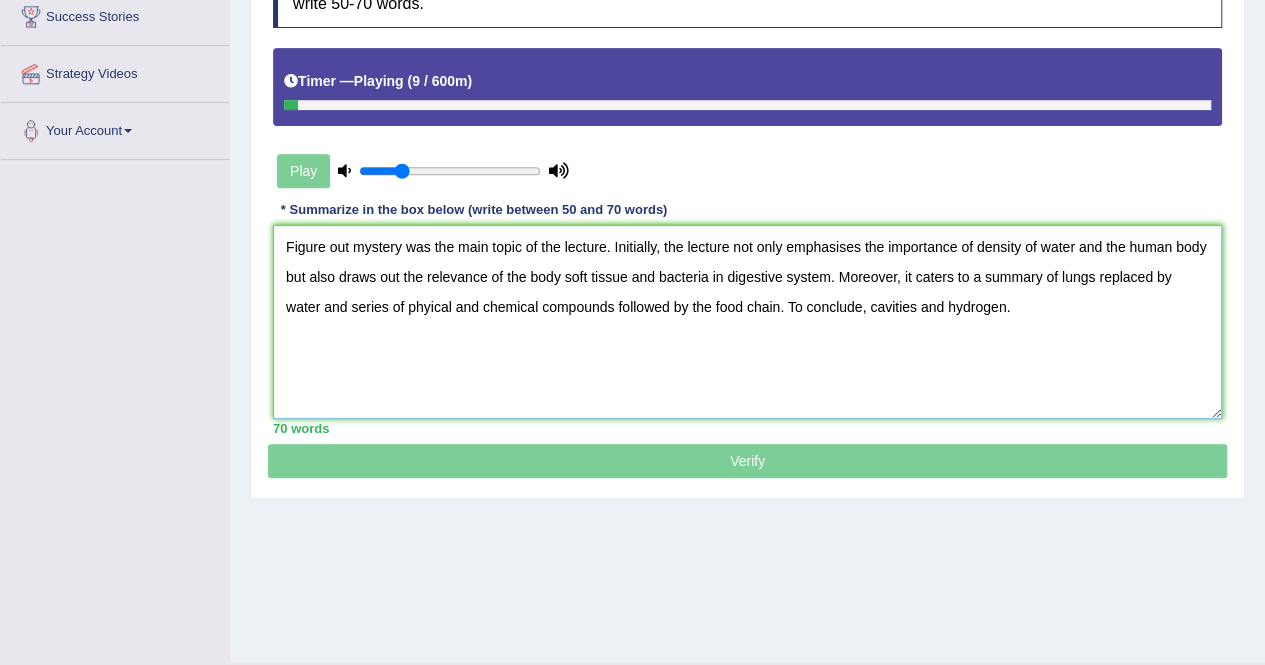 click on "Figure out mystery was the main topic of the lecture. Initially, the lecture not only emphasises the importance of density of water and the human body but also draws out the relevance of the body soft tissue and bacteria in digestive system. Moreover, it caters to a summary of lungs replaced by water and series of phyical and chemical compounds followed by the food chain. To conclude, cavities and hydrogen." at bounding box center (747, 322) 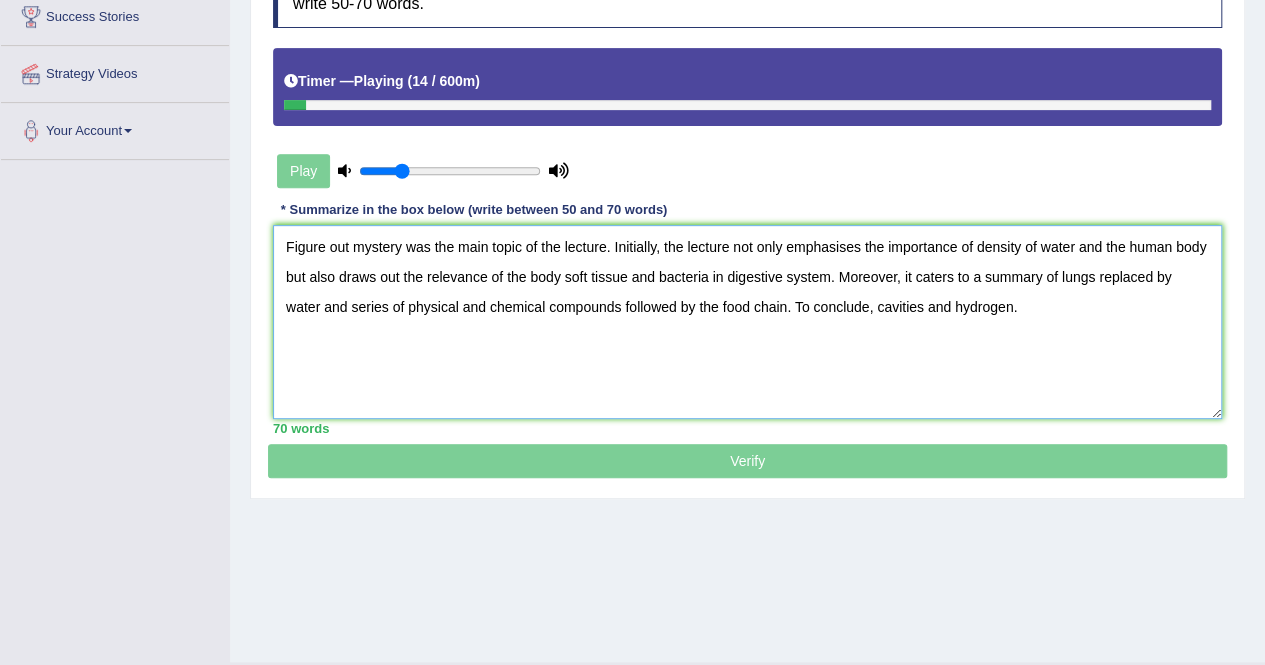click on "Figure out mystery was the main topic of the lecture. Initially, the lecture not only emphasises the importance of density of water and the human body but also draws out the relevance of the body soft tissue and bacteria in digestive system. Moreover, it caters to a summary of lungs replaced by water and series of physical and chemical compounds followed by the food chain. To conclude, cavities and hydrogen." at bounding box center [747, 322] 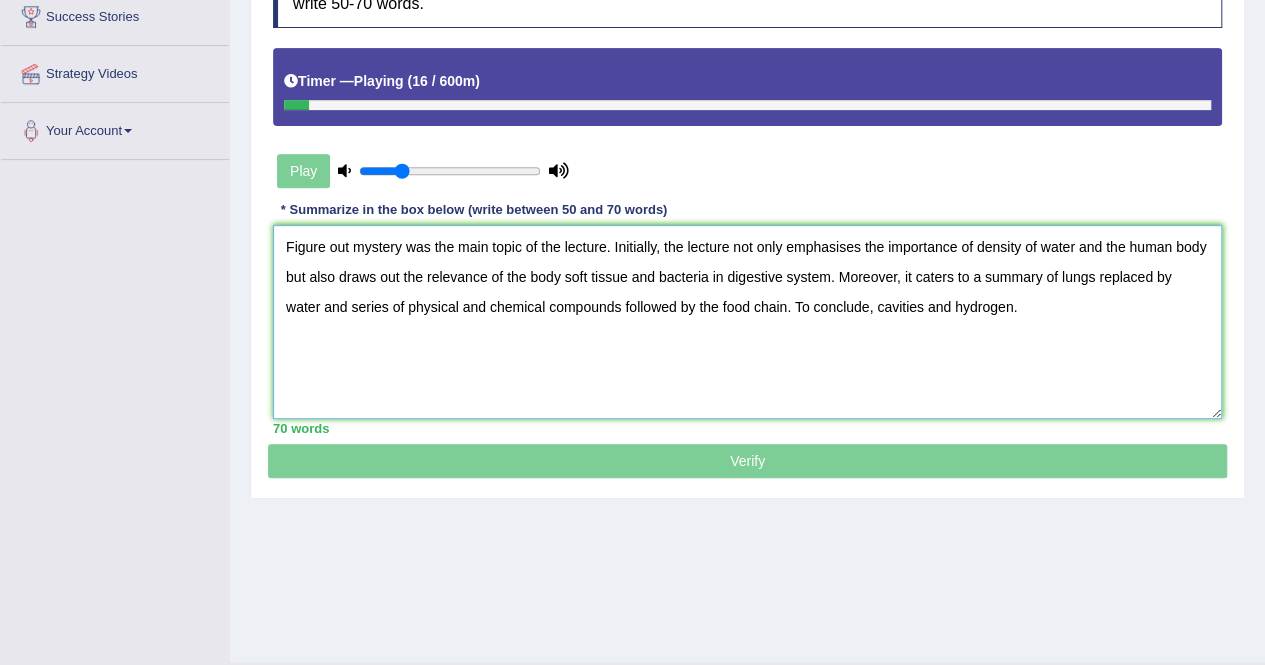 click on "Figure out mystery was the main topic of the lecture. Initially, the lecture not only emphasises the importance of density of water and the human body but also draws out the relevance of the body soft tissue and bacteria in digestive system. Moreover, it caters to a summary of lungs replaced by water and series of physical and chemical compounds followed by the food chain. To conclude, cavities and hydrogen." at bounding box center [747, 322] 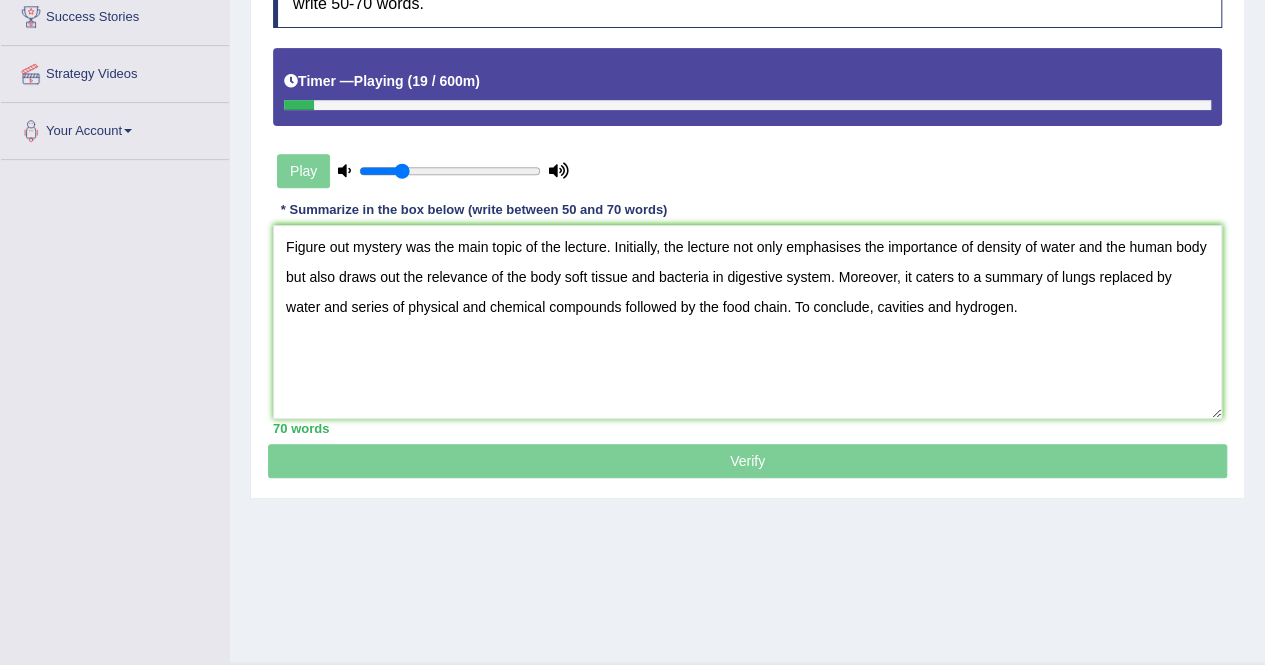 click on "Timer —  Playing   ( 19 / 600m )" at bounding box center [747, 81] 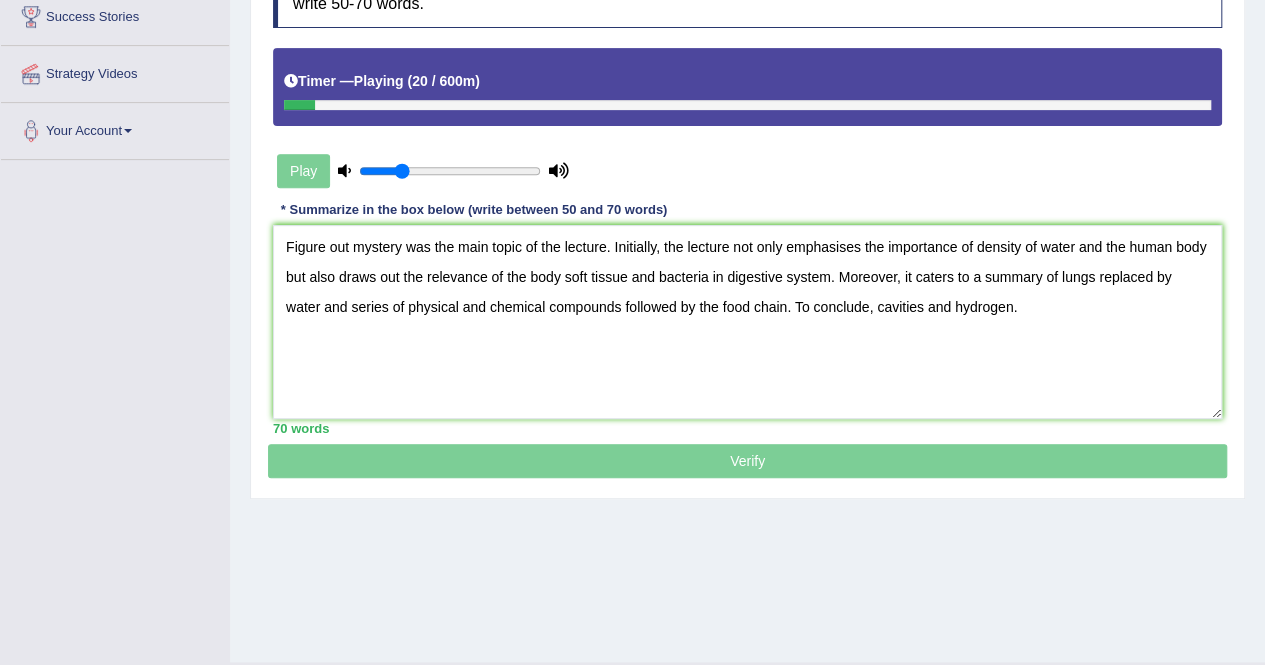 drag, startPoint x: 440, startPoint y: 93, endPoint x: 806, endPoint y: 86, distance: 366.06693 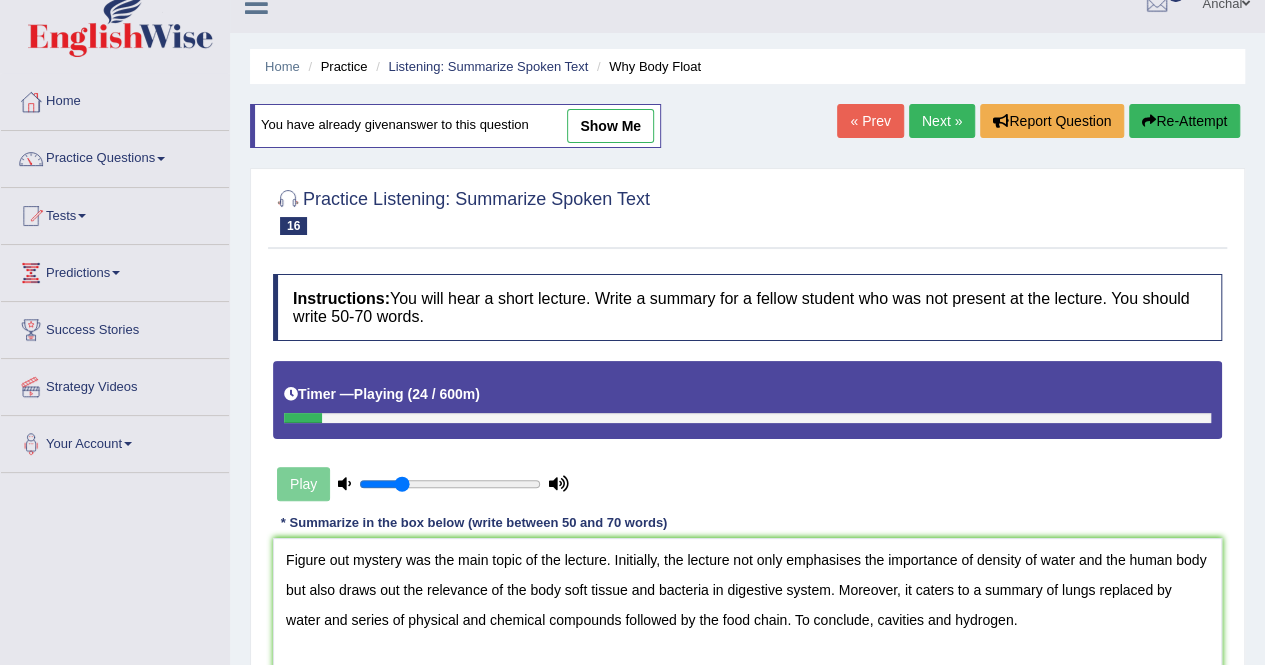 scroll, scrollTop: 24, scrollLeft: 0, axis: vertical 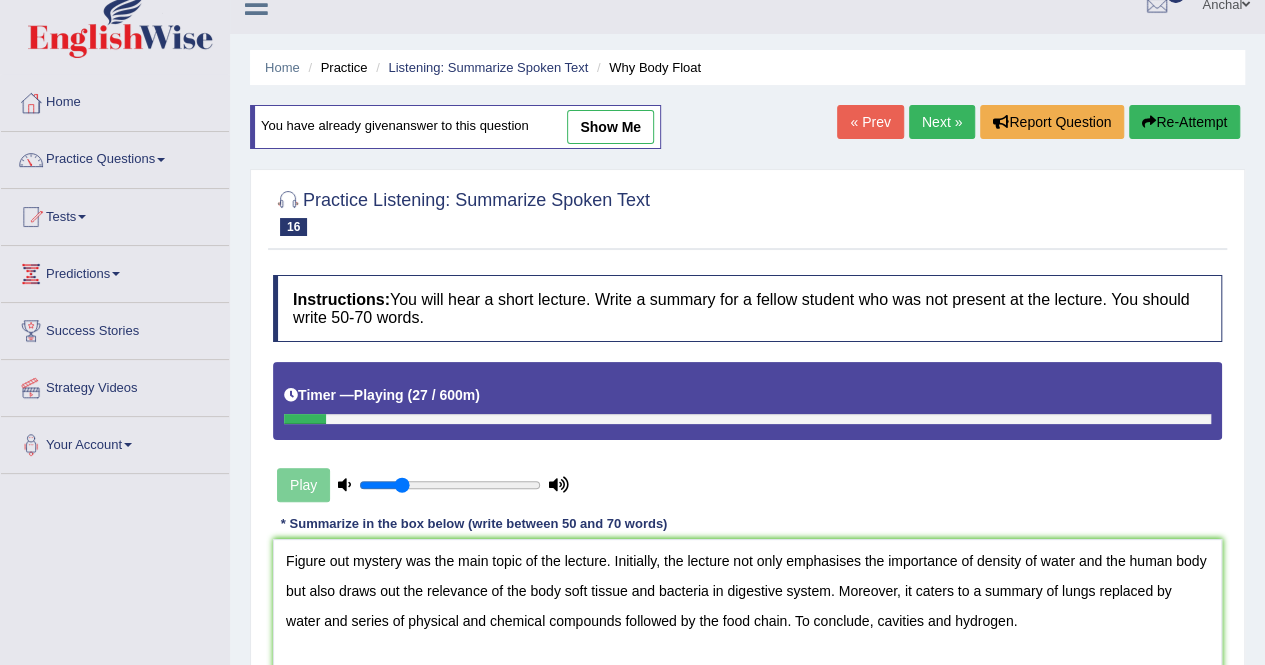 click on "show me" at bounding box center (610, 127) 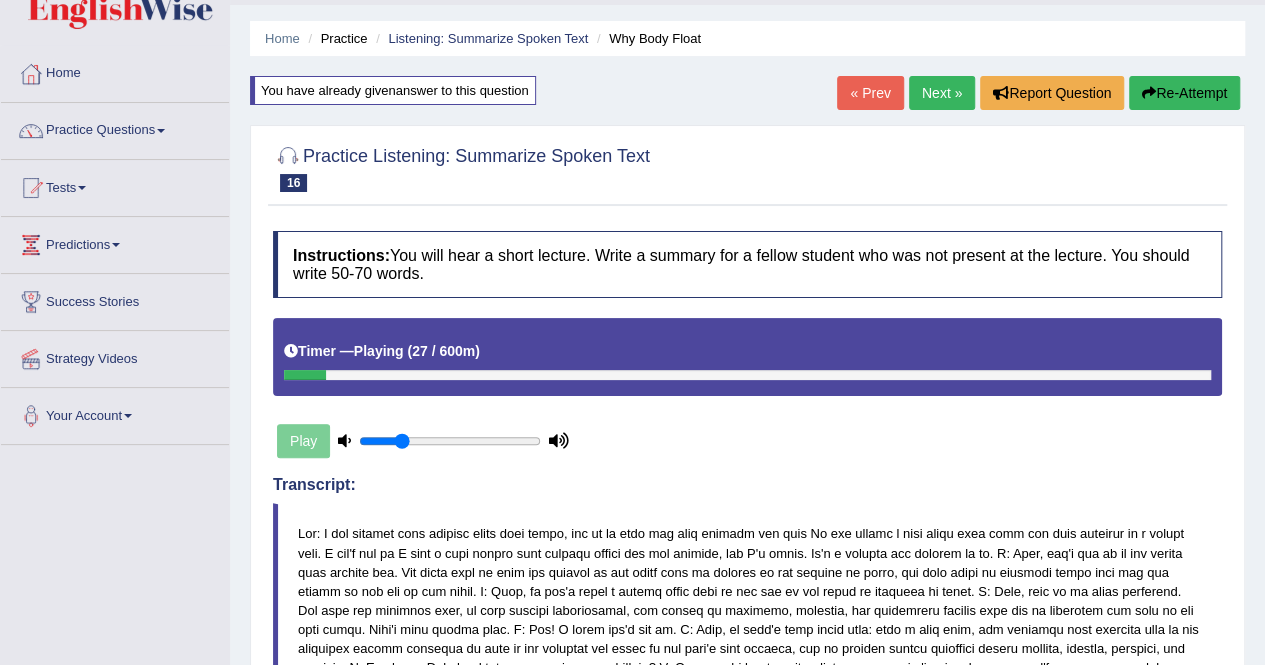 scroll, scrollTop: 0, scrollLeft: 0, axis: both 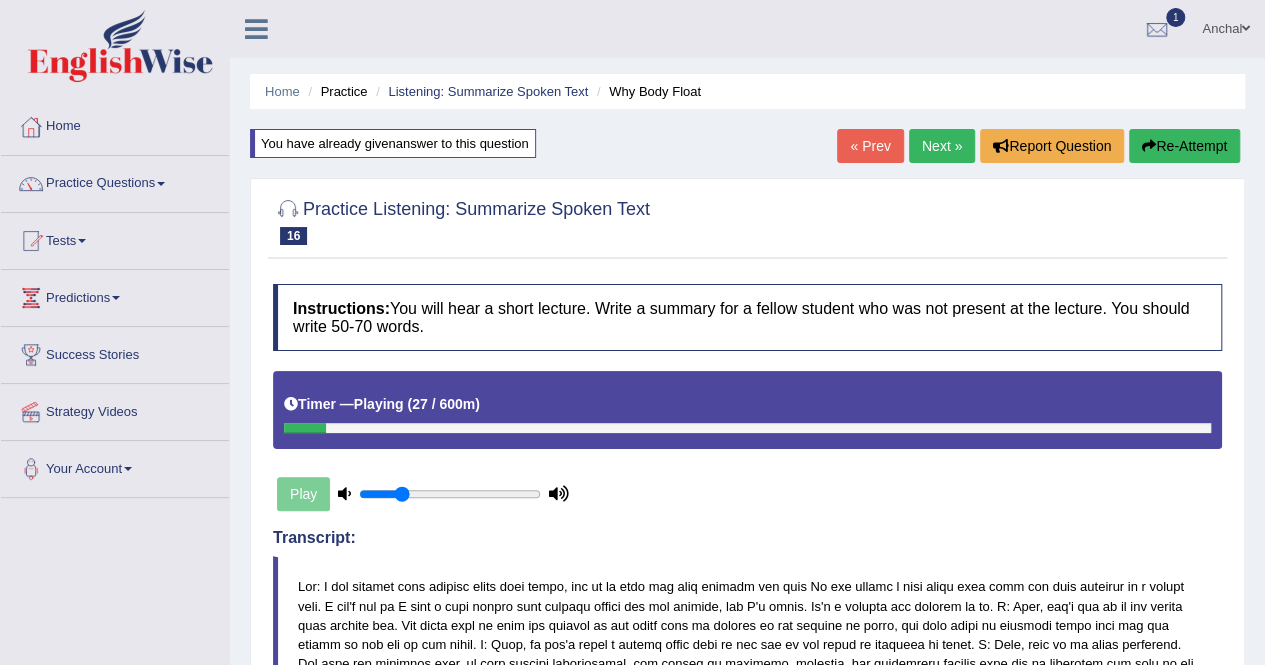 click on "Next »" at bounding box center [942, 146] 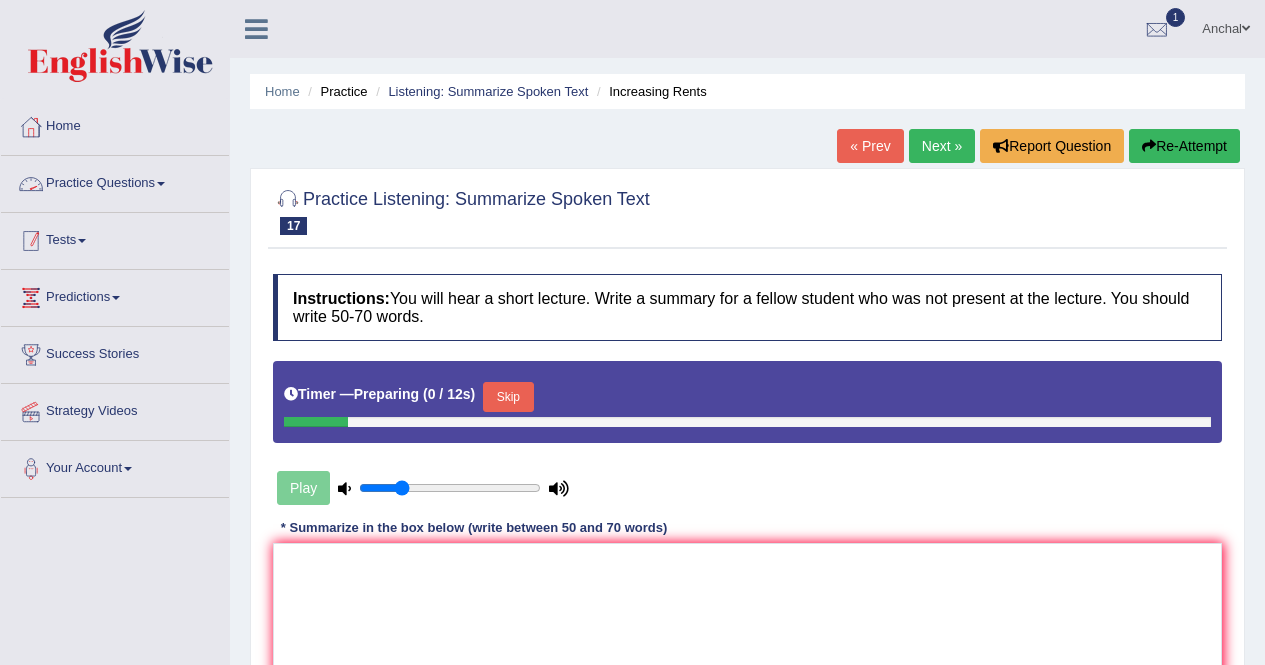 scroll, scrollTop: 0, scrollLeft: 0, axis: both 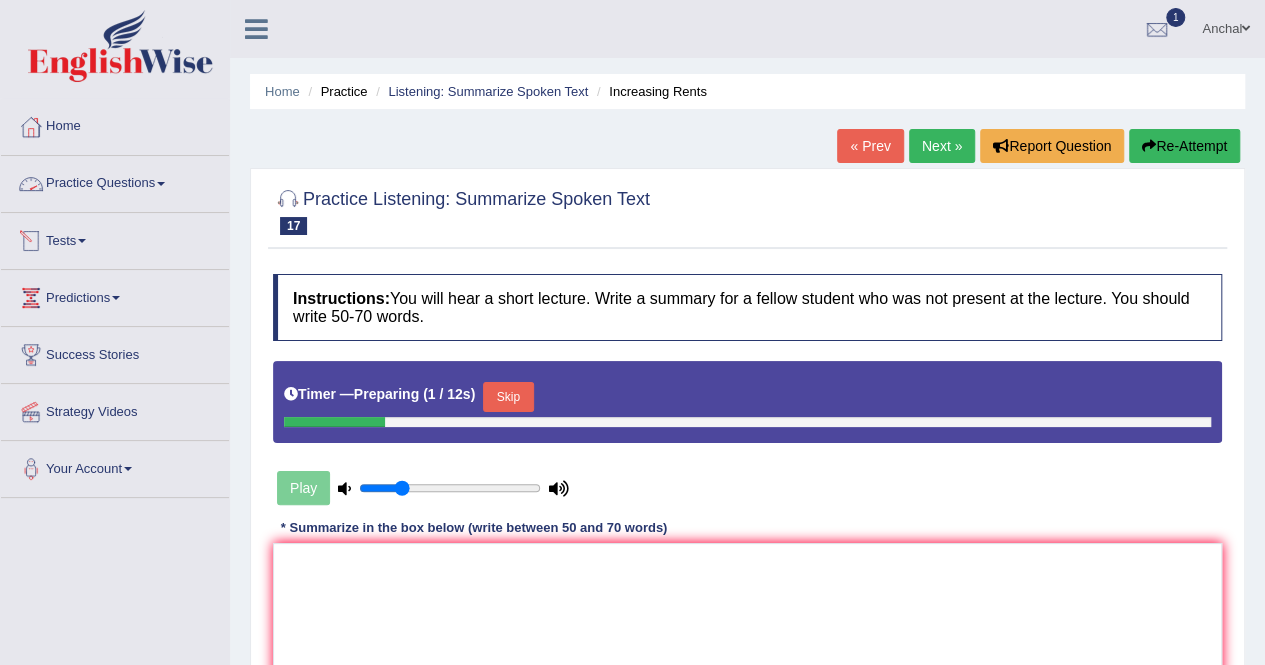 click on "Practice Questions" at bounding box center (115, 181) 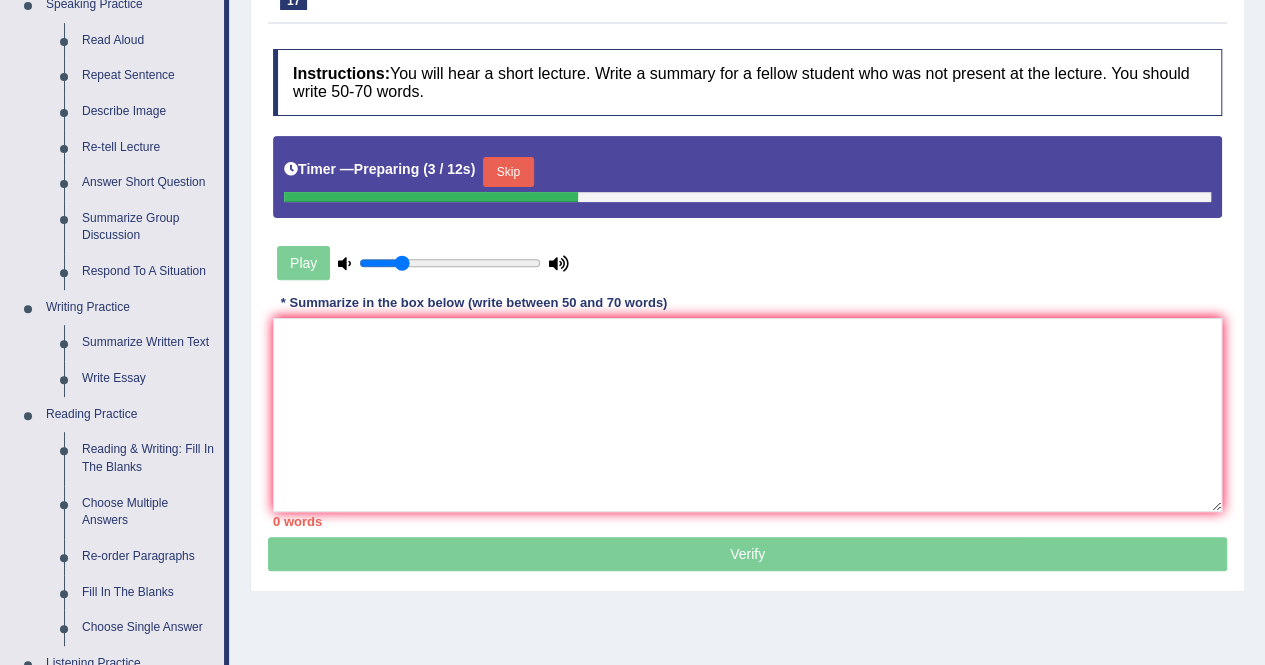scroll, scrollTop: 217, scrollLeft: 0, axis: vertical 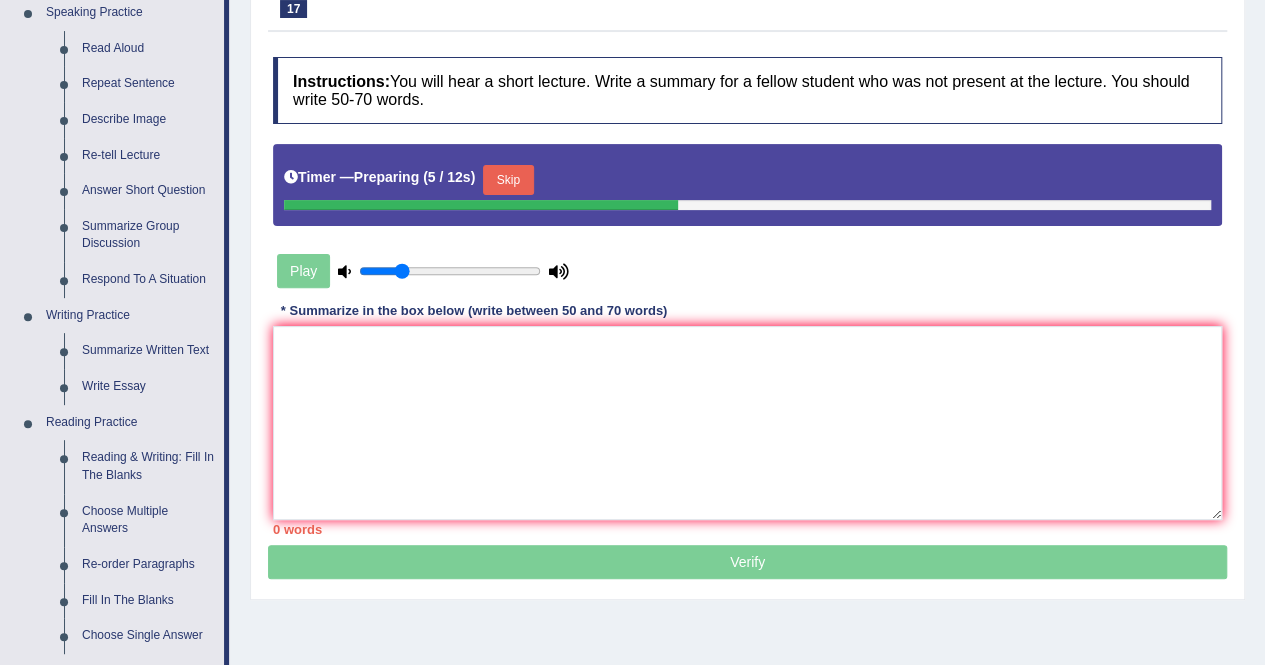 click on "Skip" at bounding box center [508, 180] 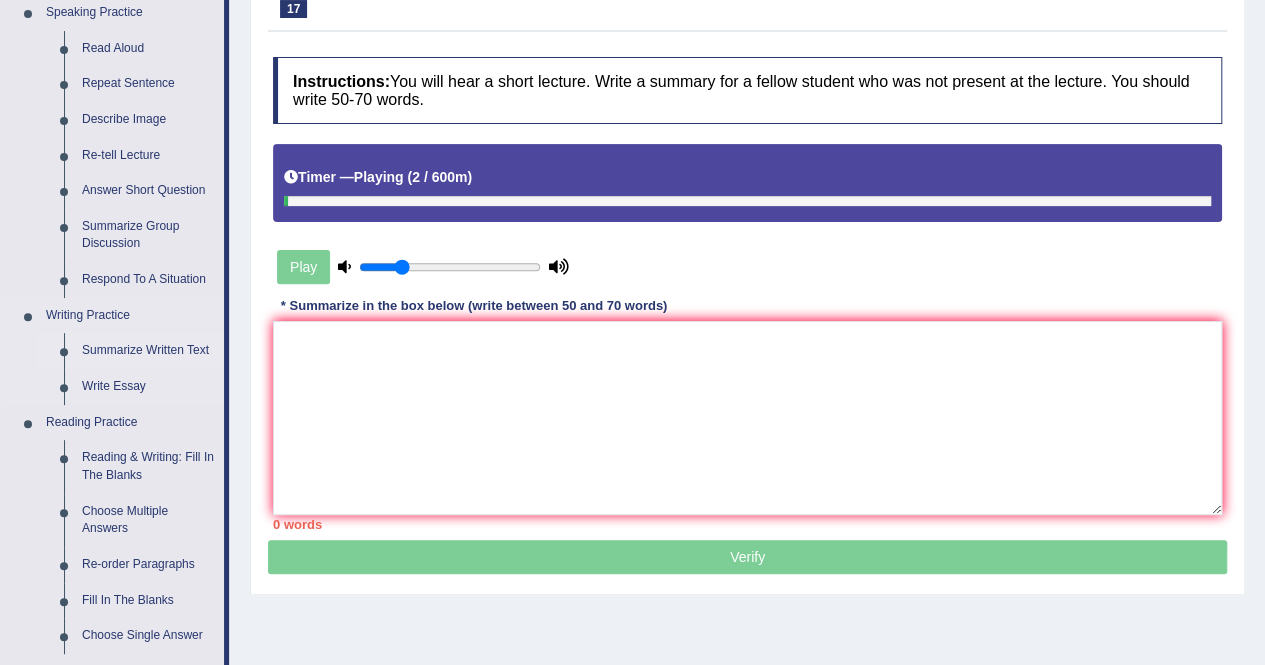 click on "Summarize Written Text" at bounding box center (148, 351) 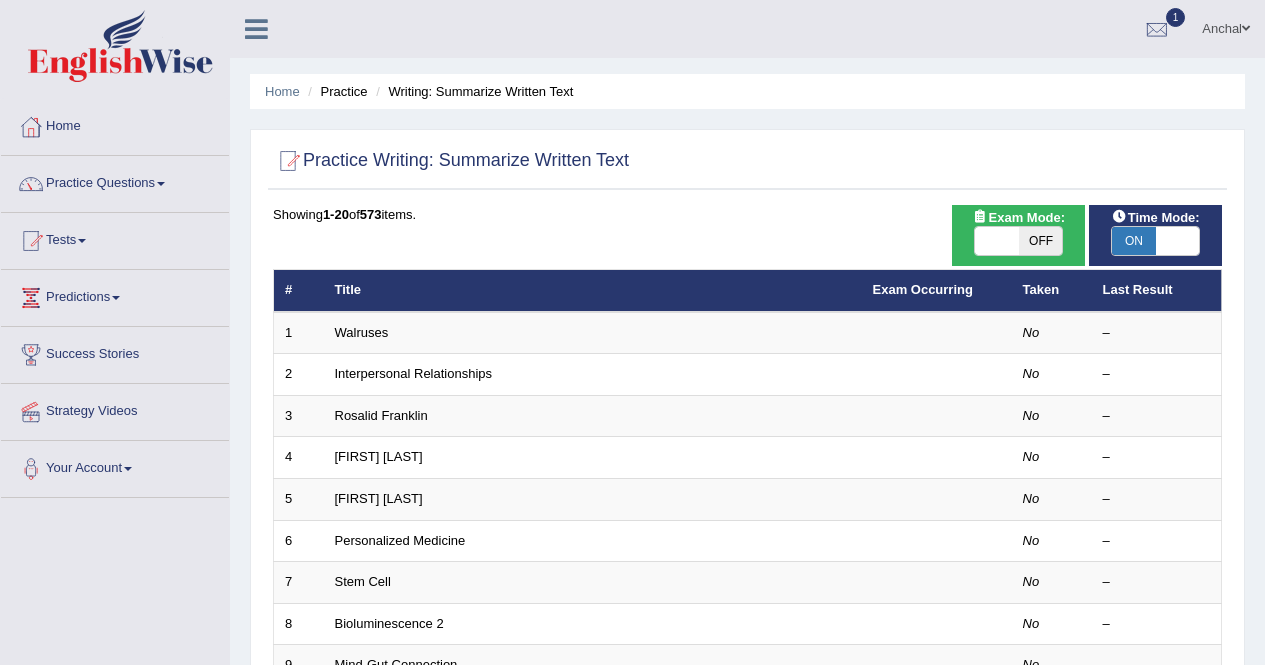 scroll, scrollTop: 0, scrollLeft: 0, axis: both 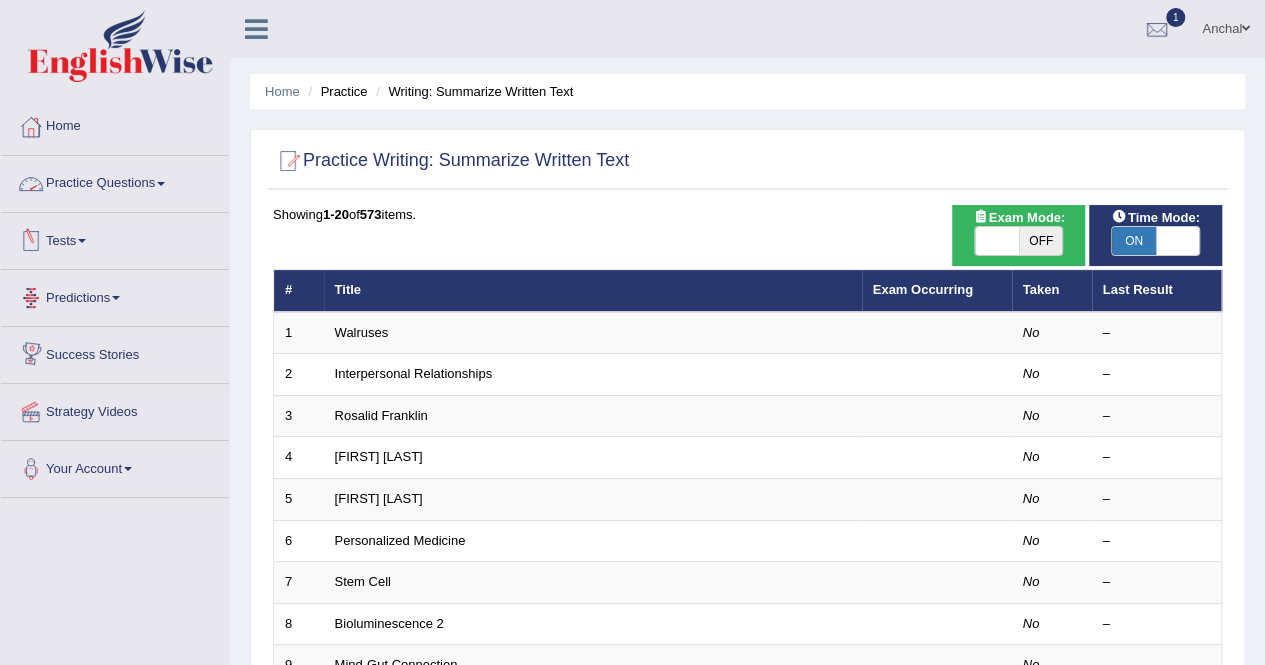 click on "Practice Questions" at bounding box center (115, 181) 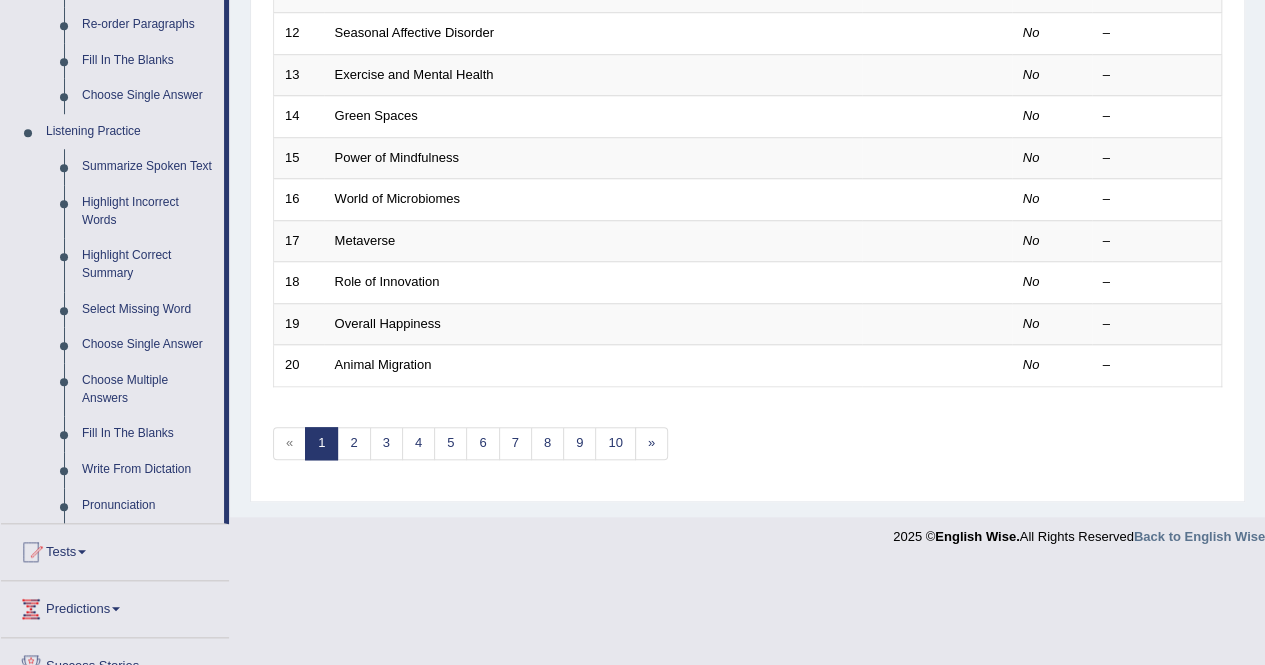 scroll, scrollTop: 787, scrollLeft: 0, axis: vertical 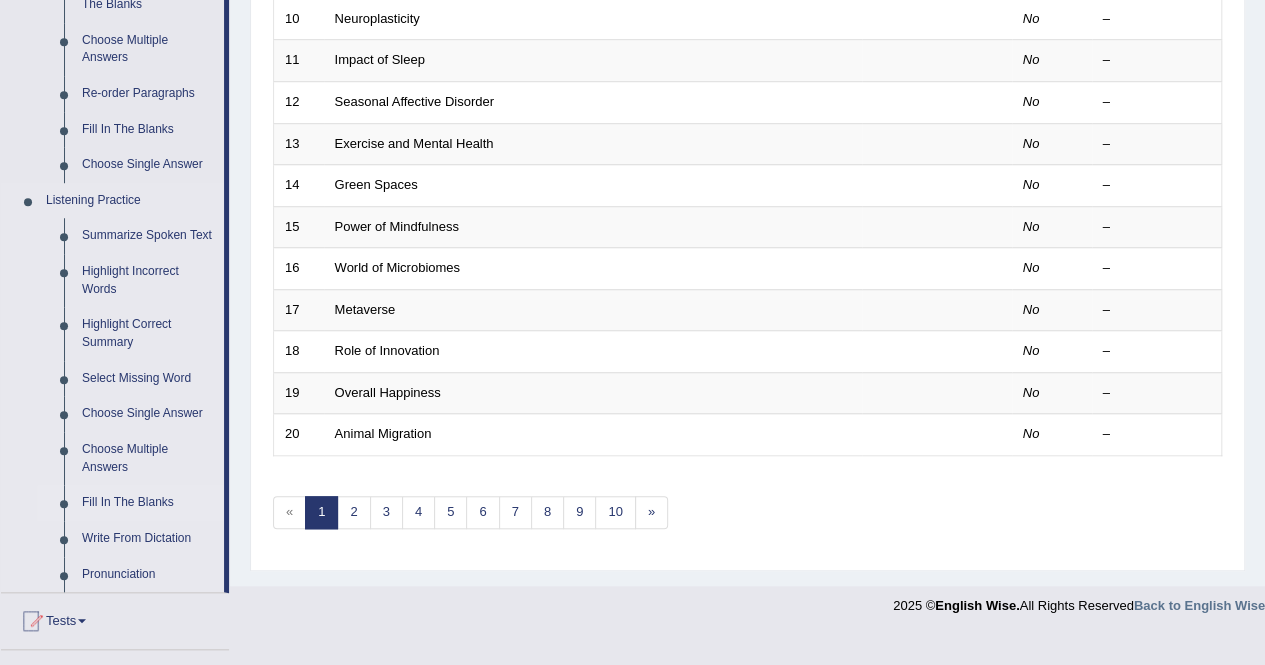 click on "Fill In The Blanks" at bounding box center [148, 503] 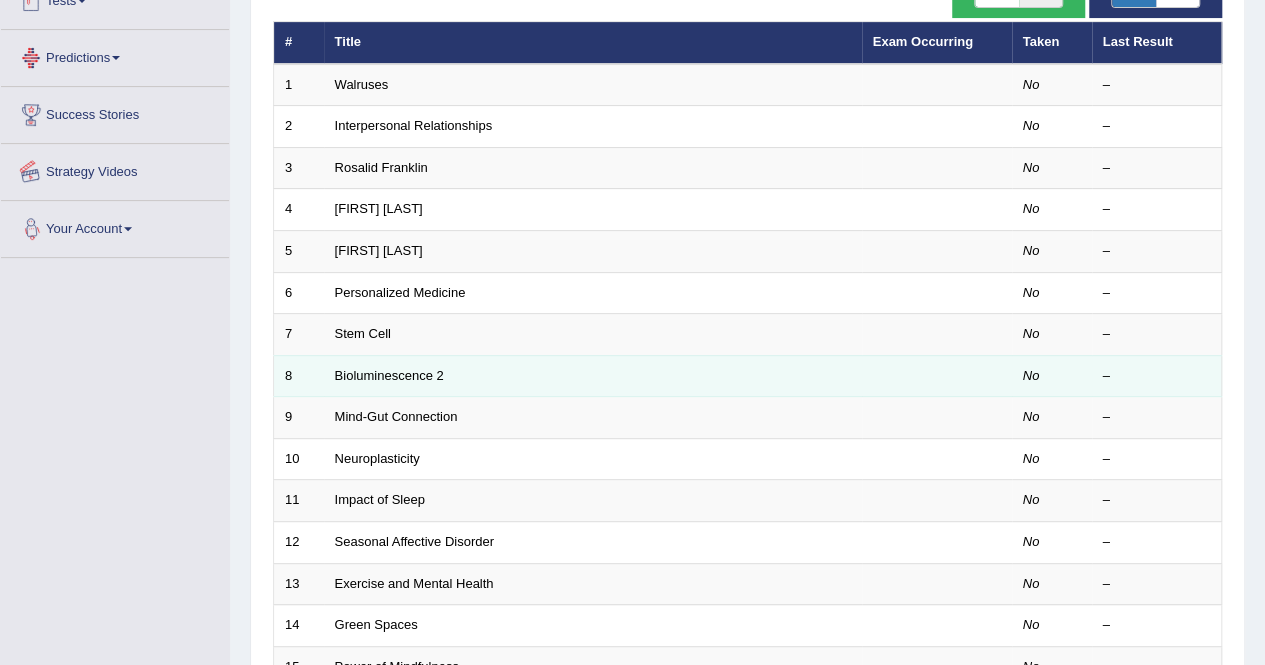 scroll, scrollTop: 251, scrollLeft: 0, axis: vertical 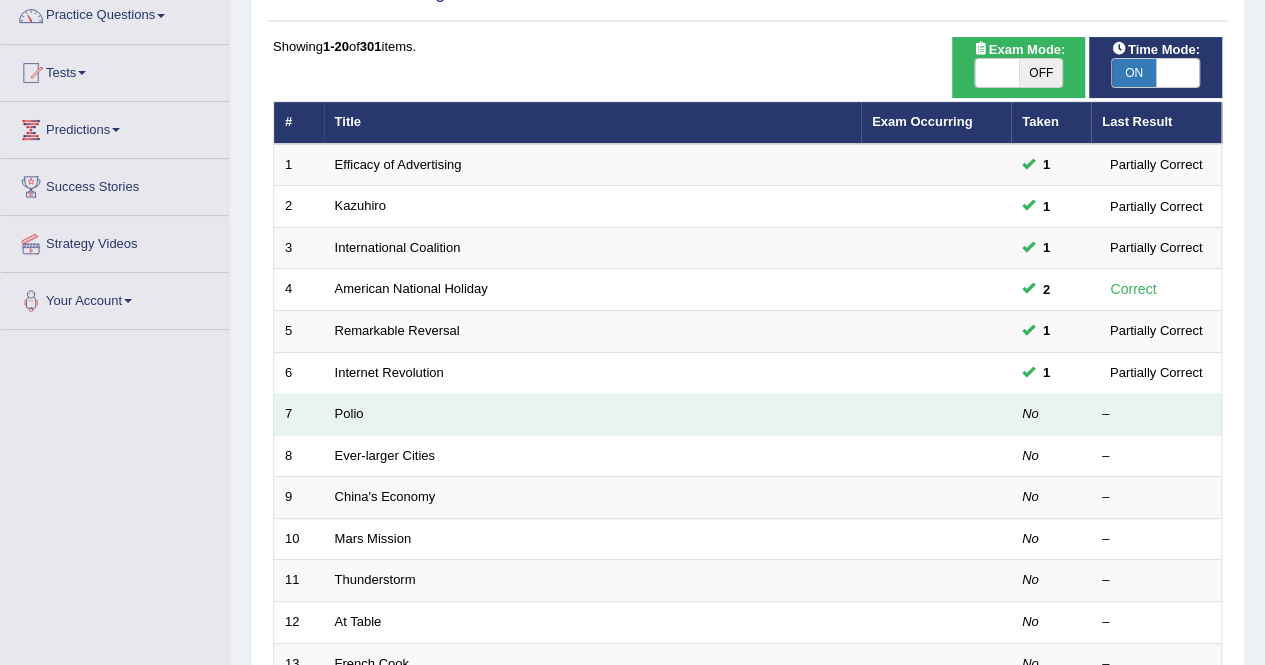 click on "Polio" at bounding box center (592, 415) 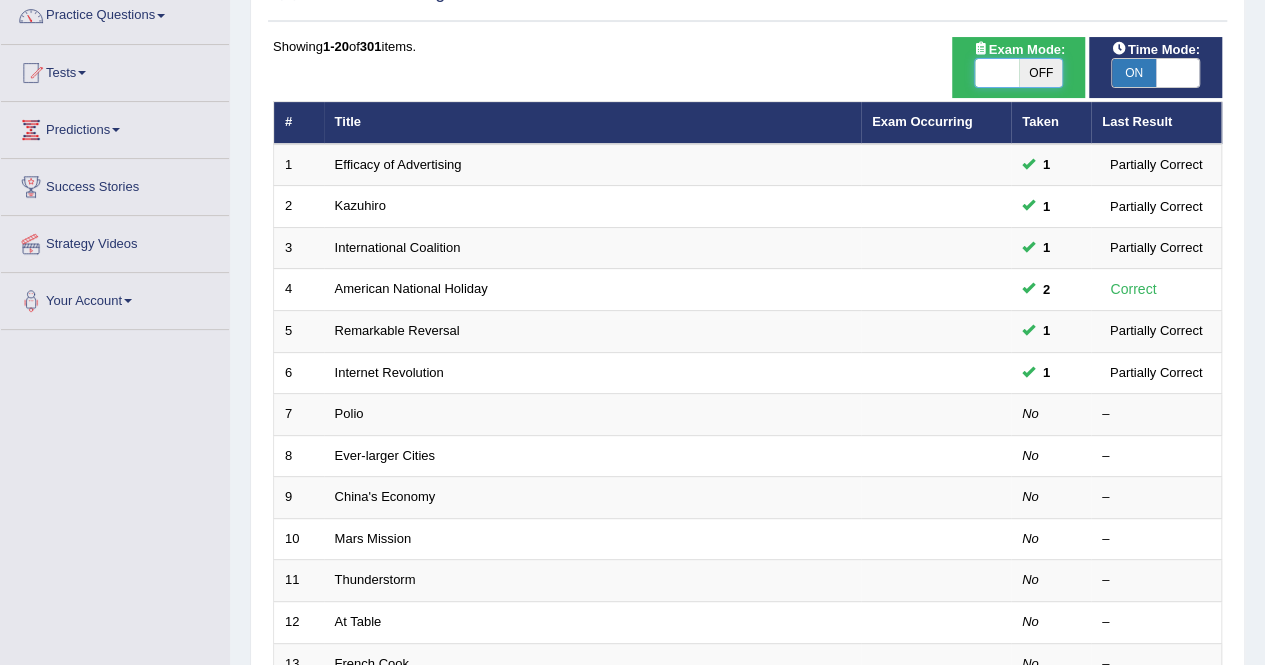 click at bounding box center [997, 73] 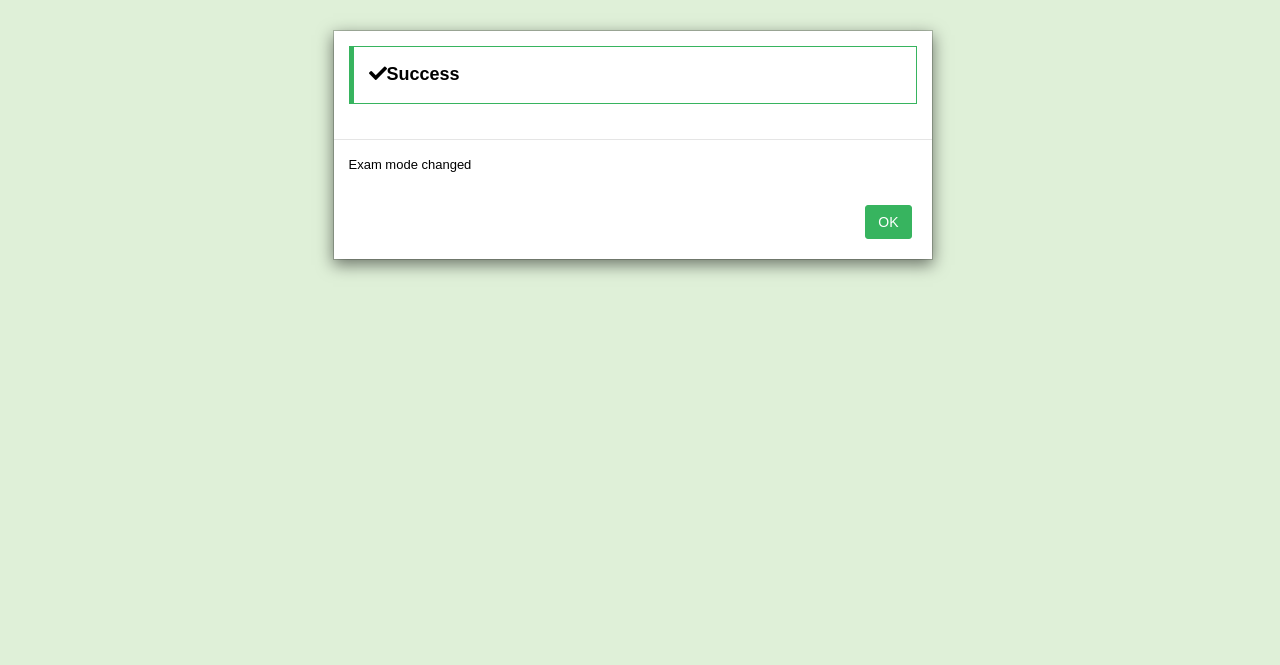 click on "OK" at bounding box center [888, 222] 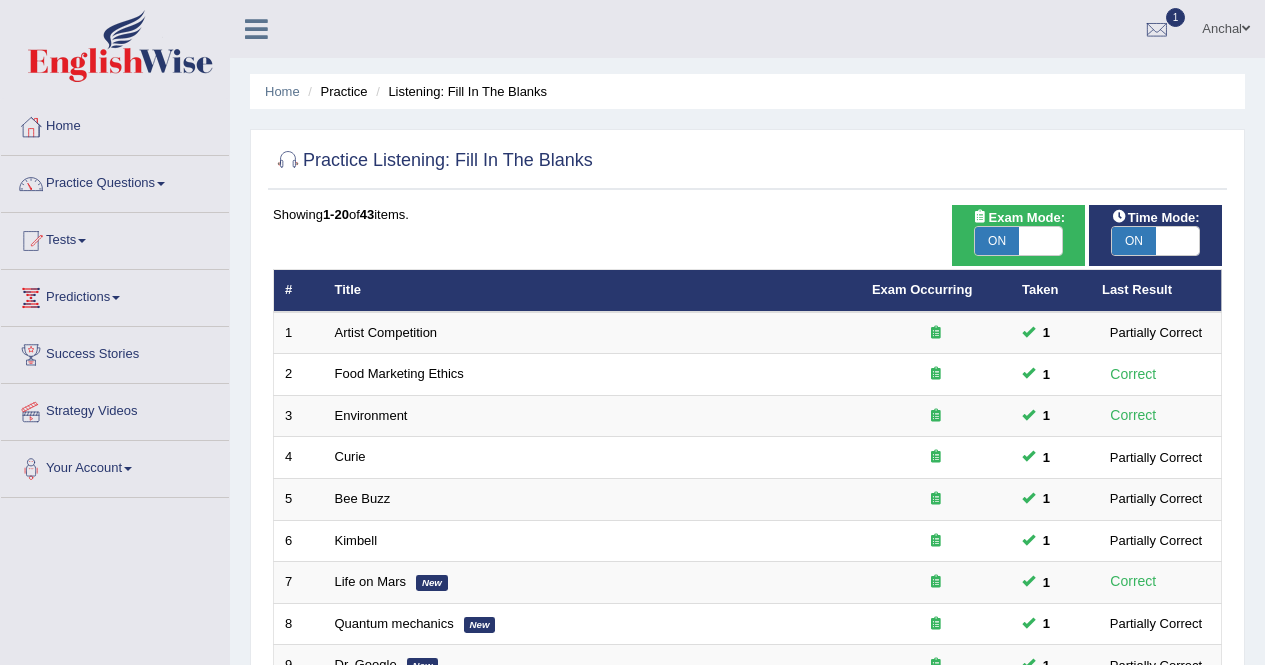 scroll, scrollTop: 183, scrollLeft: 0, axis: vertical 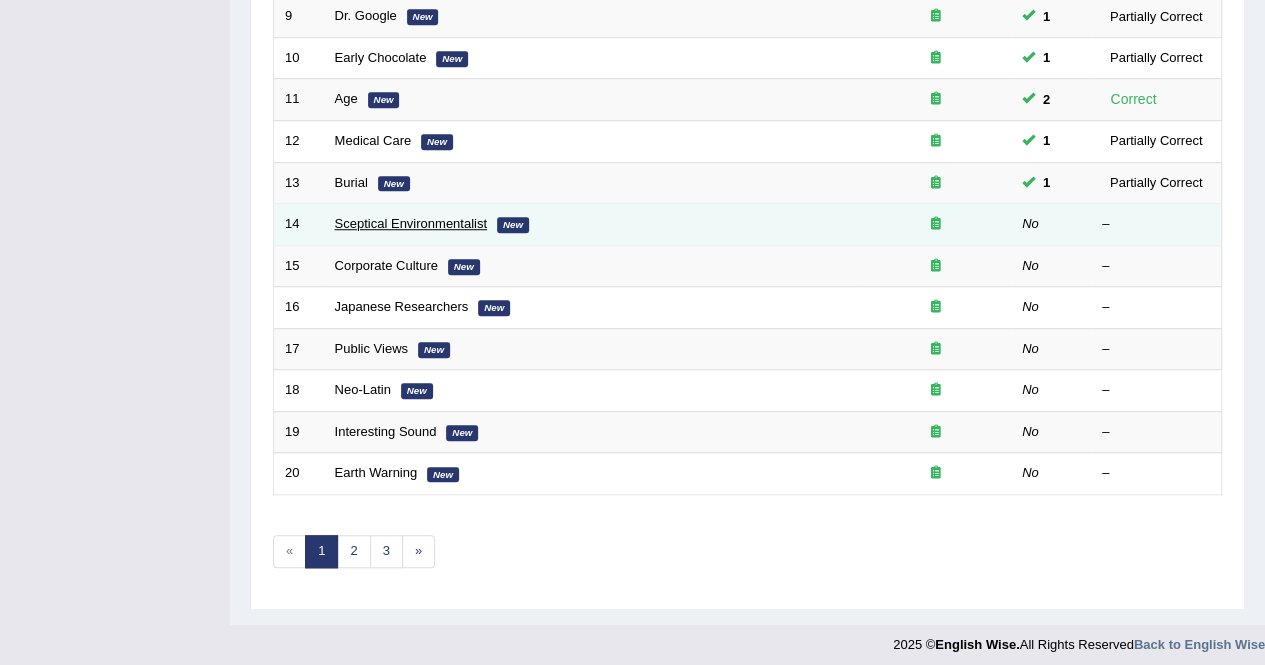 click on "Sceptical Environmentalist" at bounding box center (411, 223) 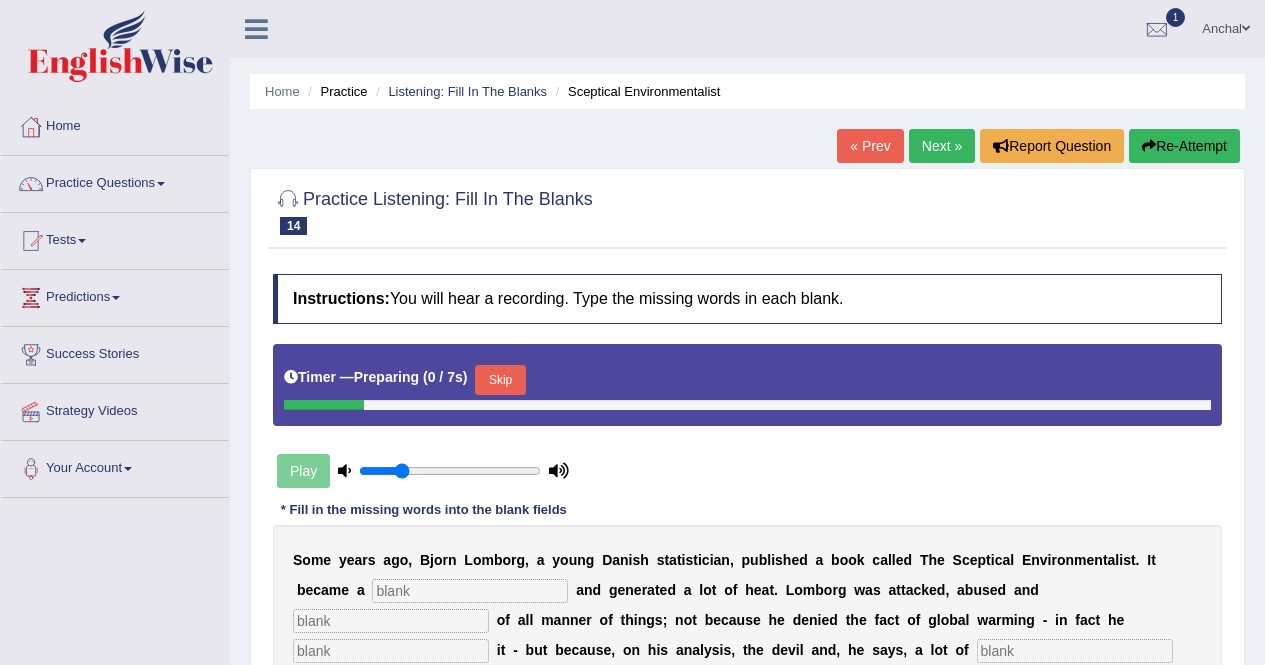scroll, scrollTop: 178, scrollLeft: 0, axis: vertical 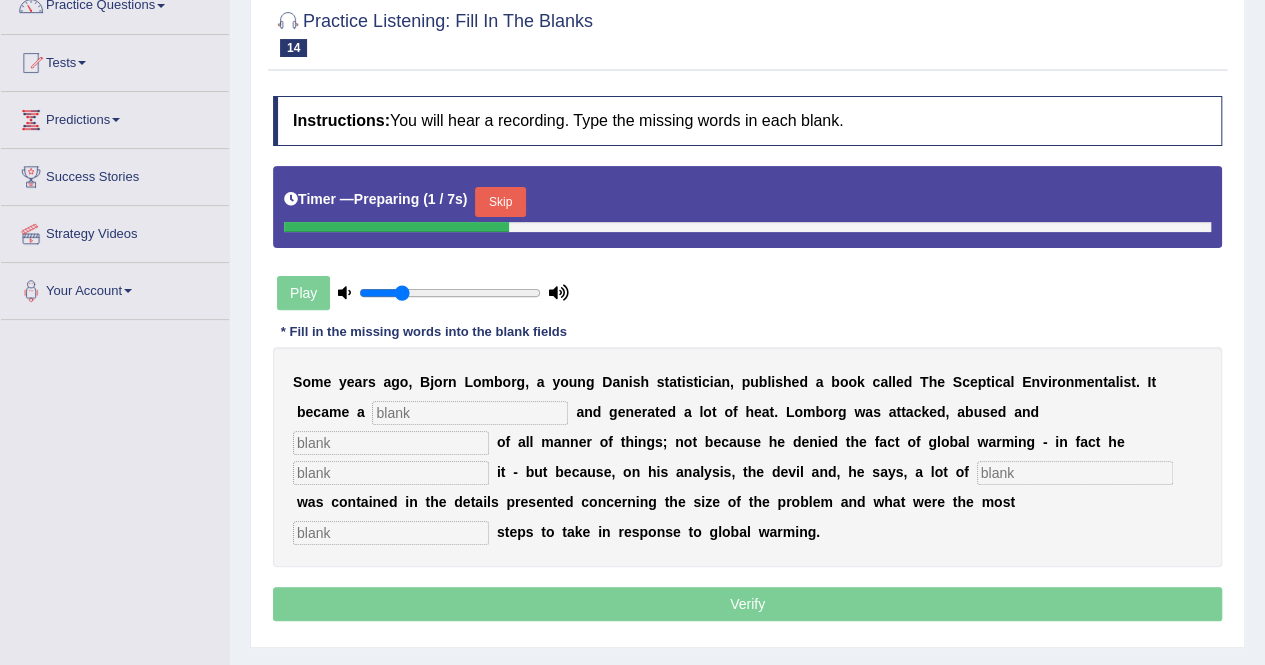 click on "Skip" at bounding box center [500, 202] 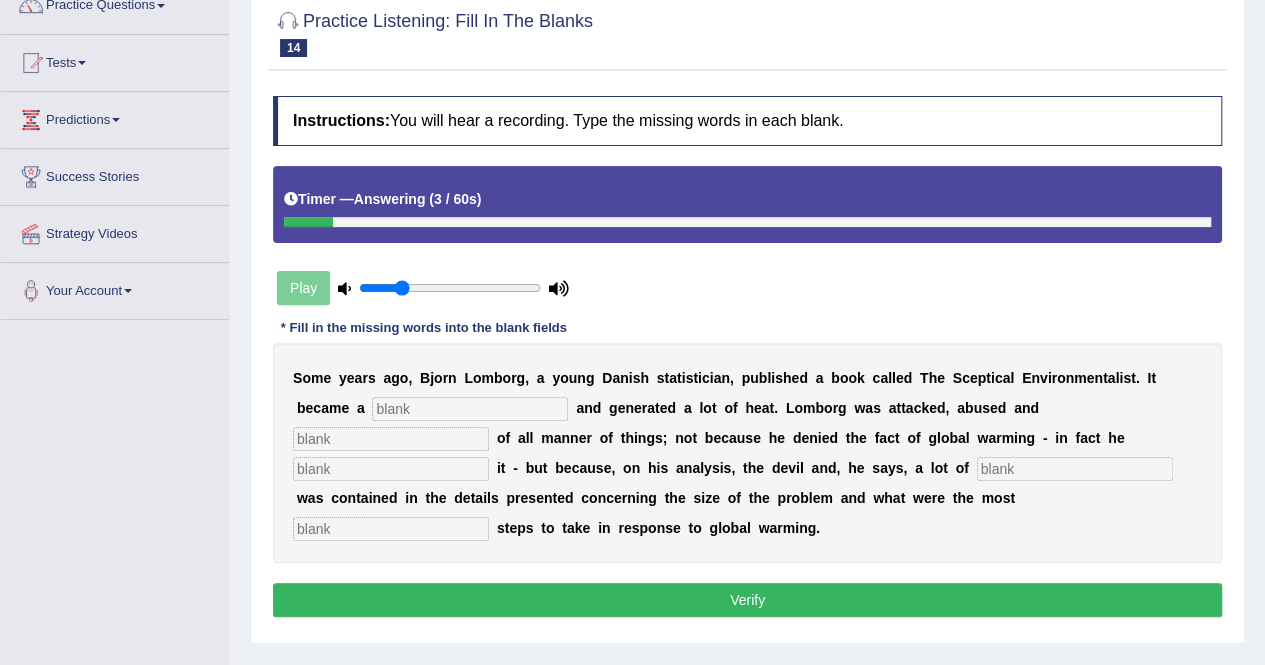 click at bounding box center (470, 409) 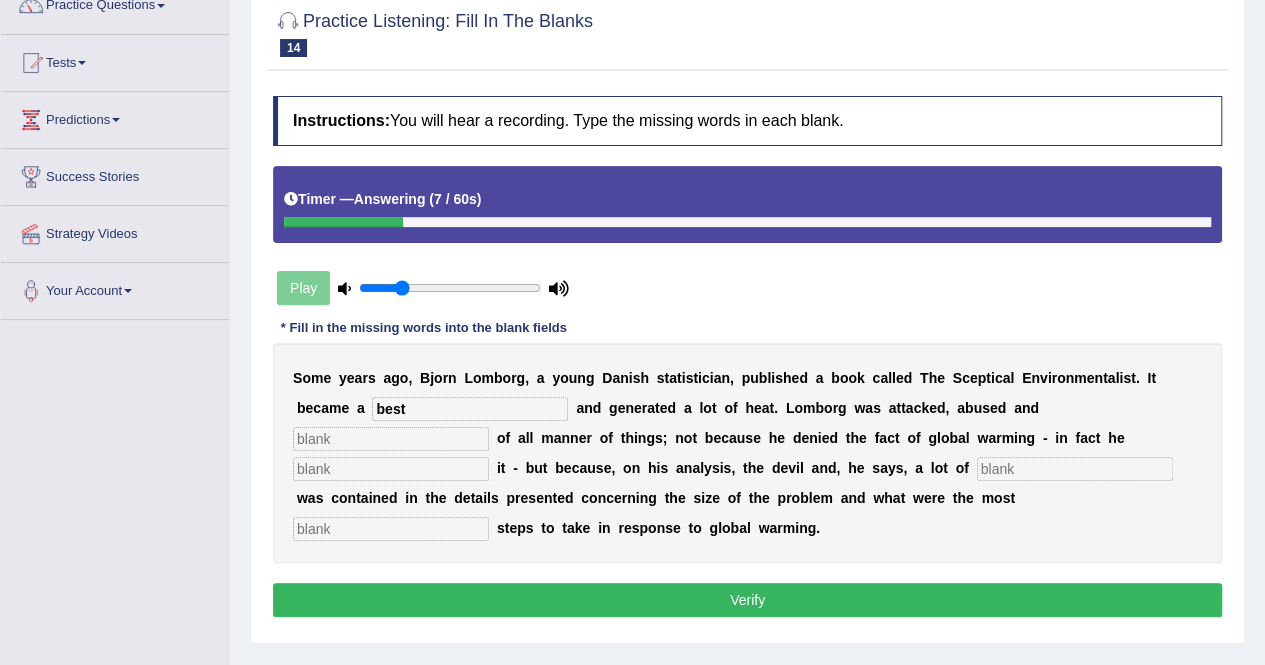 type on "best" 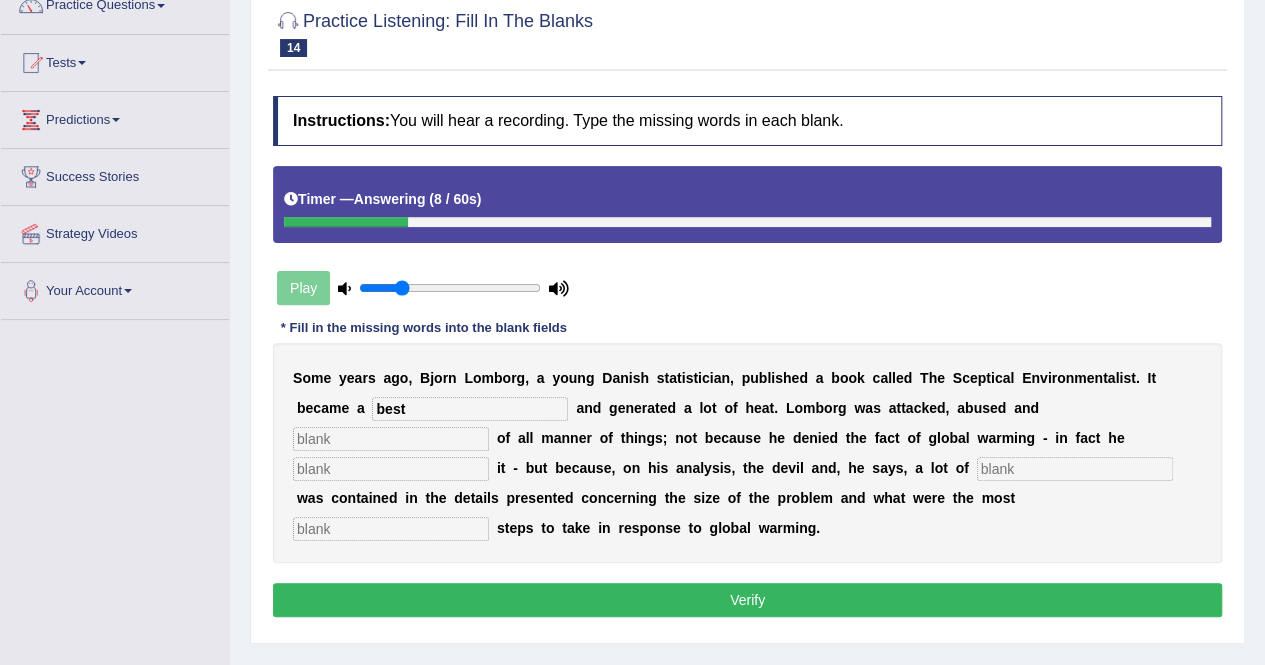 click at bounding box center (391, 439) 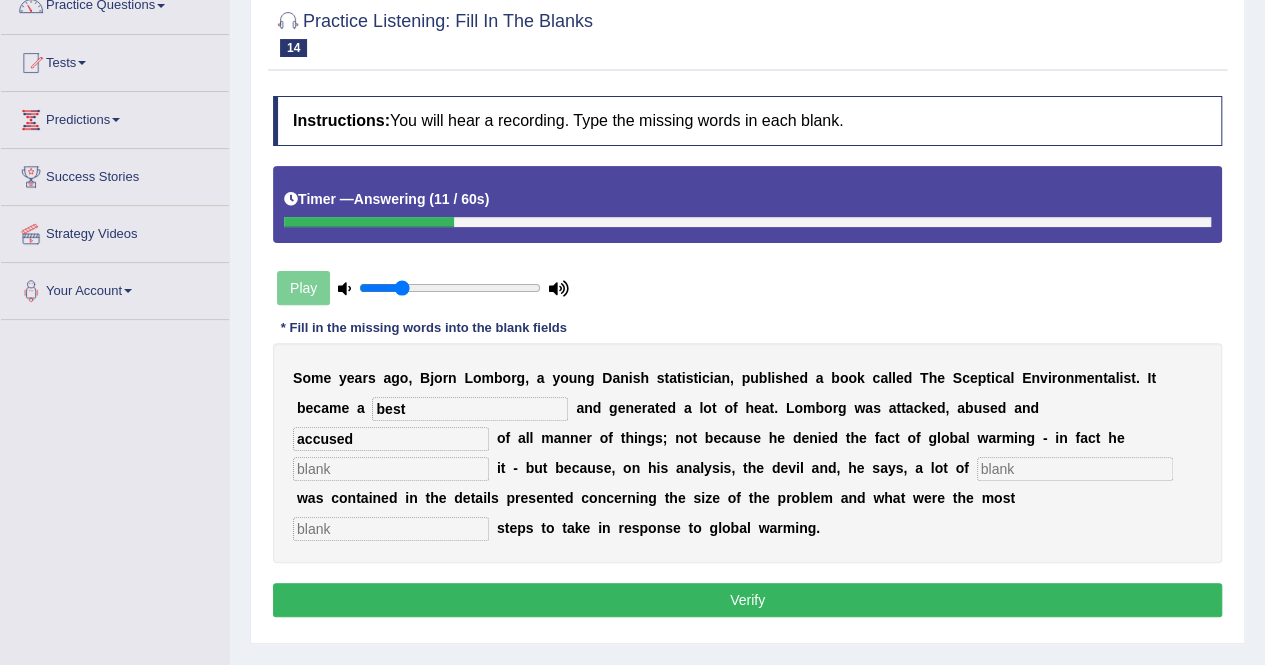type on "accused" 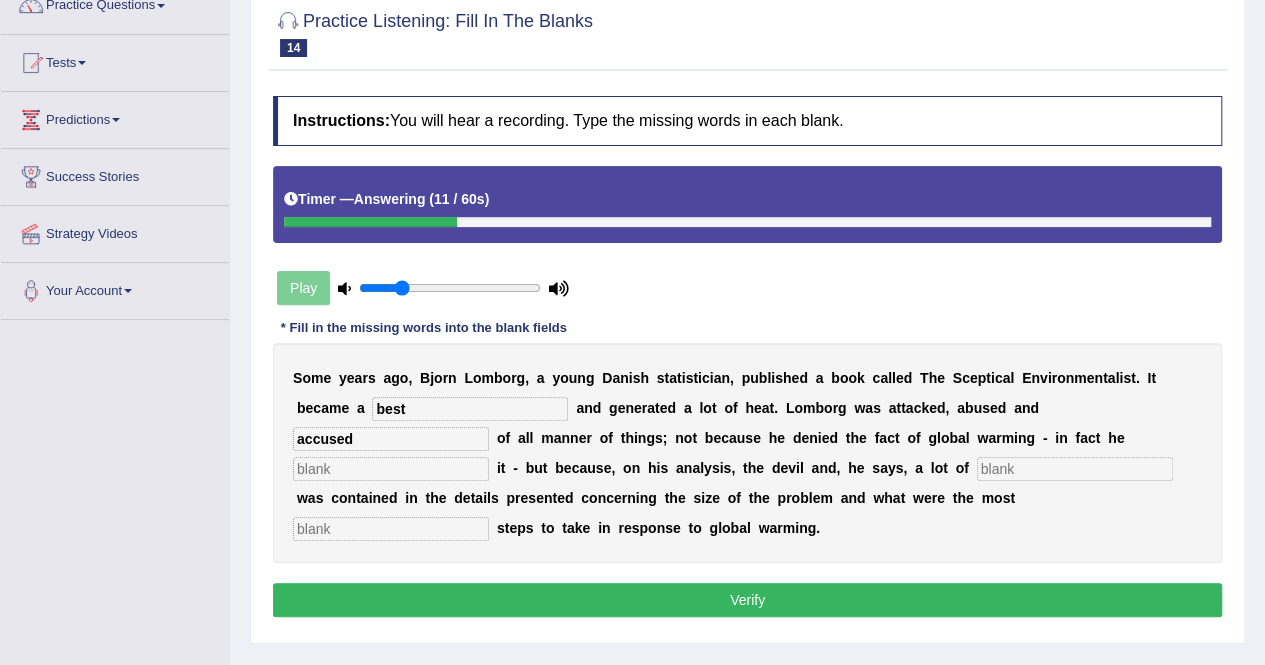 click at bounding box center [391, 469] 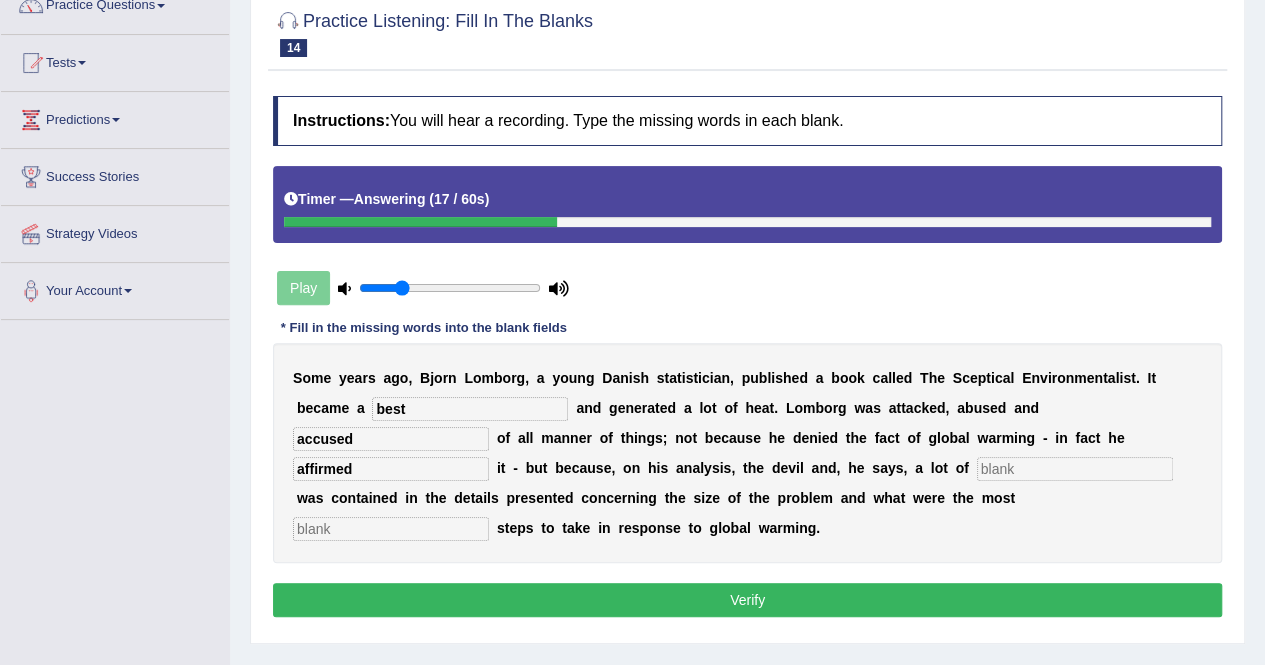 type on "affirmed" 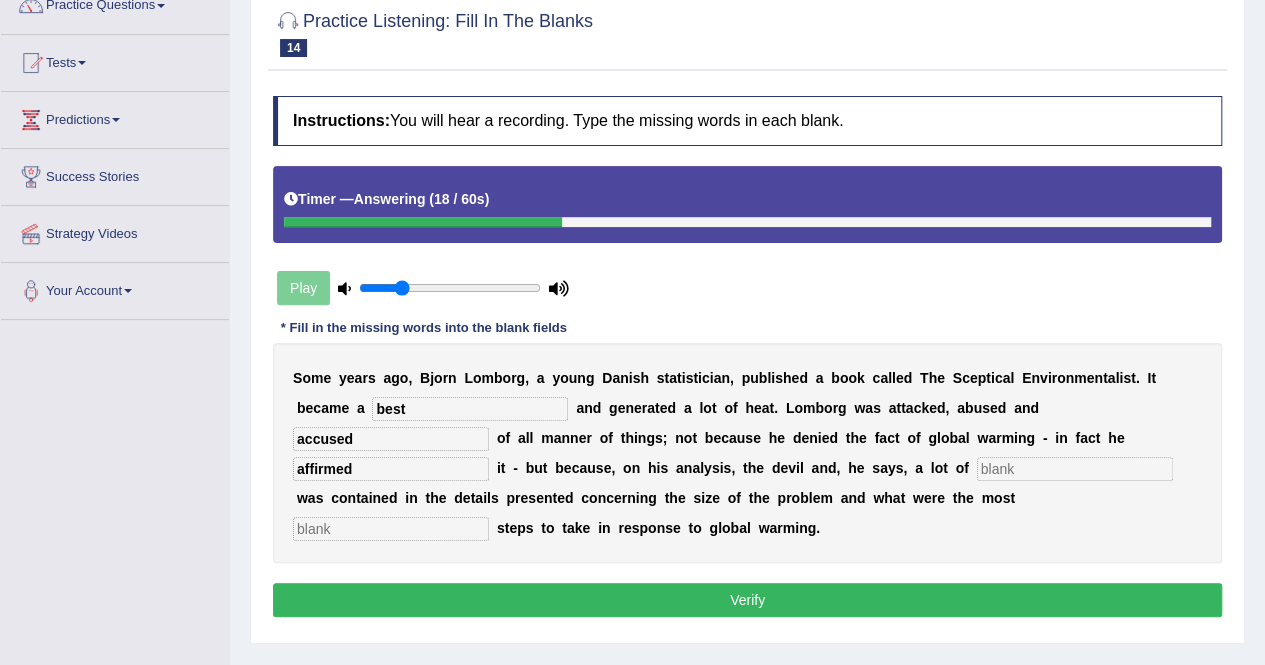 click at bounding box center (1075, 469) 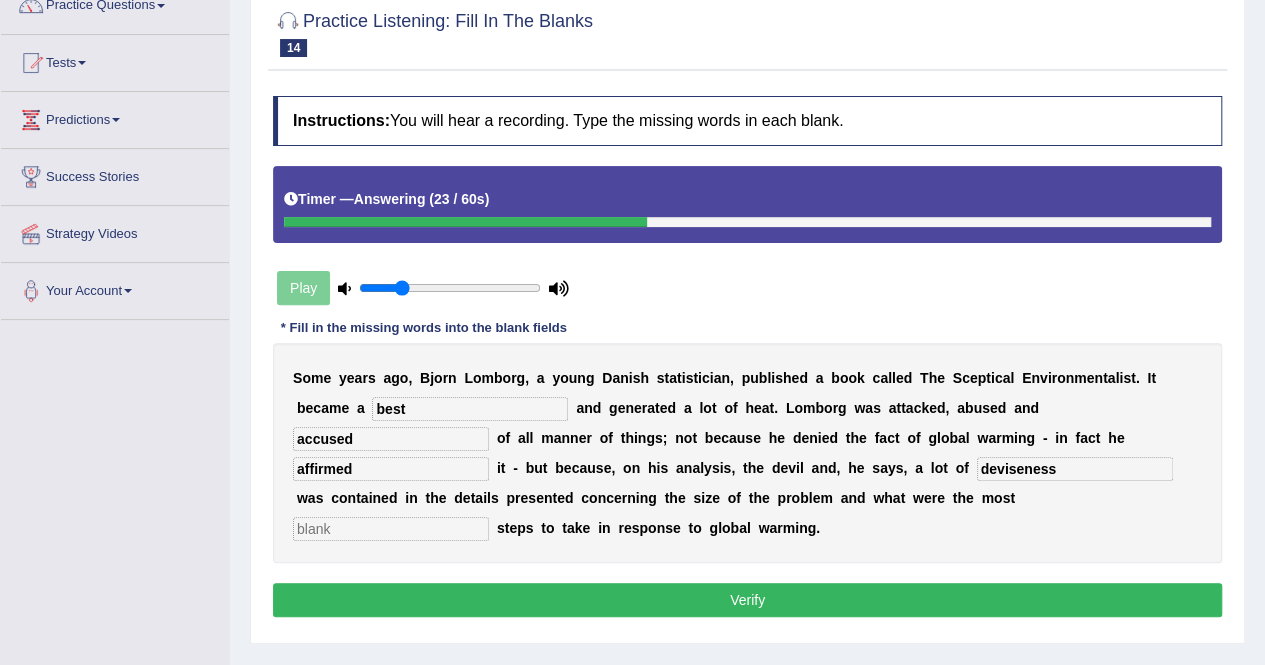 type on "deviseness" 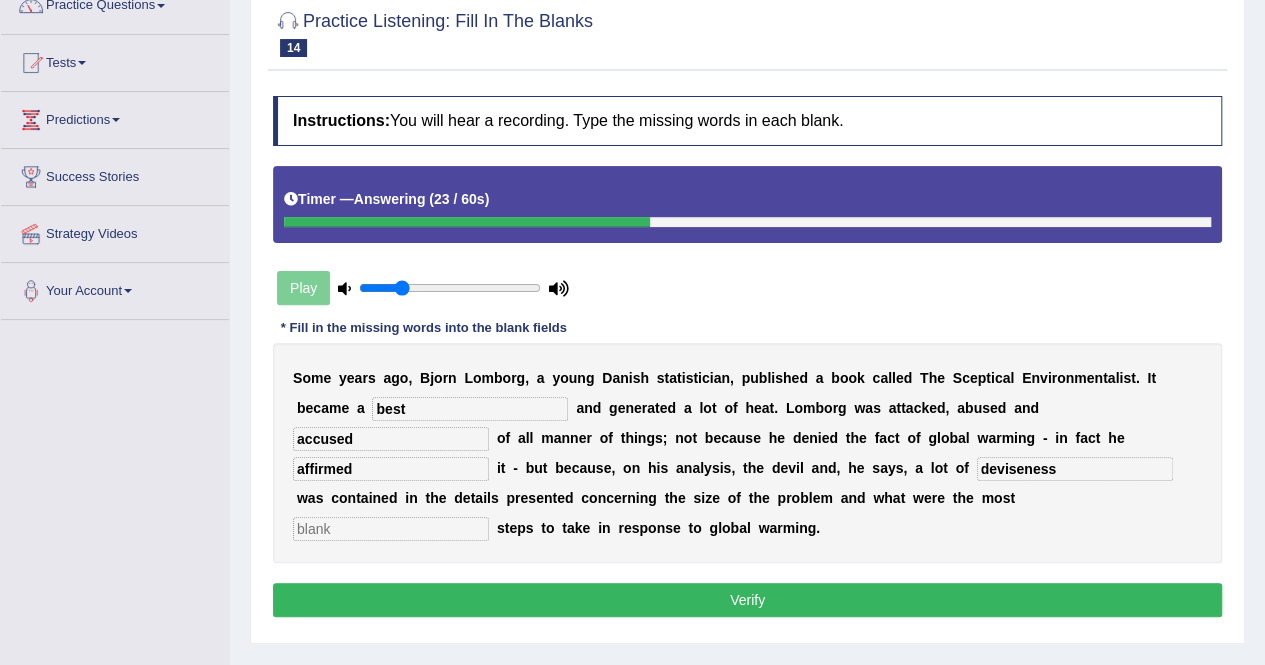 click at bounding box center (391, 529) 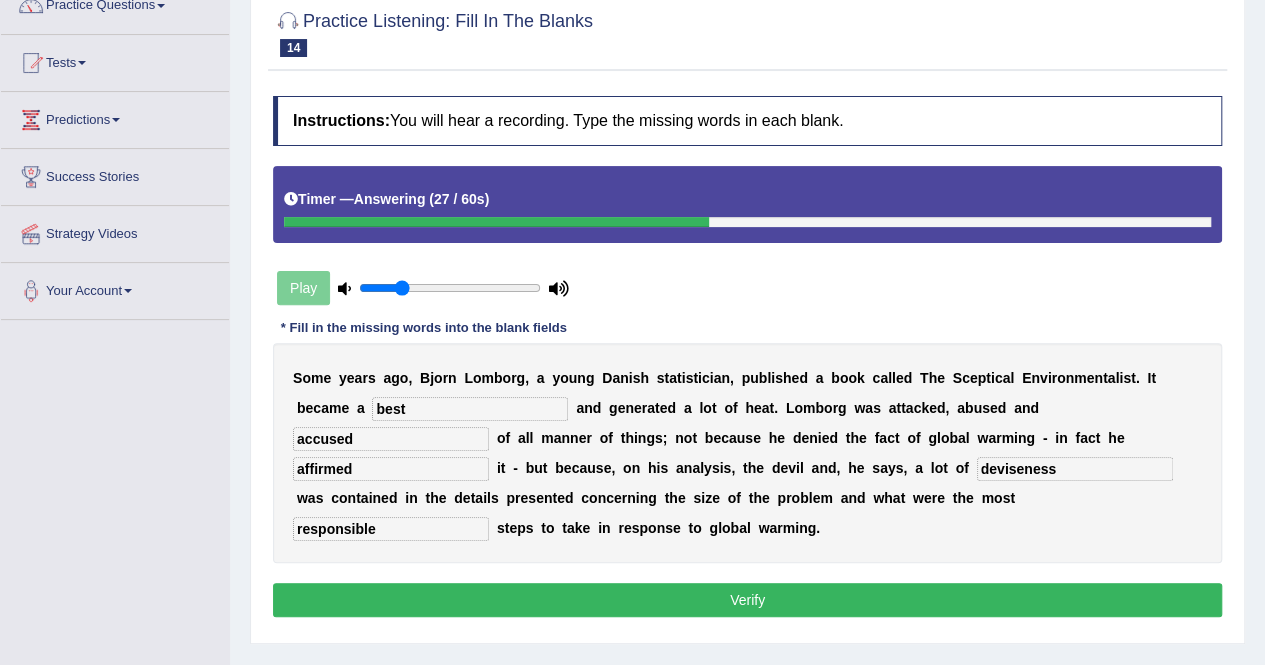 type on "responsible" 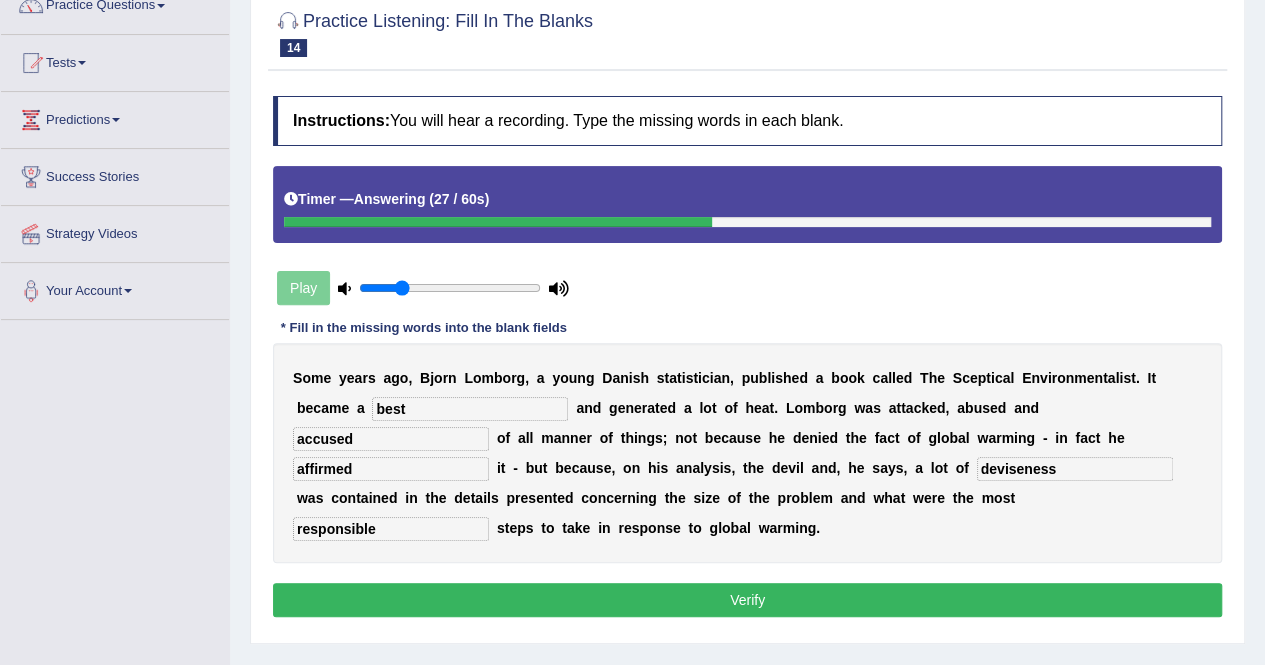 click on "Verify" at bounding box center [747, 600] 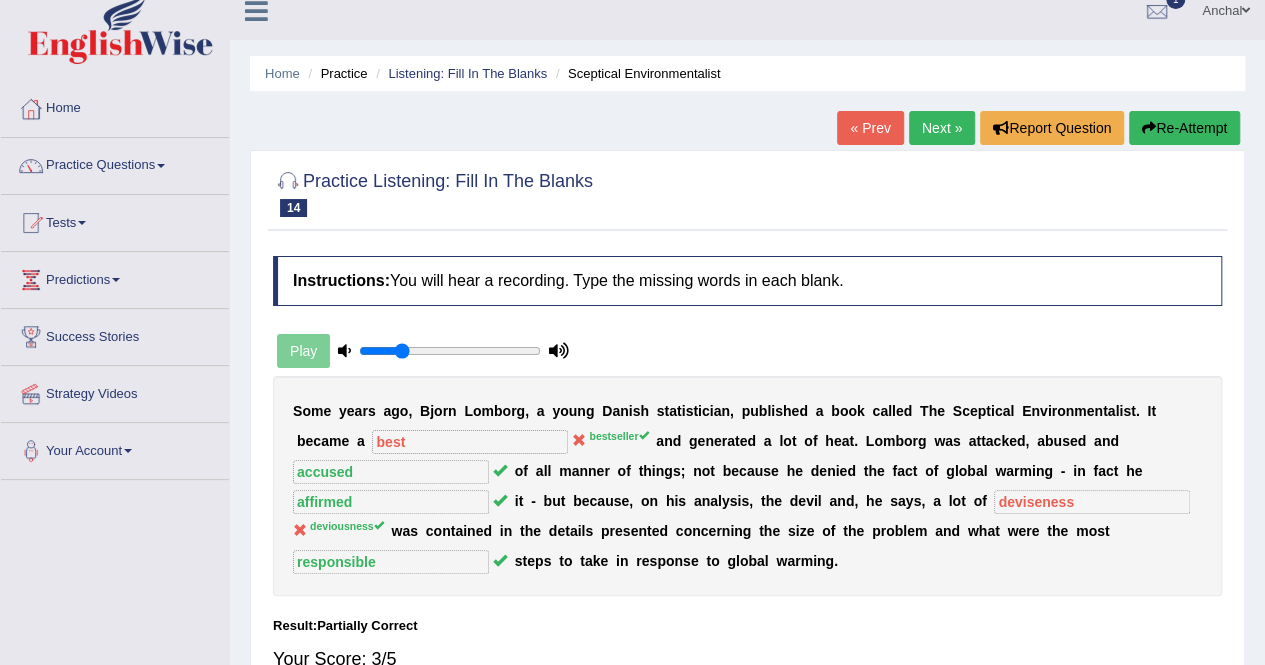 scroll, scrollTop: 0, scrollLeft: 0, axis: both 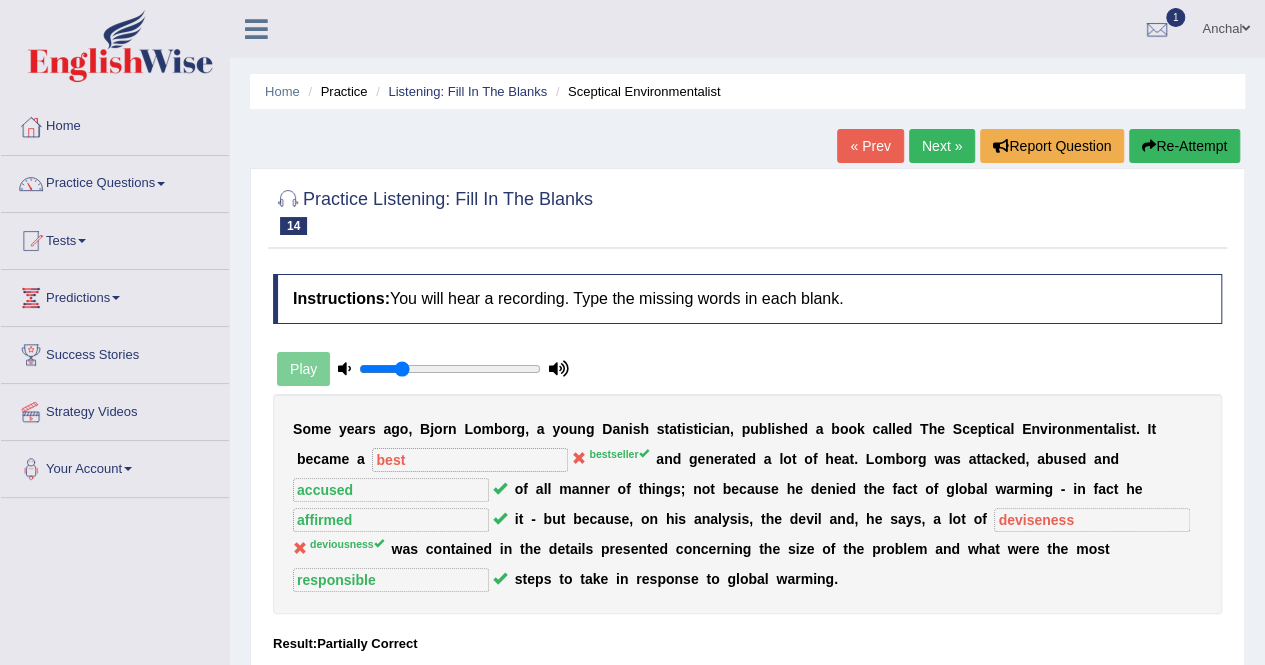 click on "Next »" at bounding box center (942, 146) 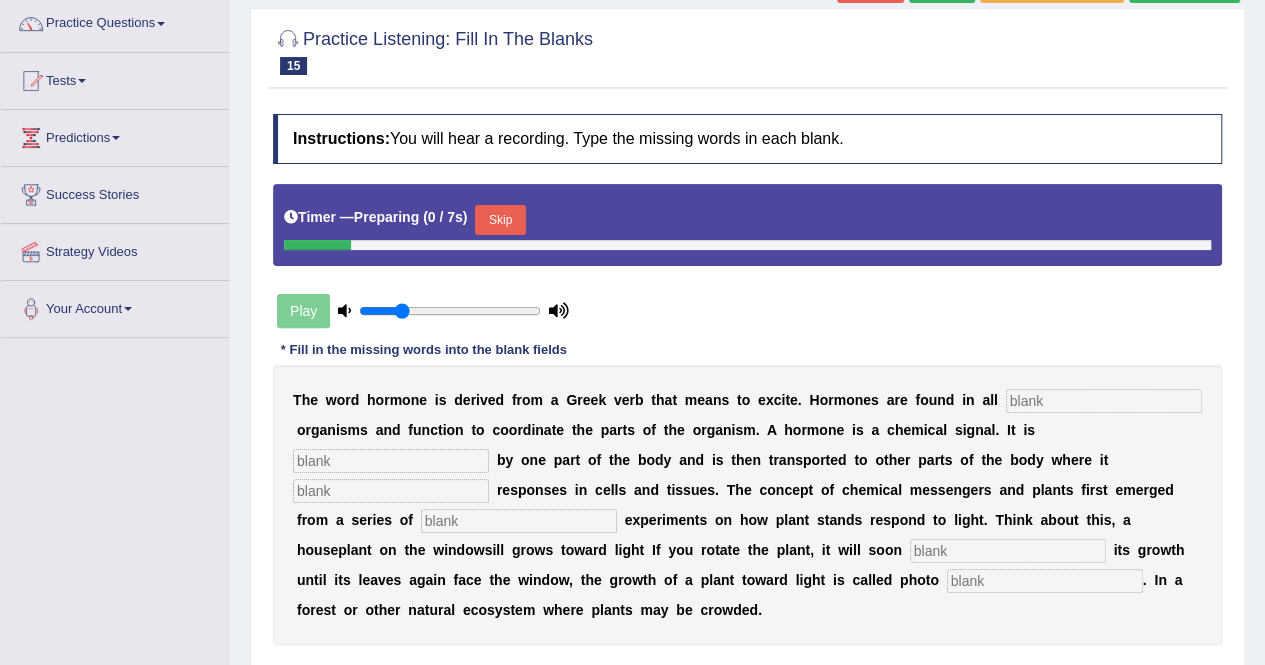 scroll, scrollTop: 169, scrollLeft: 0, axis: vertical 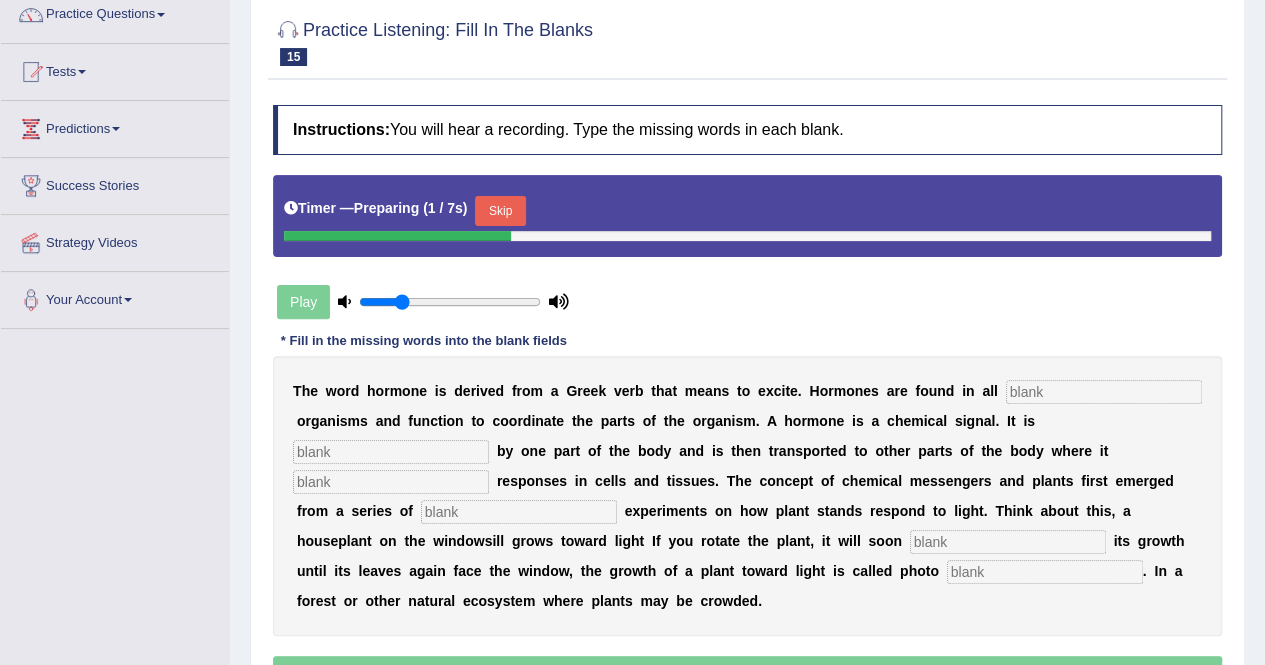 click on "Skip" at bounding box center (500, 211) 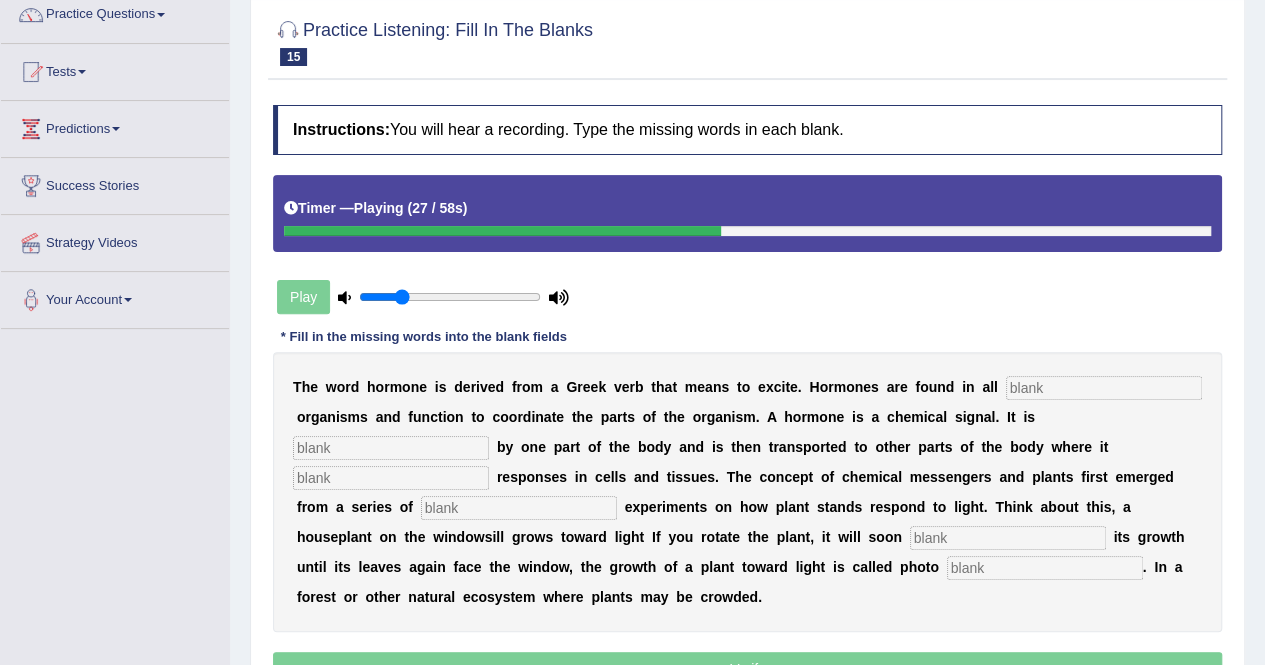 scroll, scrollTop: 0, scrollLeft: 0, axis: both 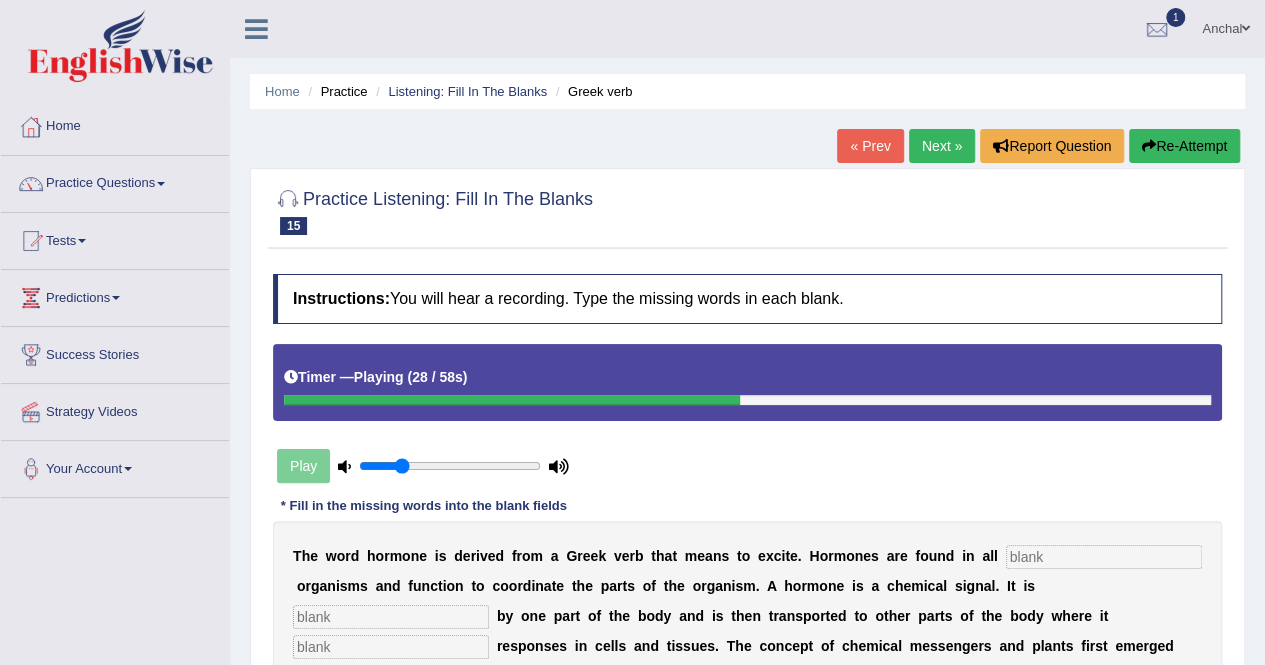 click on "Re-Attempt" at bounding box center [1184, 146] 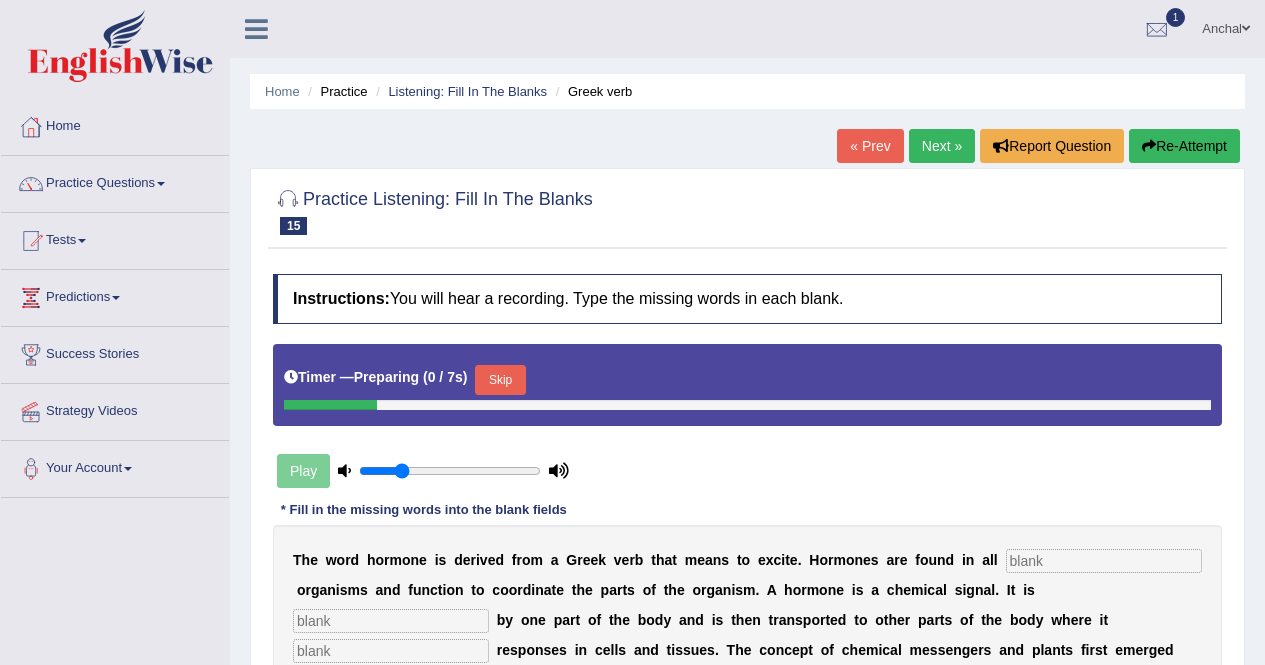 scroll, scrollTop: 325, scrollLeft: 0, axis: vertical 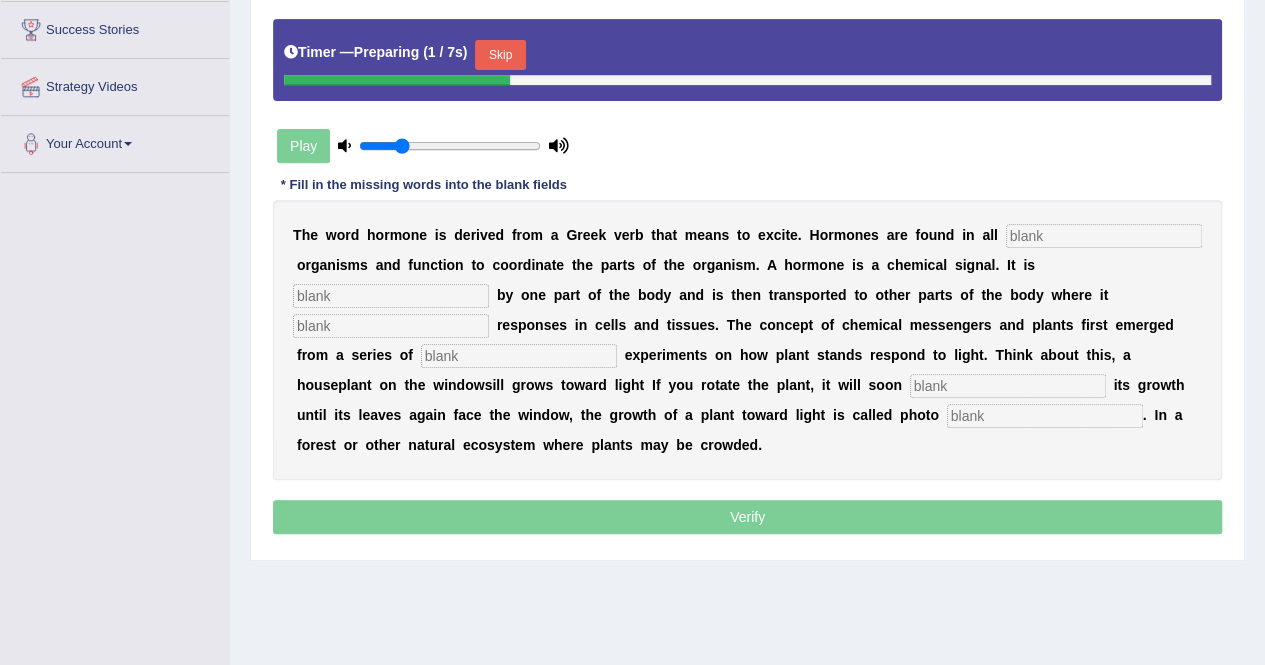 click on "Skip" at bounding box center [500, 55] 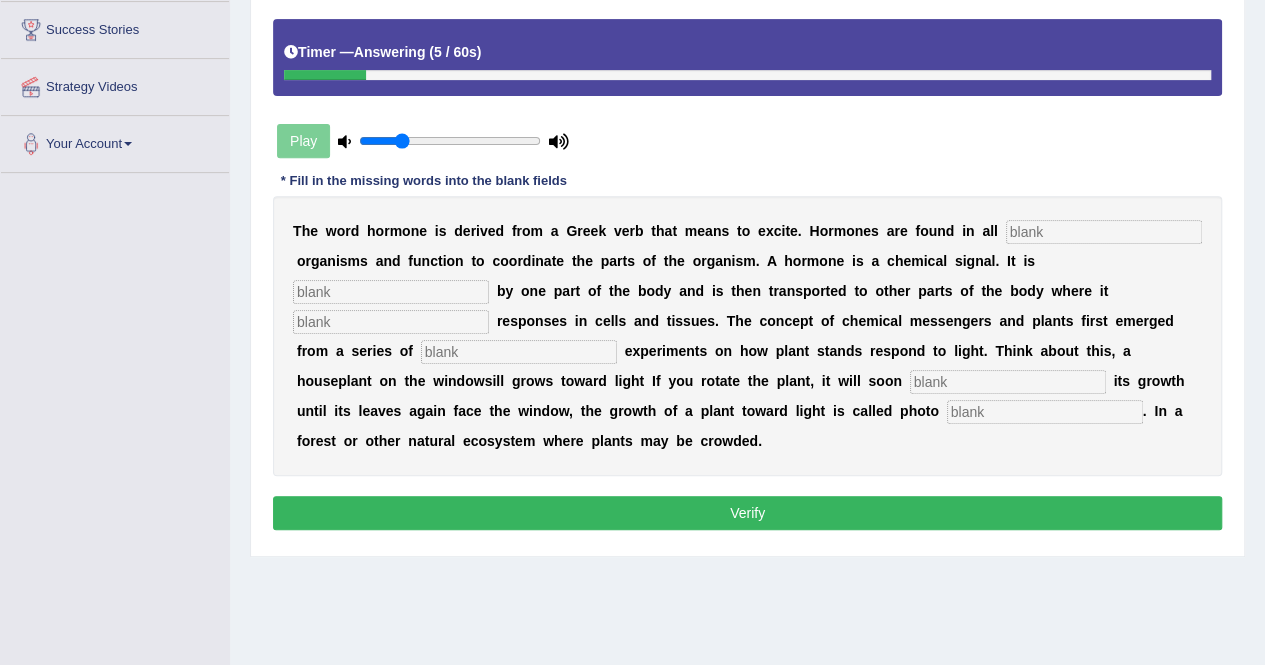 click at bounding box center [1104, 232] 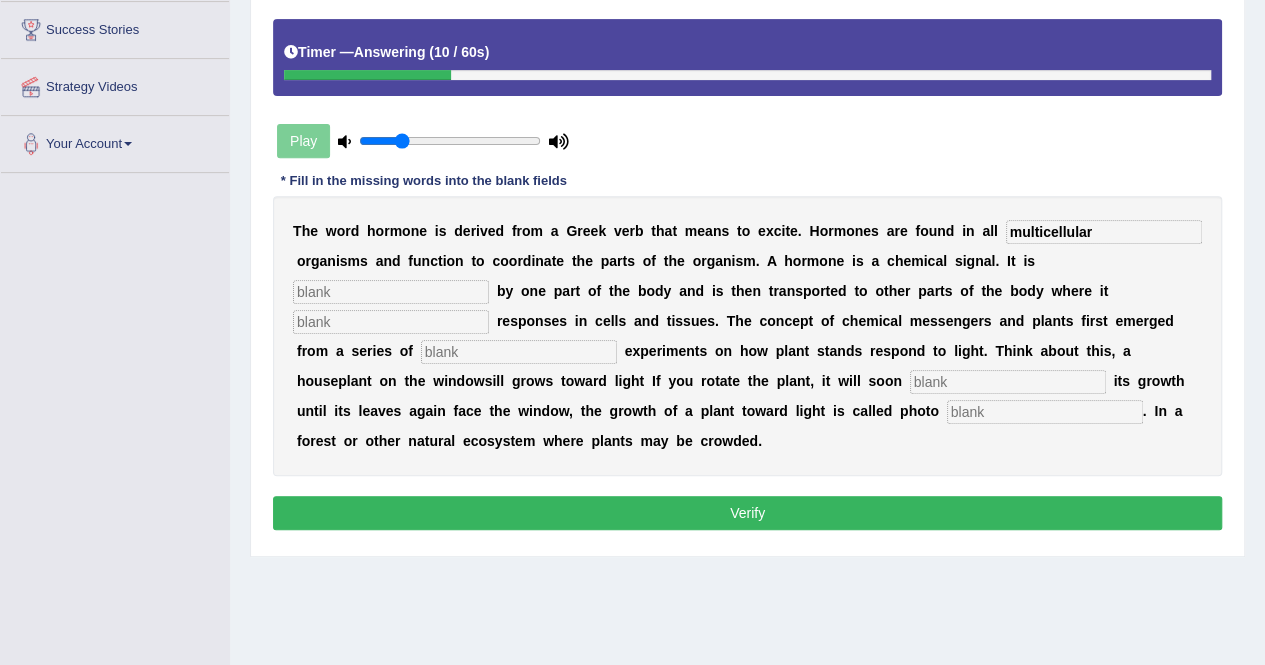 type on "multicellular" 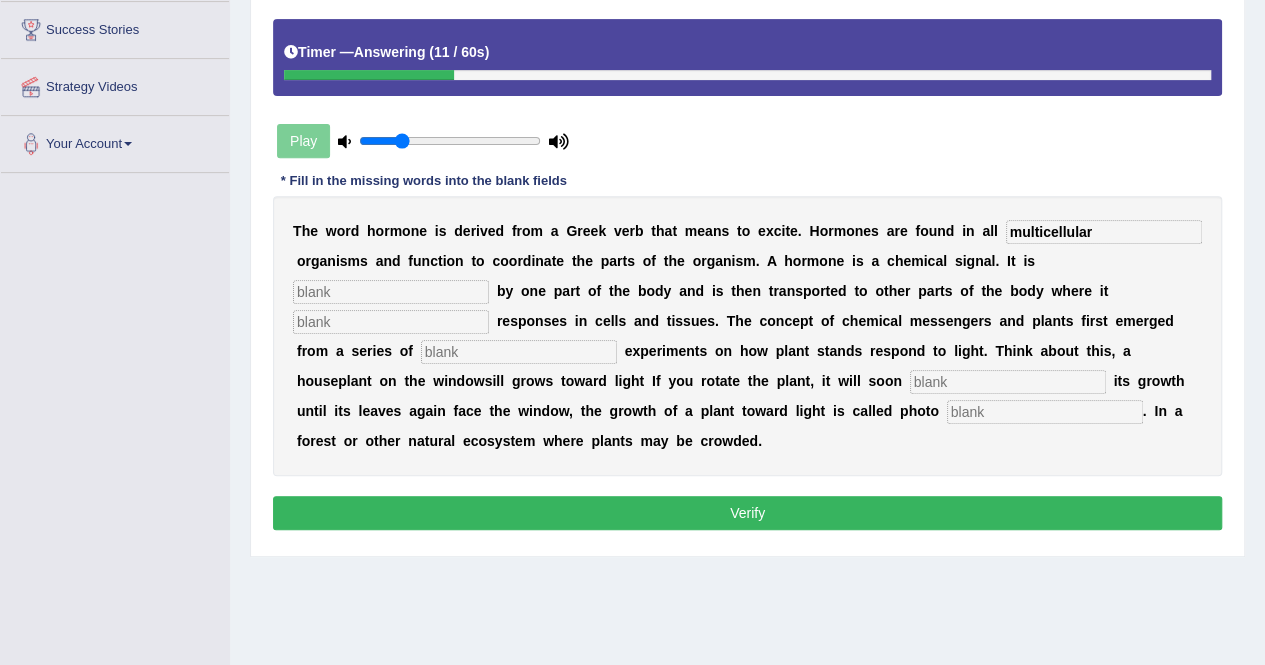 click at bounding box center (391, 292) 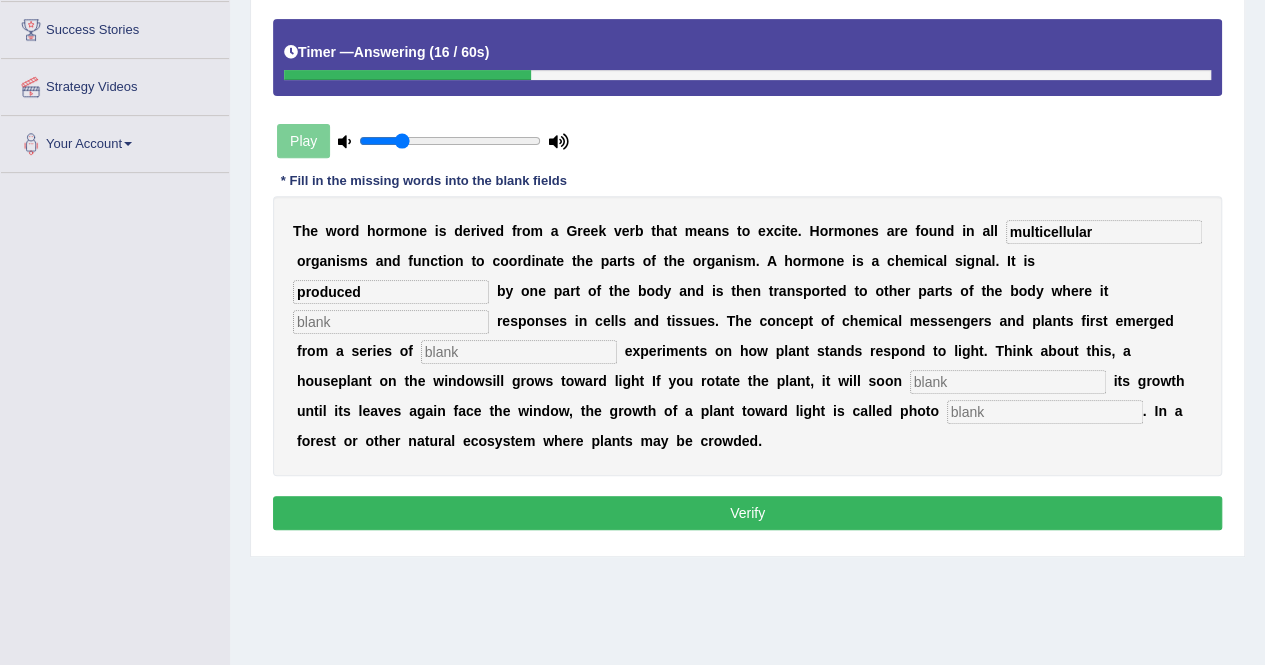type on "produced" 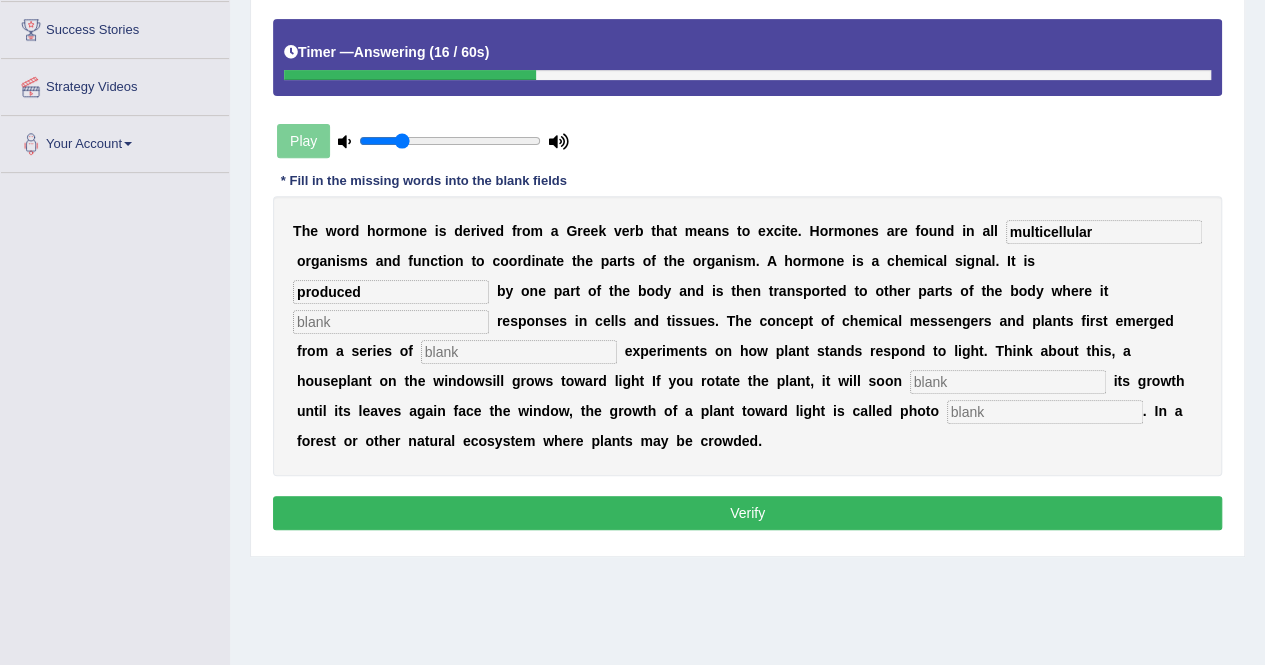 click at bounding box center [391, 322] 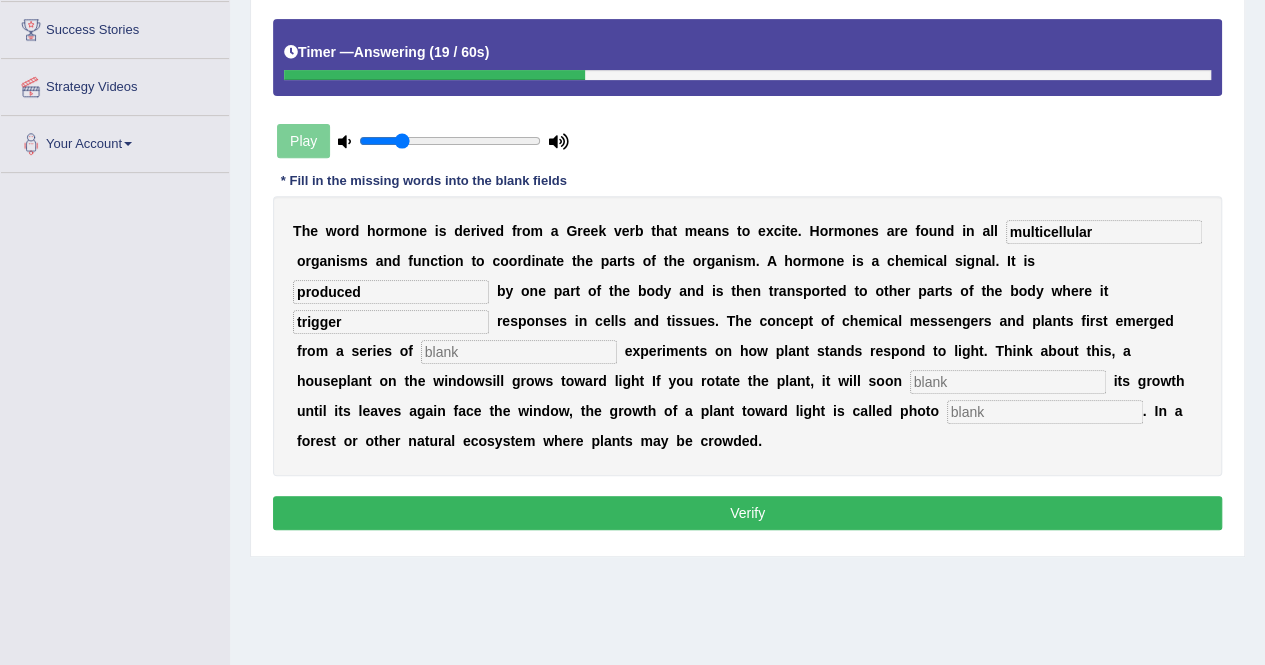 type on "trigger" 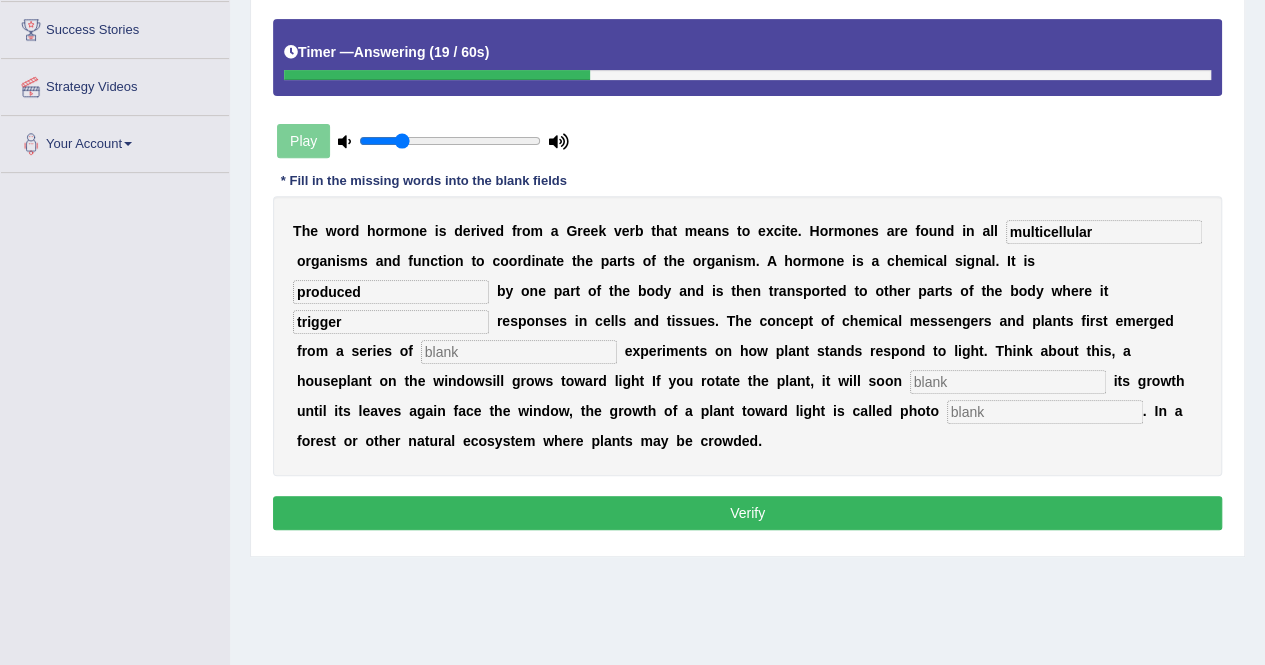 click at bounding box center [519, 352] 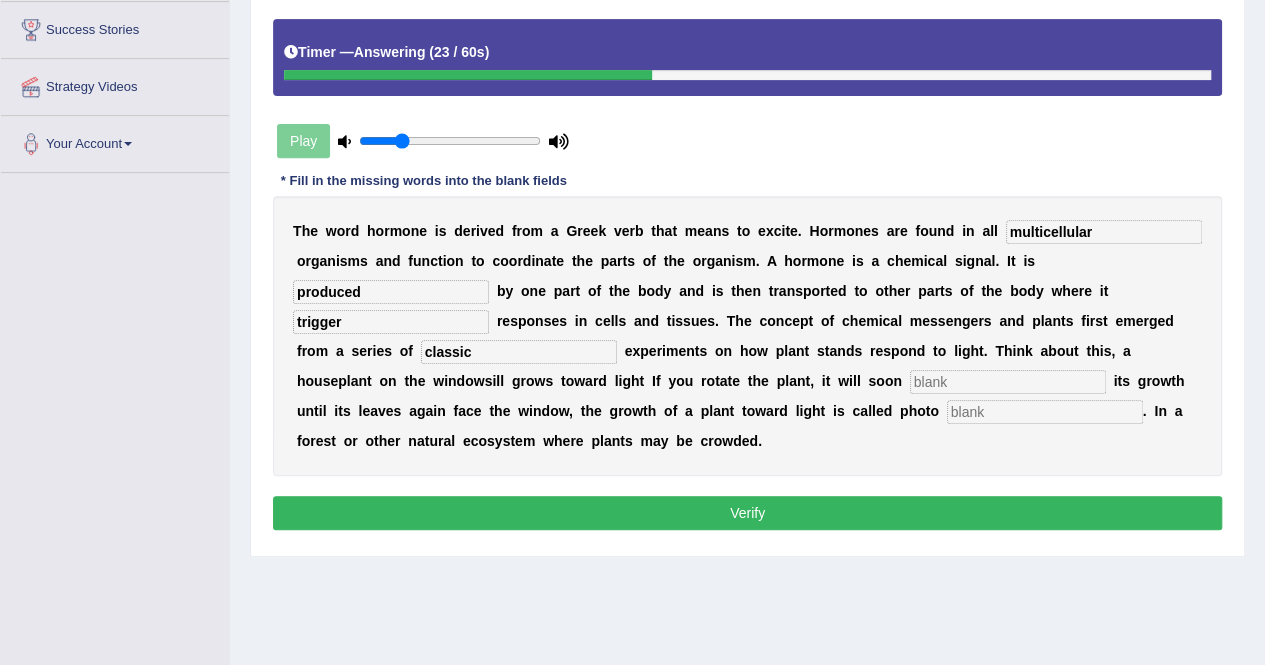 type on "classic" 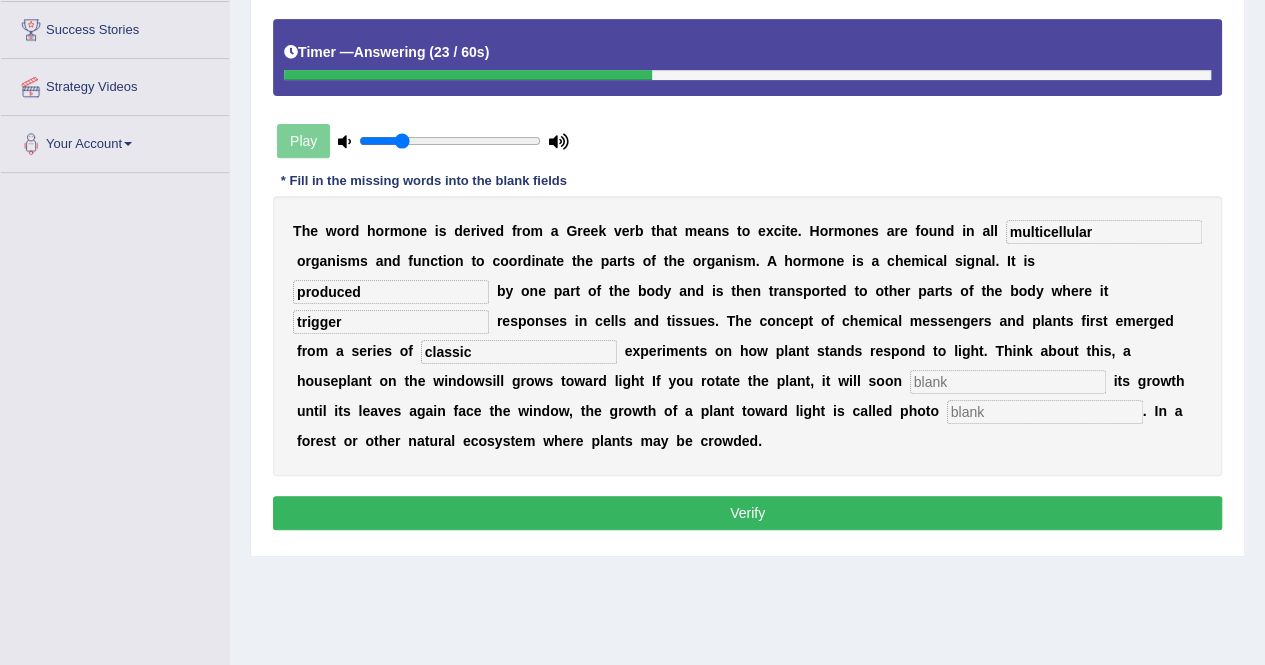 click at bounding box center (1008, 382) 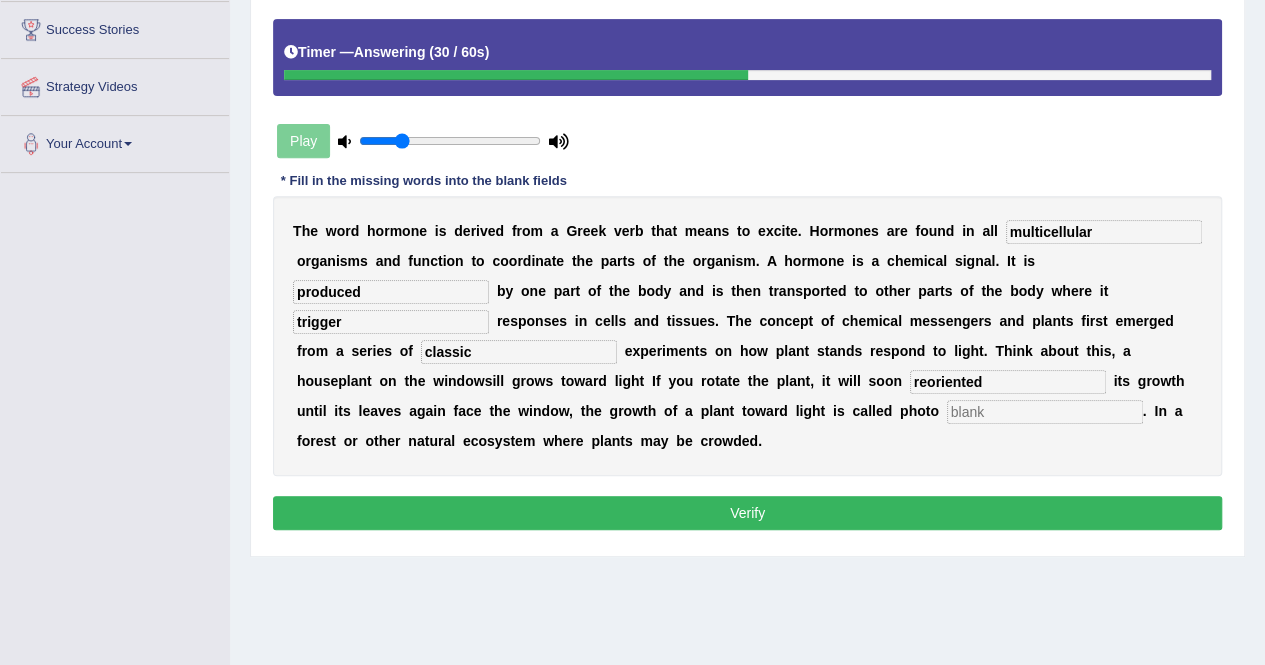 type on "reoriented" 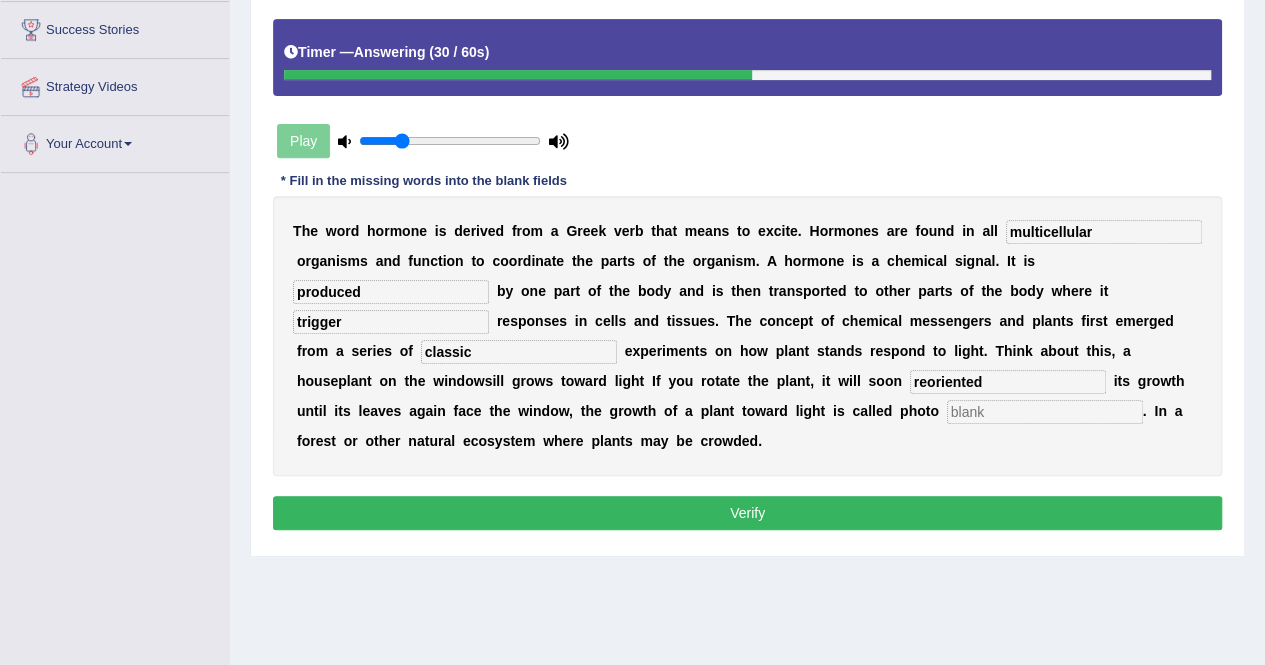 click at bounding box center (1045, 412) 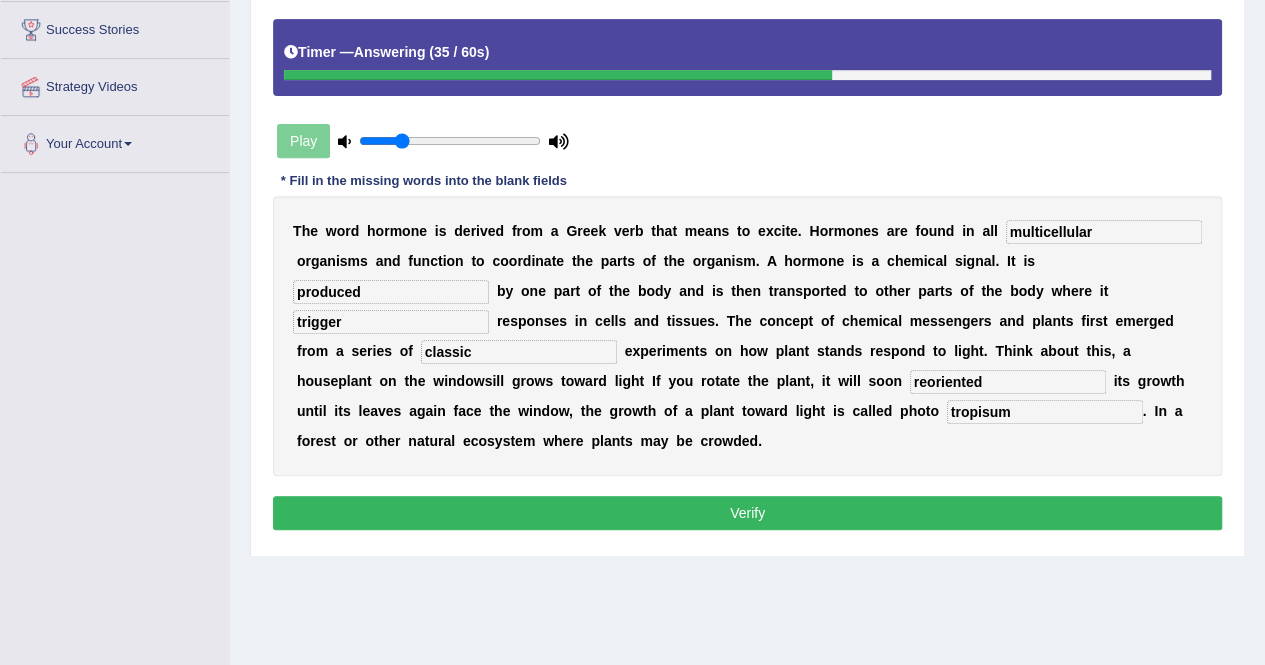 type on "tropisum" 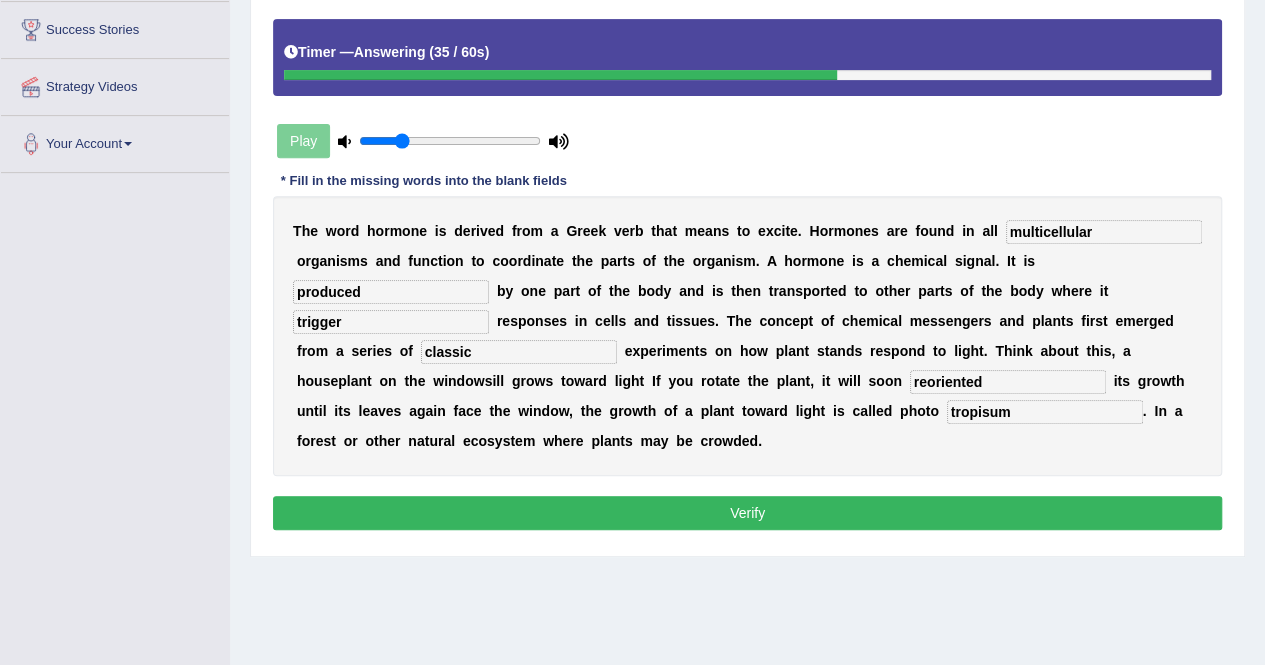 click on "Verify" at bounding box center [747, 513] 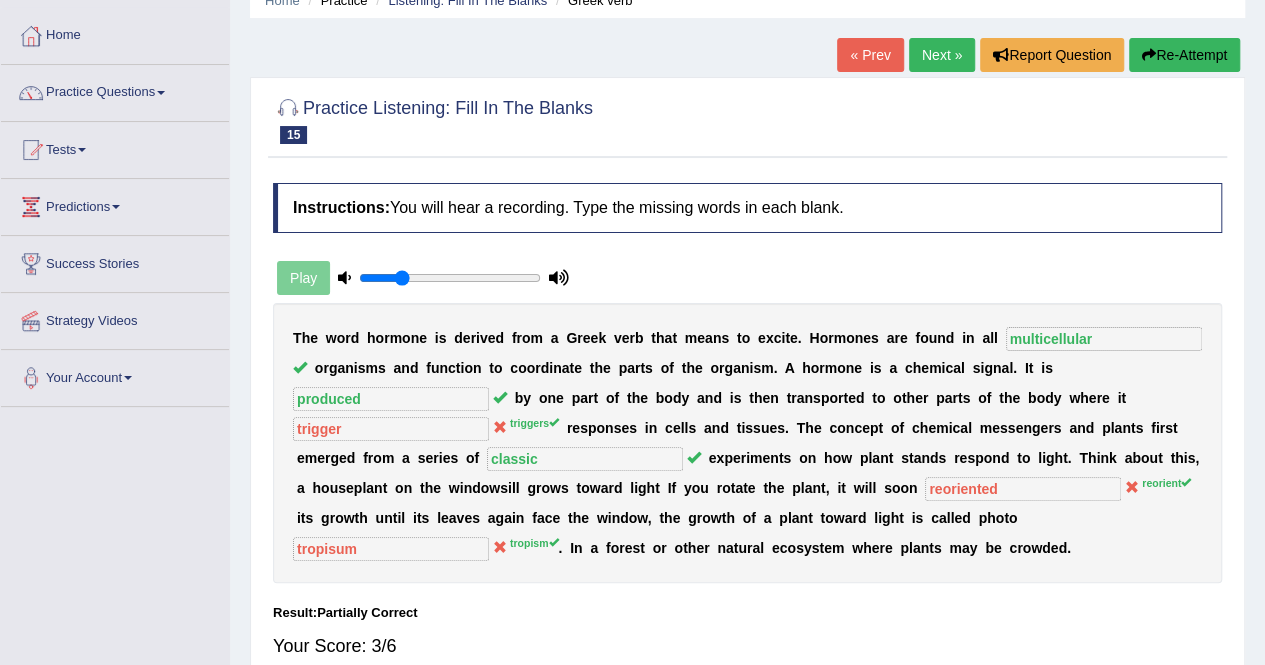 scroll, scrollTop: 0, scrollLeft: 0, axis: both 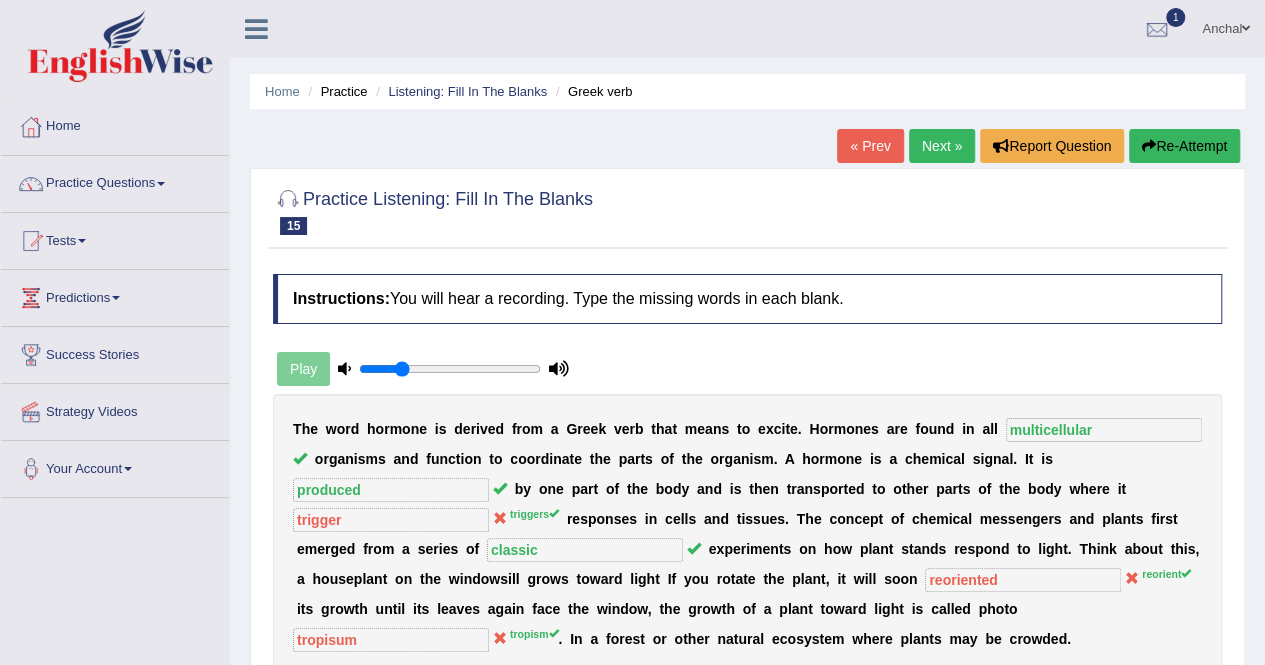 click on "Next »" at bounding box center (942, 146) 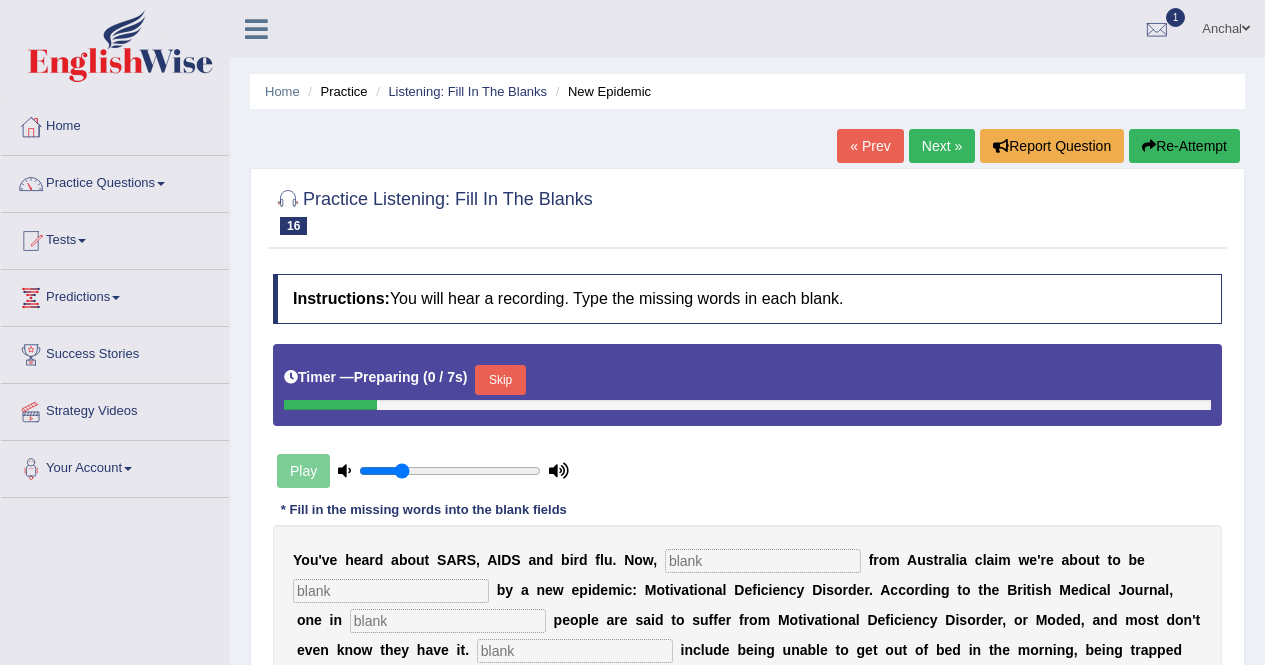 scroll, scrollTop: 384, scrollLeft: 0, axis: vertical 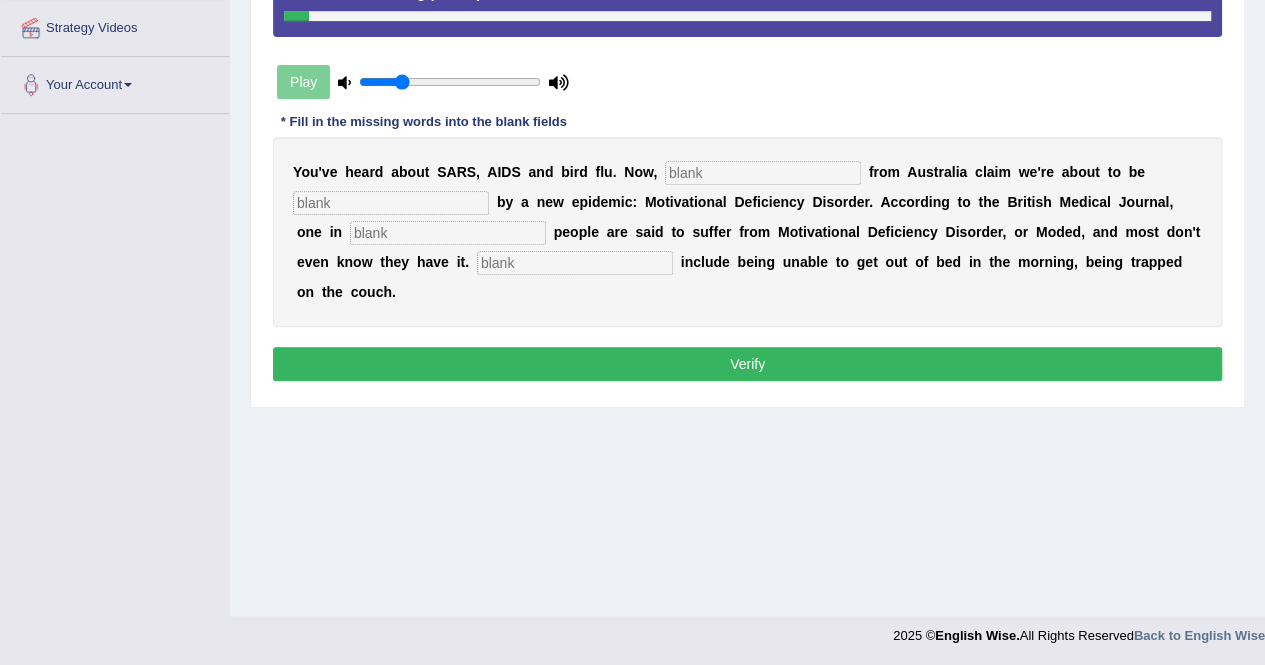 click at bounding box center (763, 173) 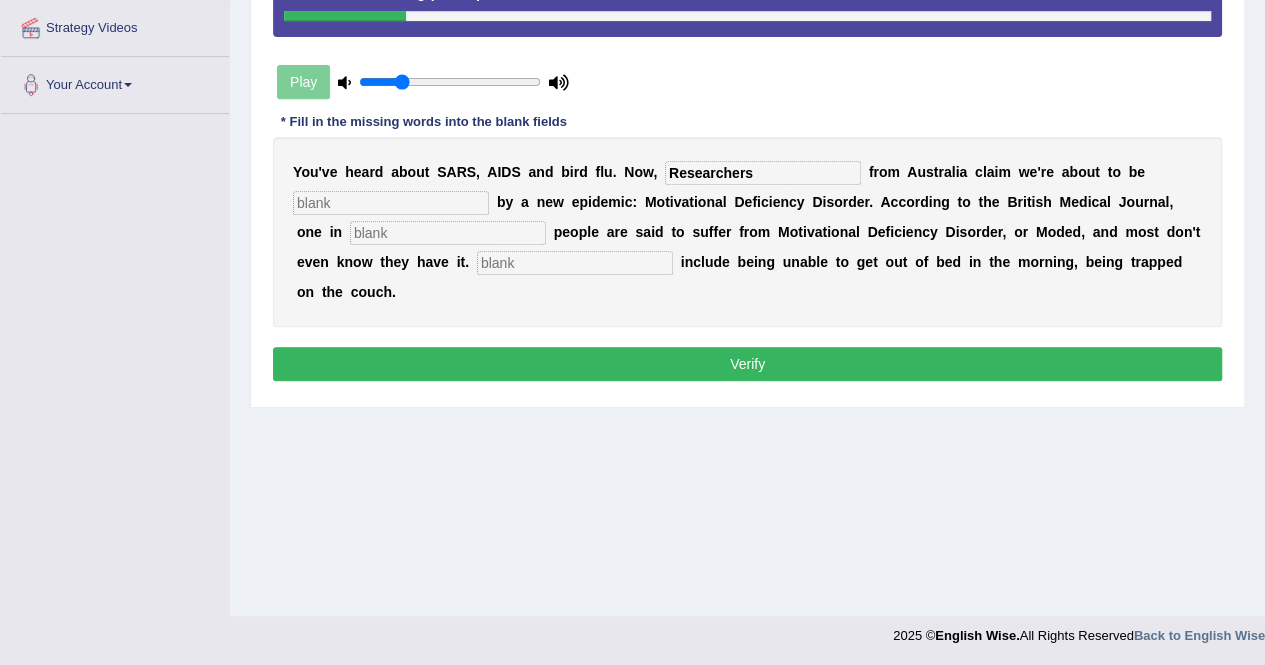 type on "Researchers" 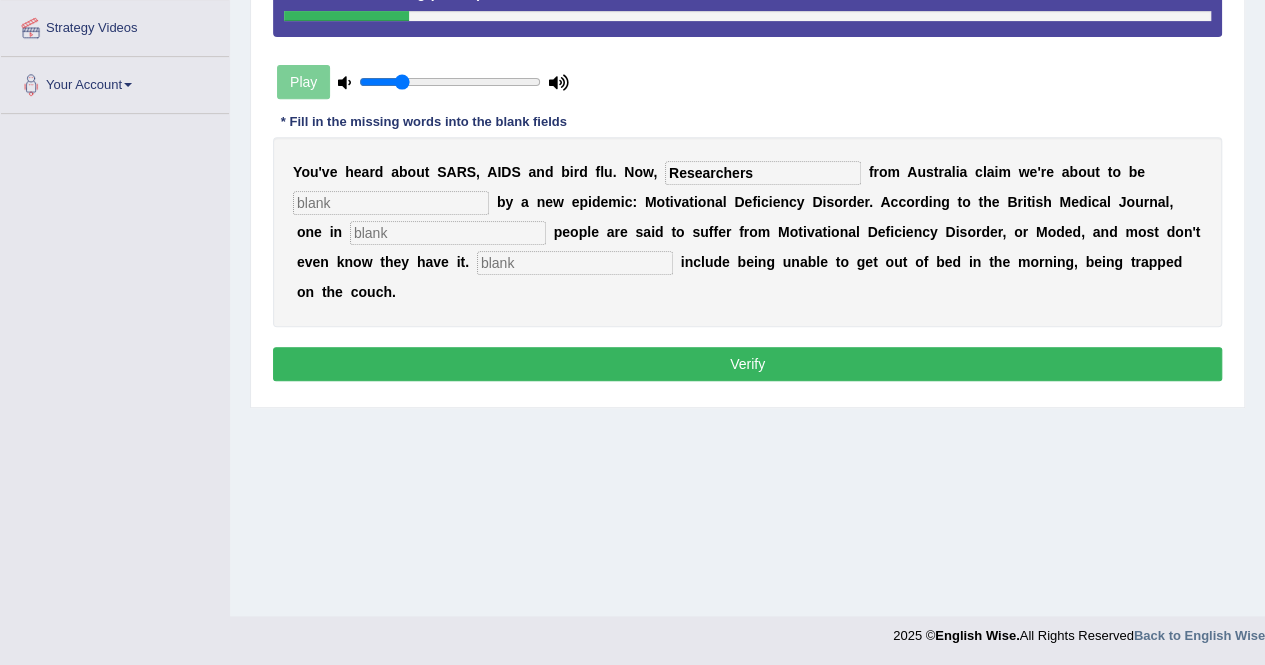 click at bounding box center (391, 203) 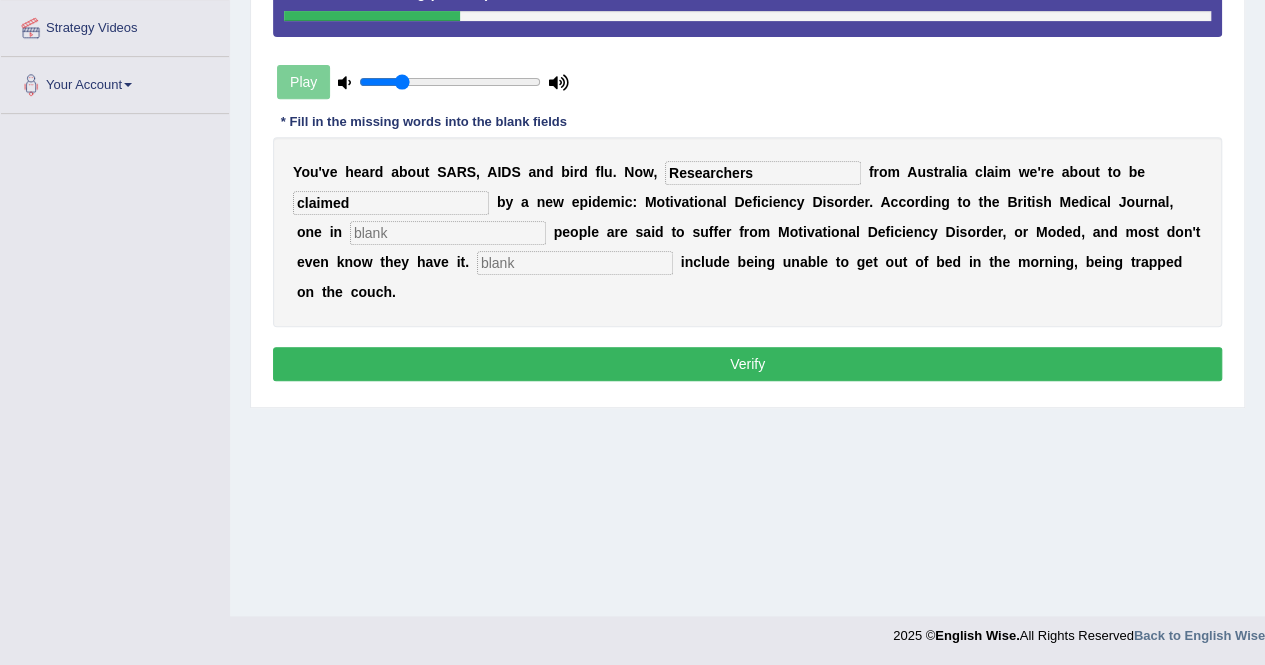 type on "claimed" 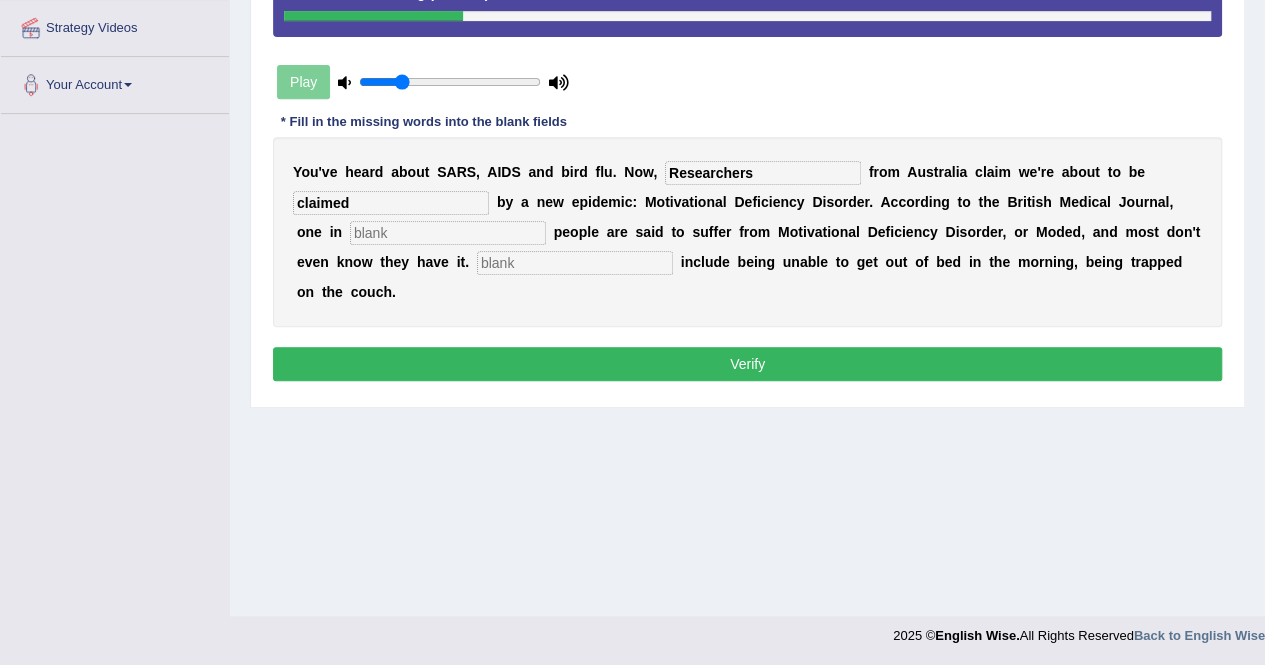 click at bounding box center (448, 233) 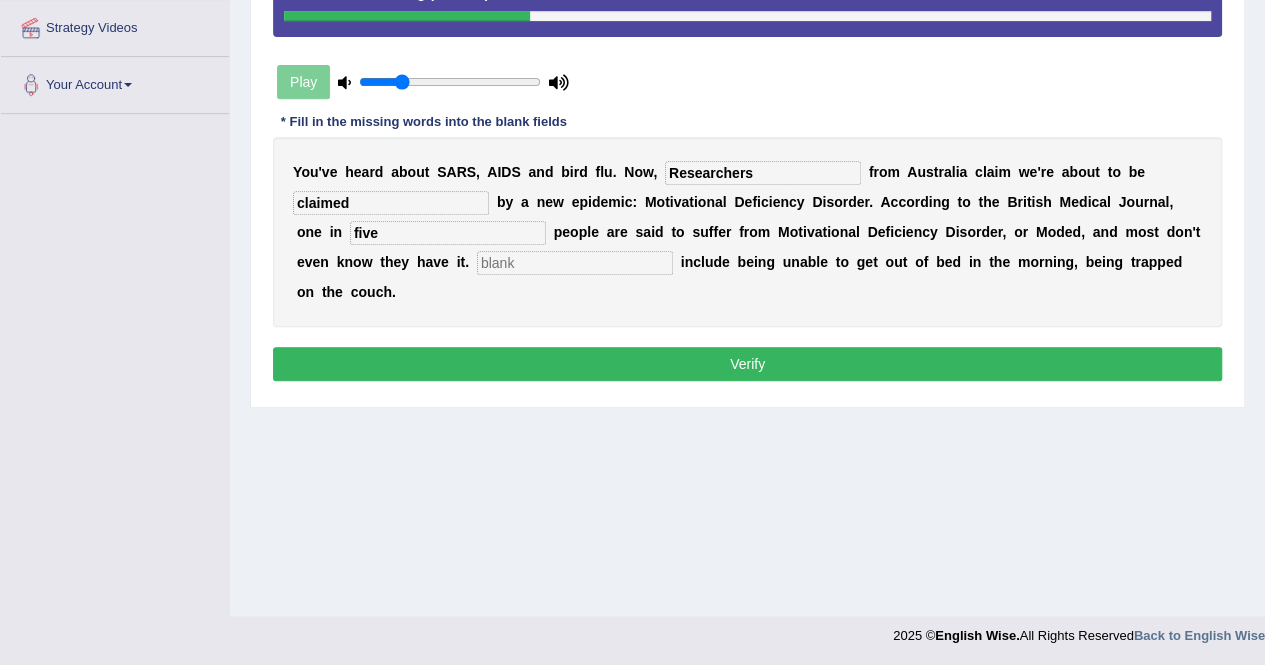 type on "five" 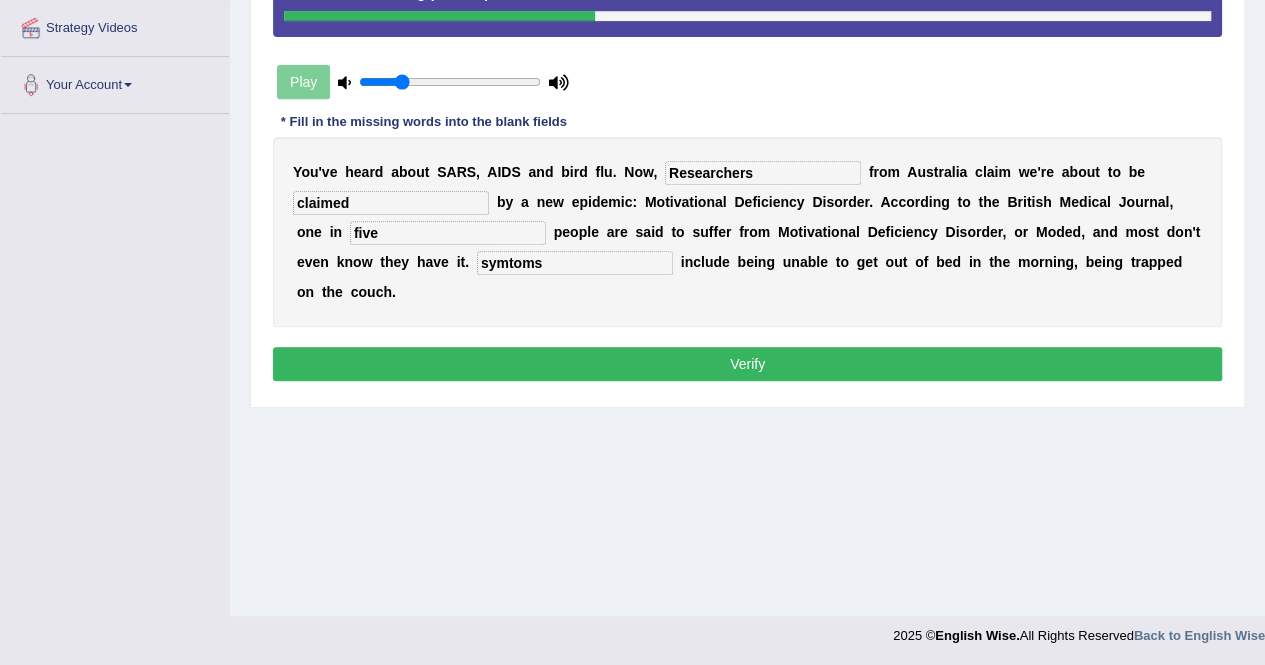 type on "symtoms" 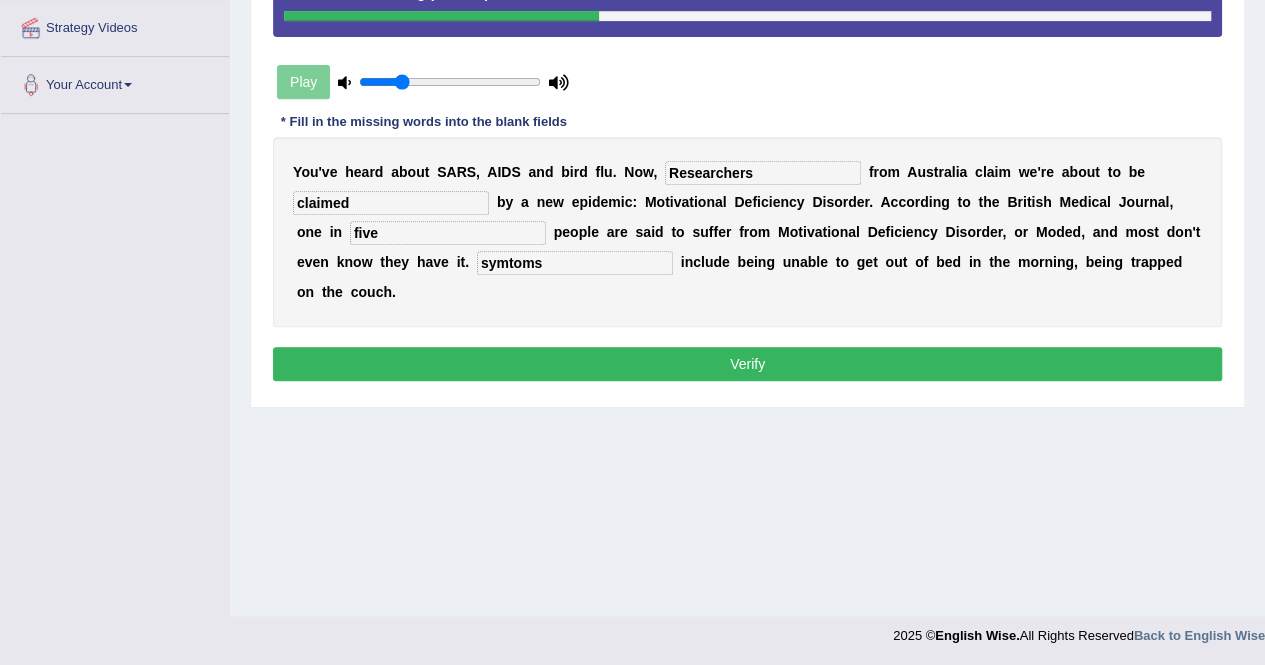 click on "Verify" at bounding box center [747, 364] 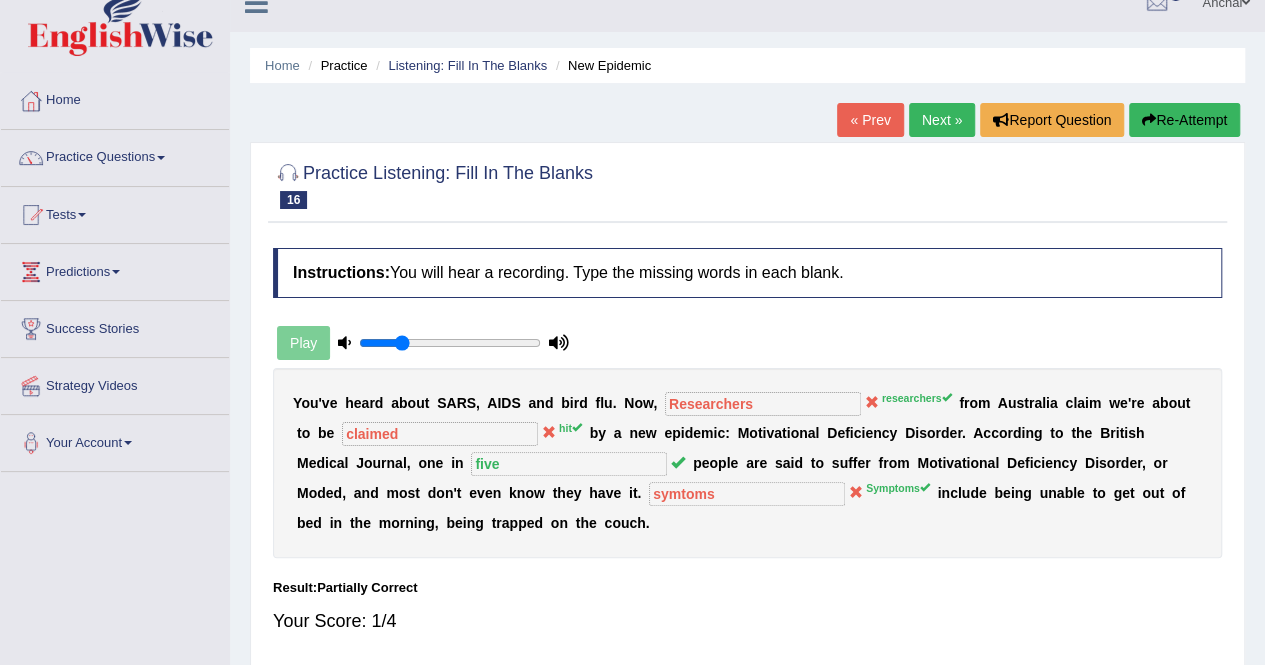 scroll, scrollTop: 0, scrollLeft: 0, axis: both 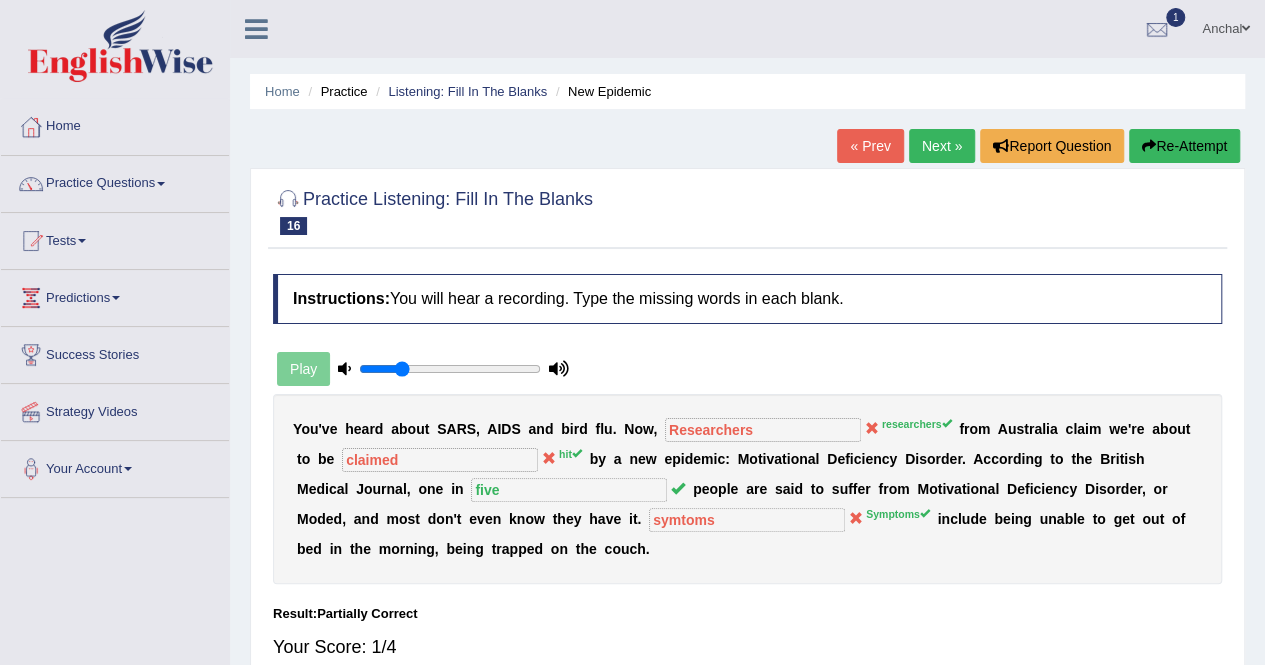 click on "Re-Attempt" at bounding box center [1184, 146] 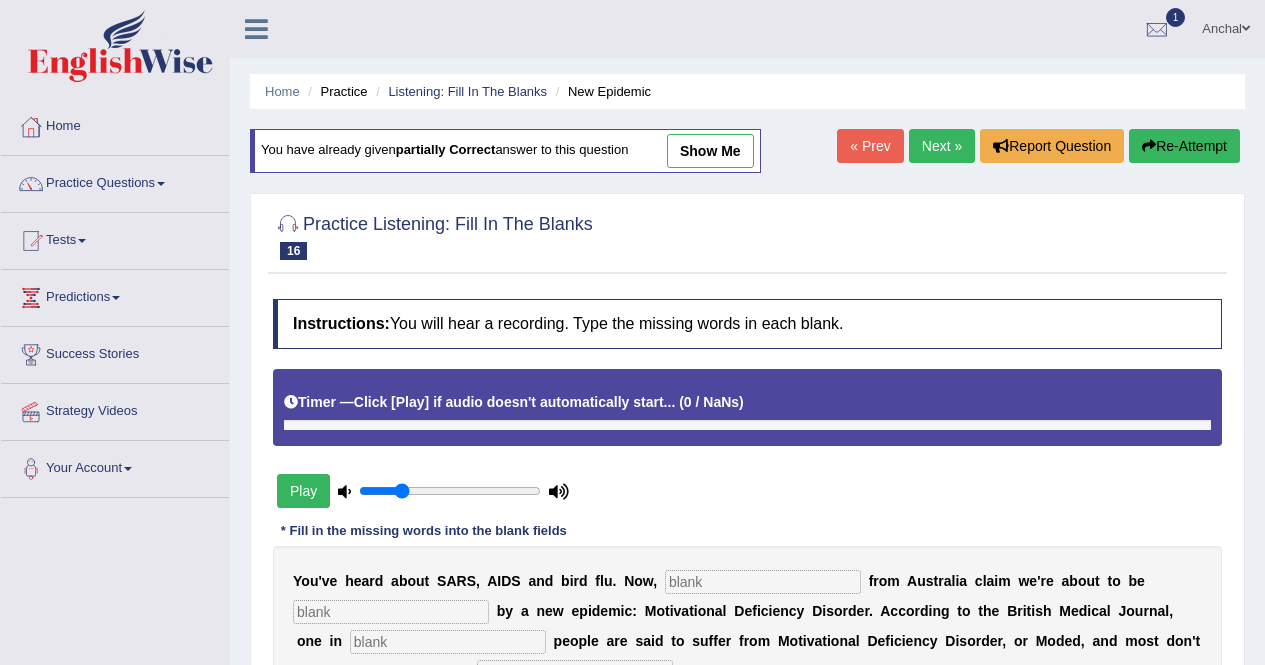 scroll, scrollTop: 384, scrollLeft: 0, axis: vertical 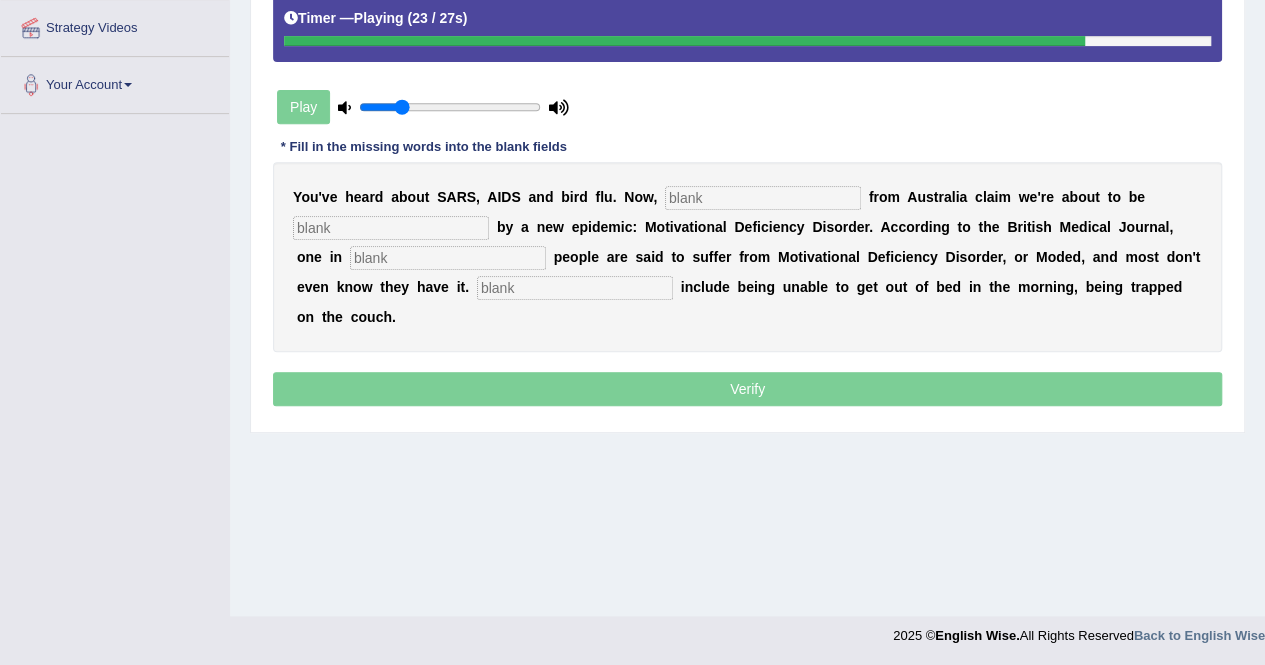 click at bounding box center (575, 288) 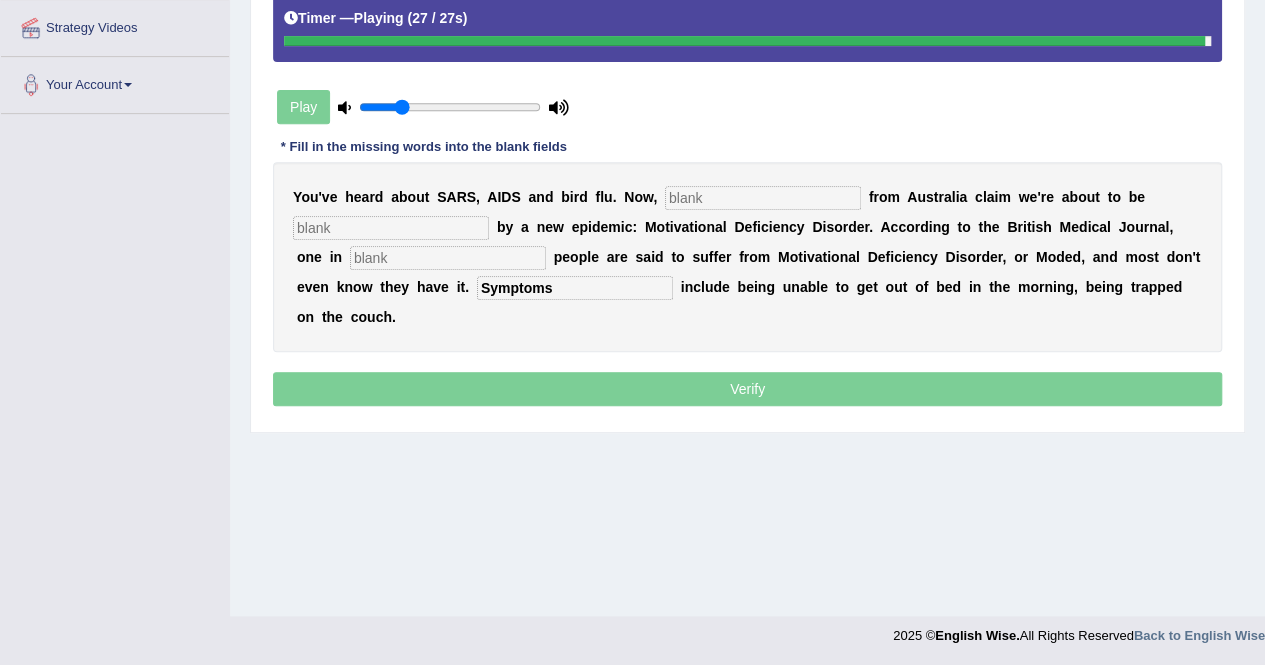 type on "Symptoms" 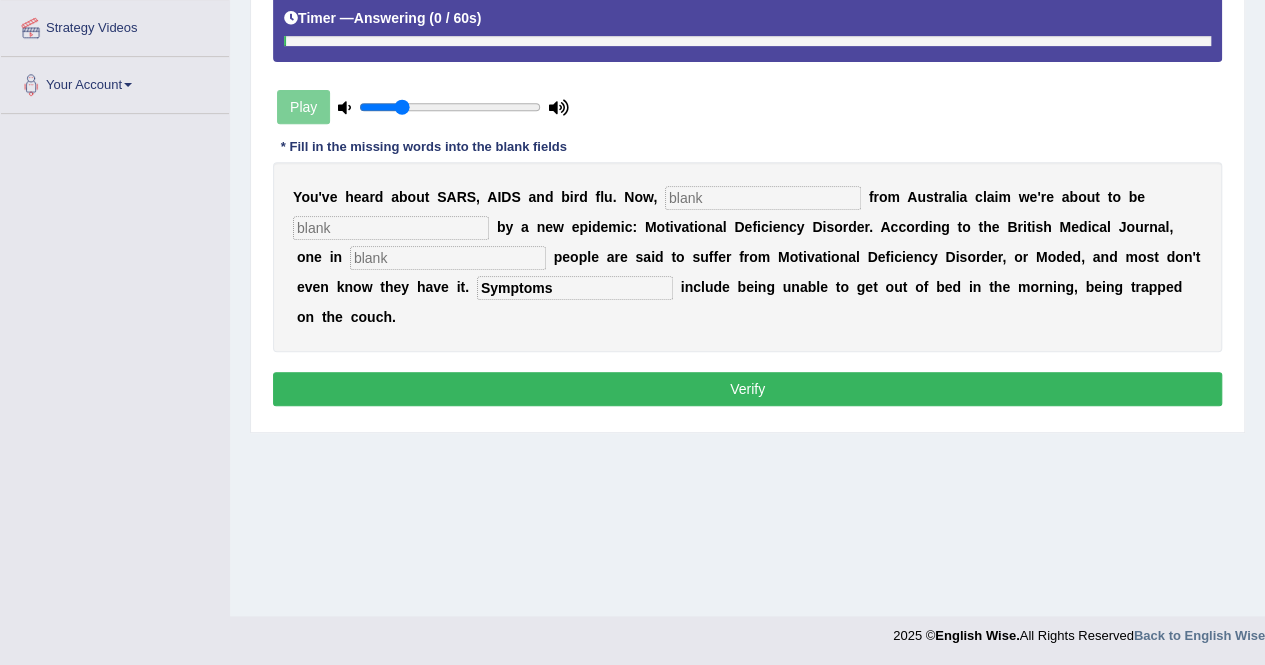 click at bounding box center [448, 258] 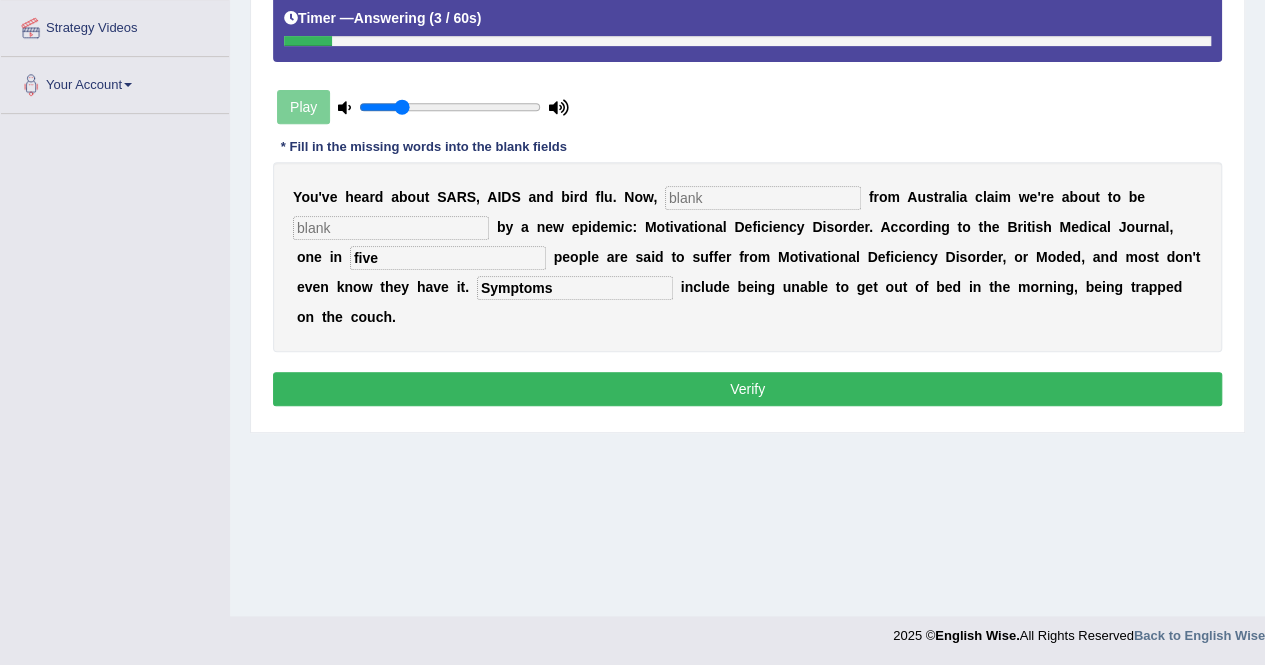type on "five" 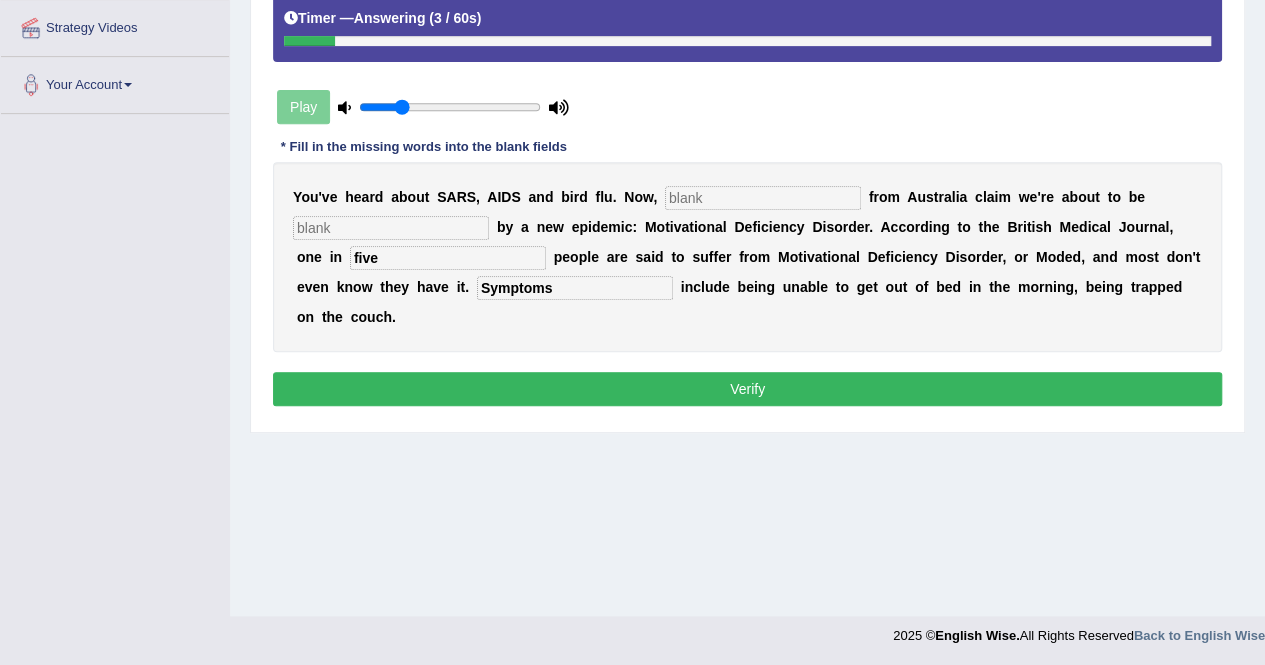 click at bounding box center [391, 228] 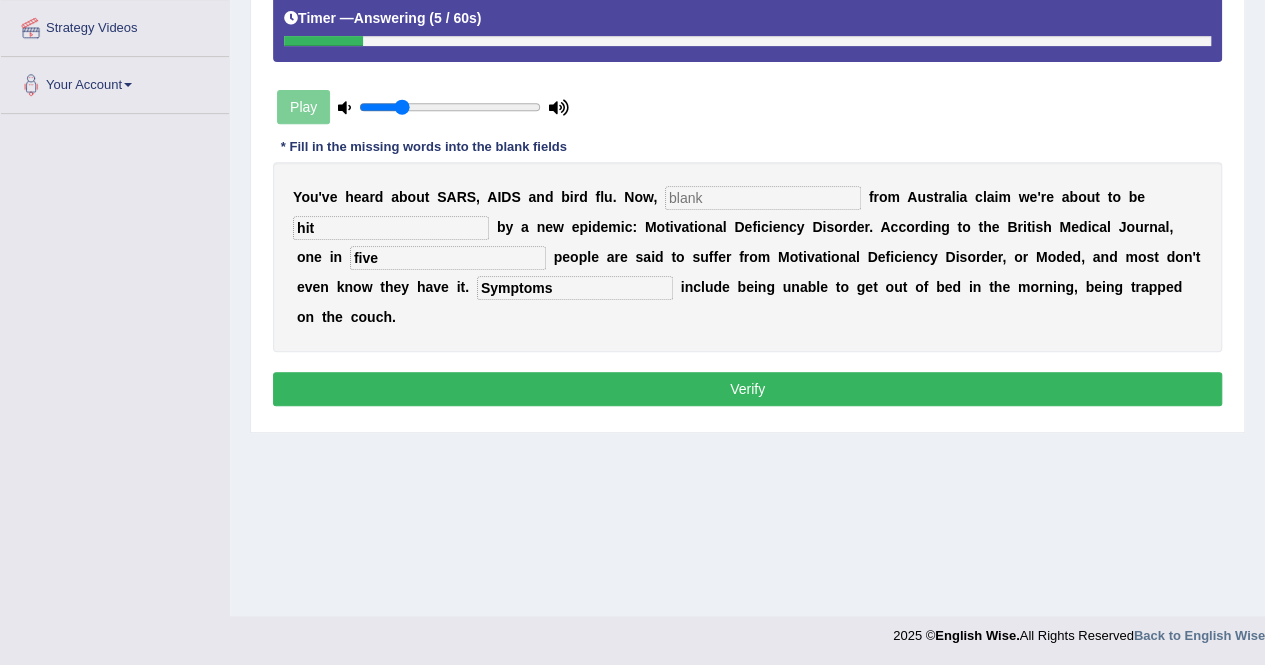 type on "hit" 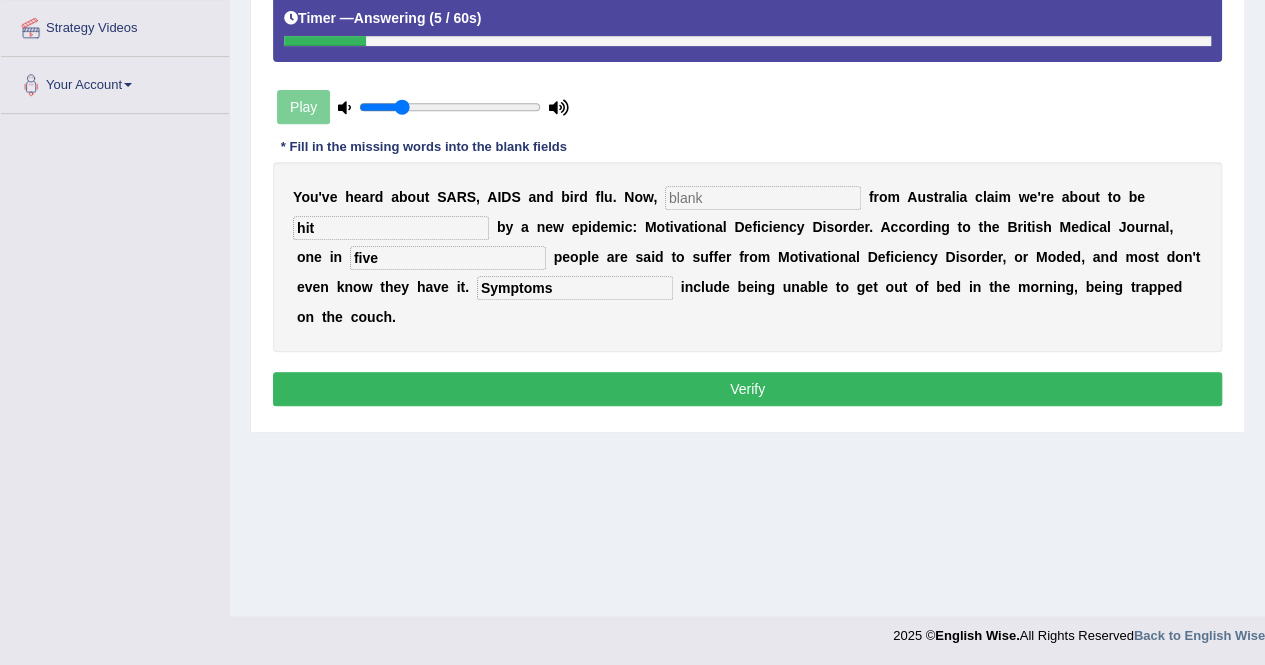 click at bounding box center (763, 198) 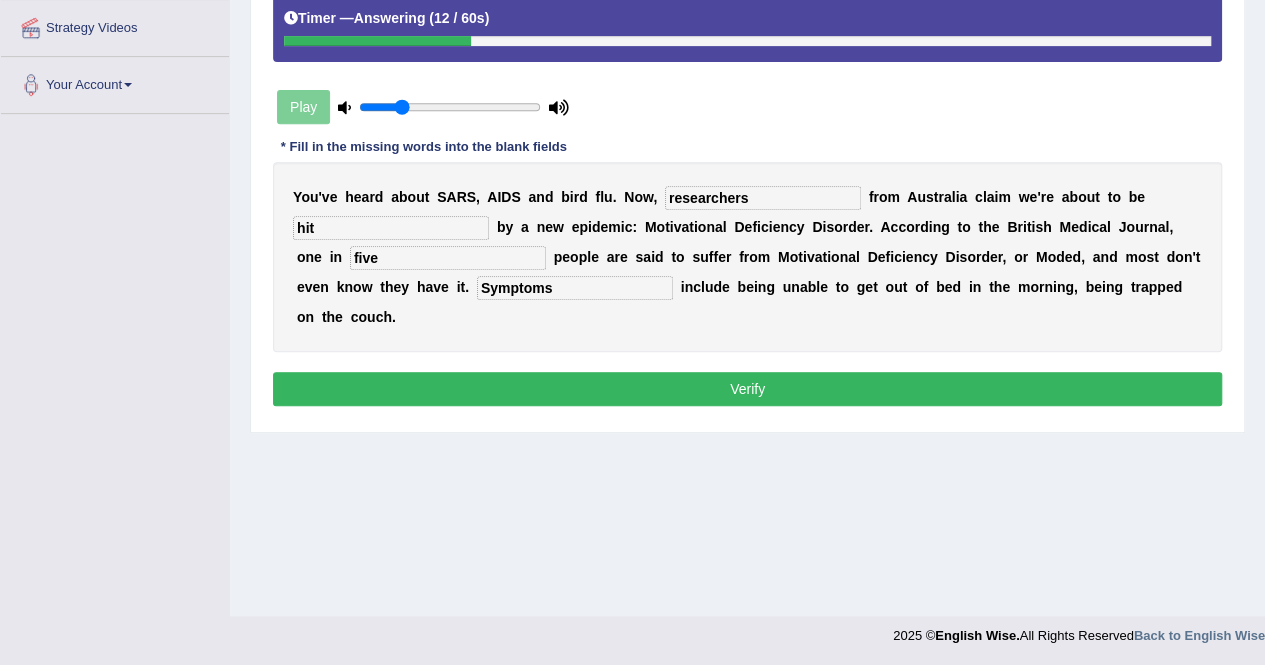 type on "researchers" 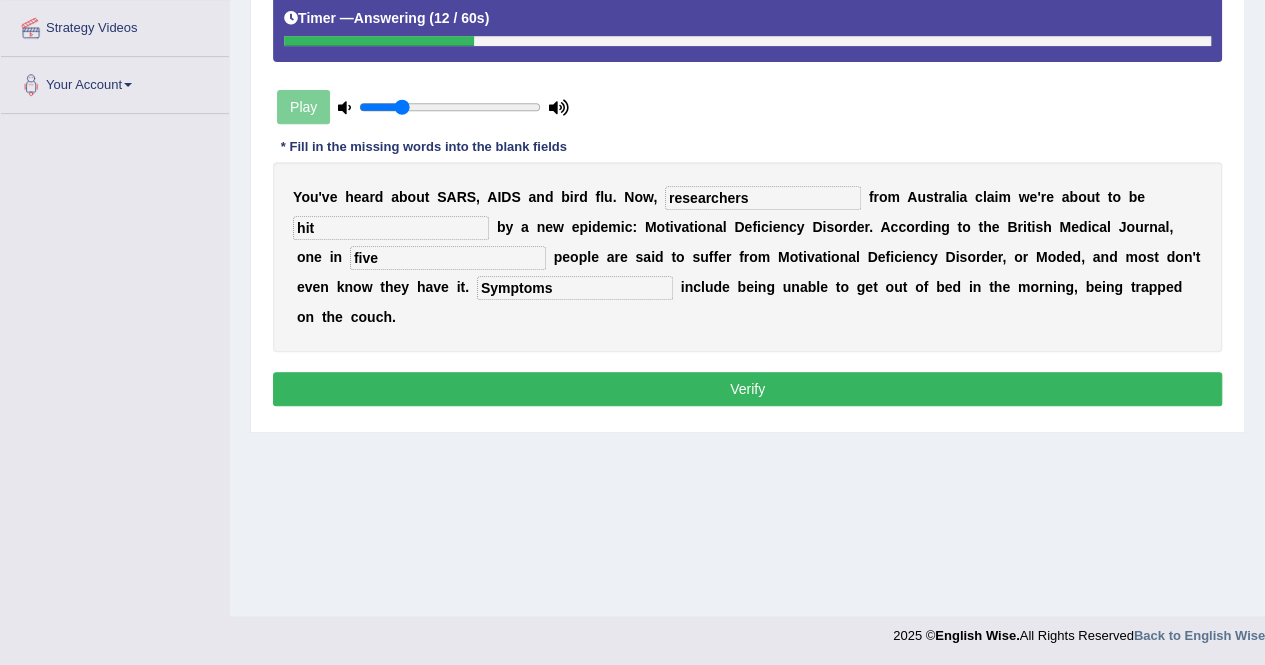 click on "Verify" at bounding box center [747, 389] 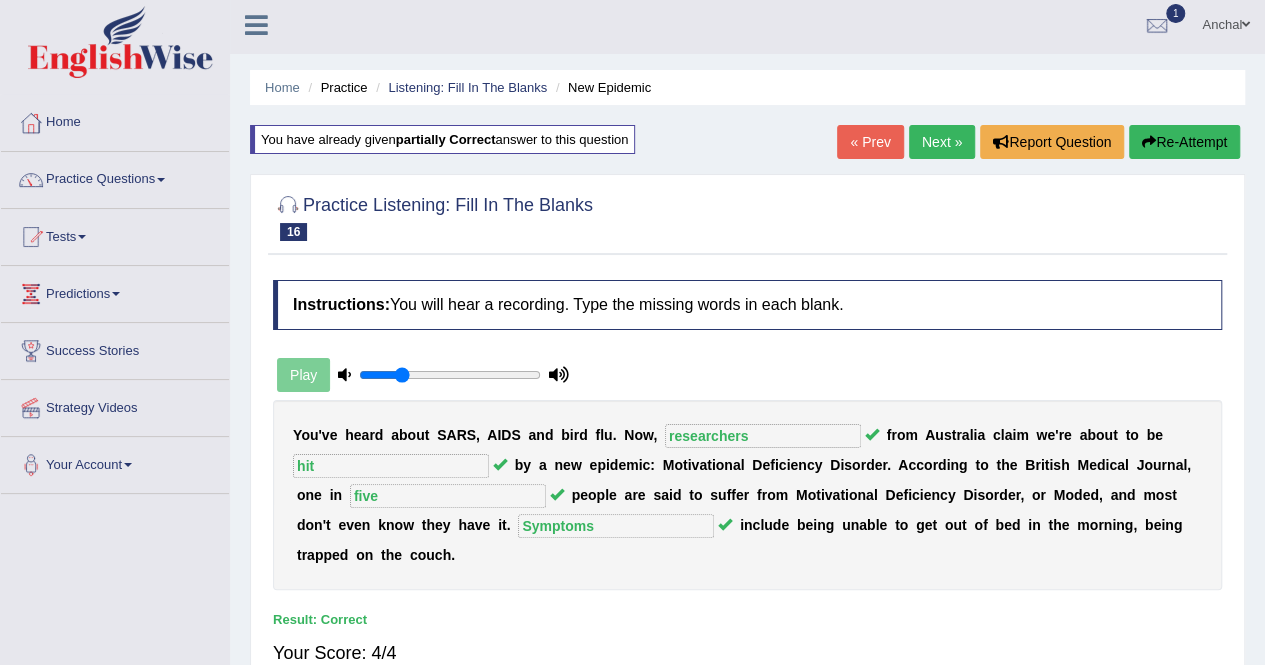 scroll, scrollTop: 2, scrollLeft: 0, axis: vertical 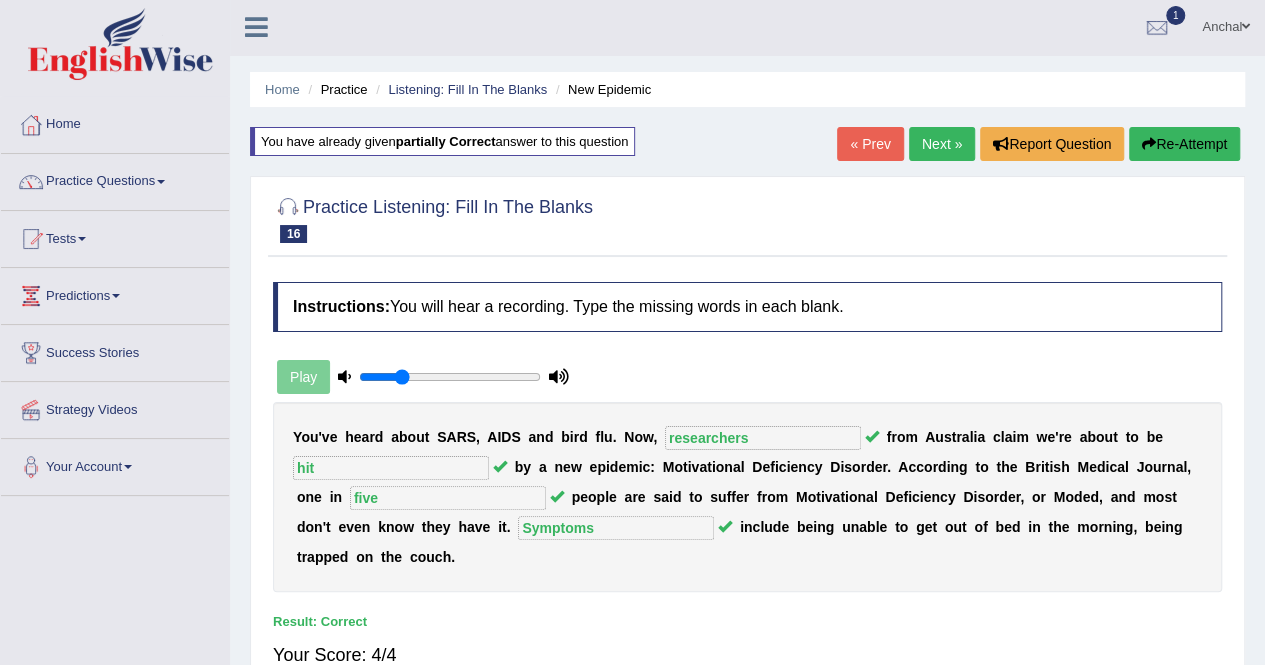 click on "« Prev Next »  Report Question  Re-Attempt" at bounding box center (1041, 146) 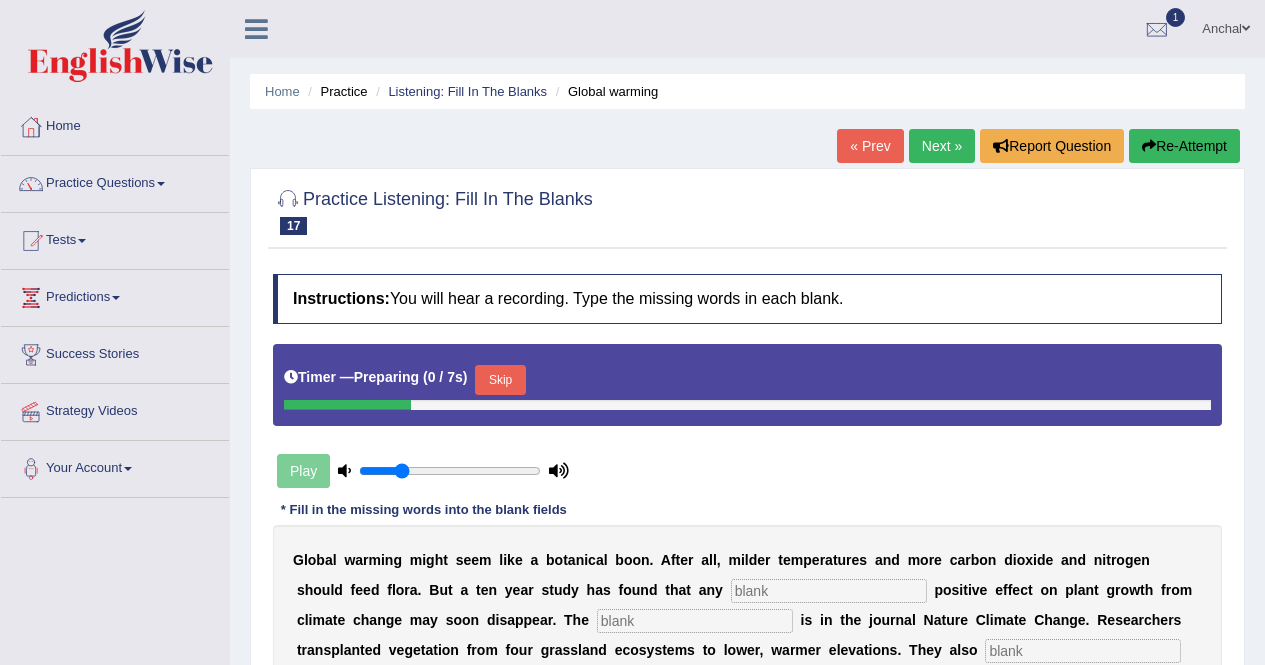 scroll, scrollTop: 384, scrollLeft: 0, axis: vertical 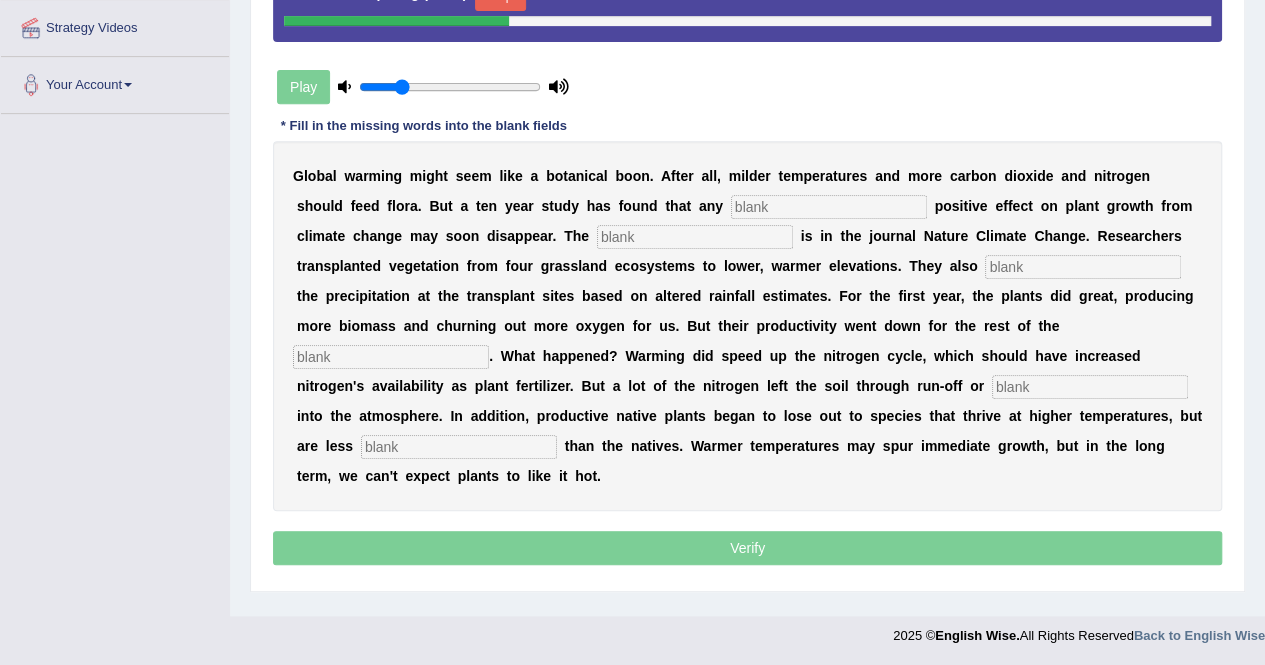 click on "Skip" at bounding box center (500, -4) 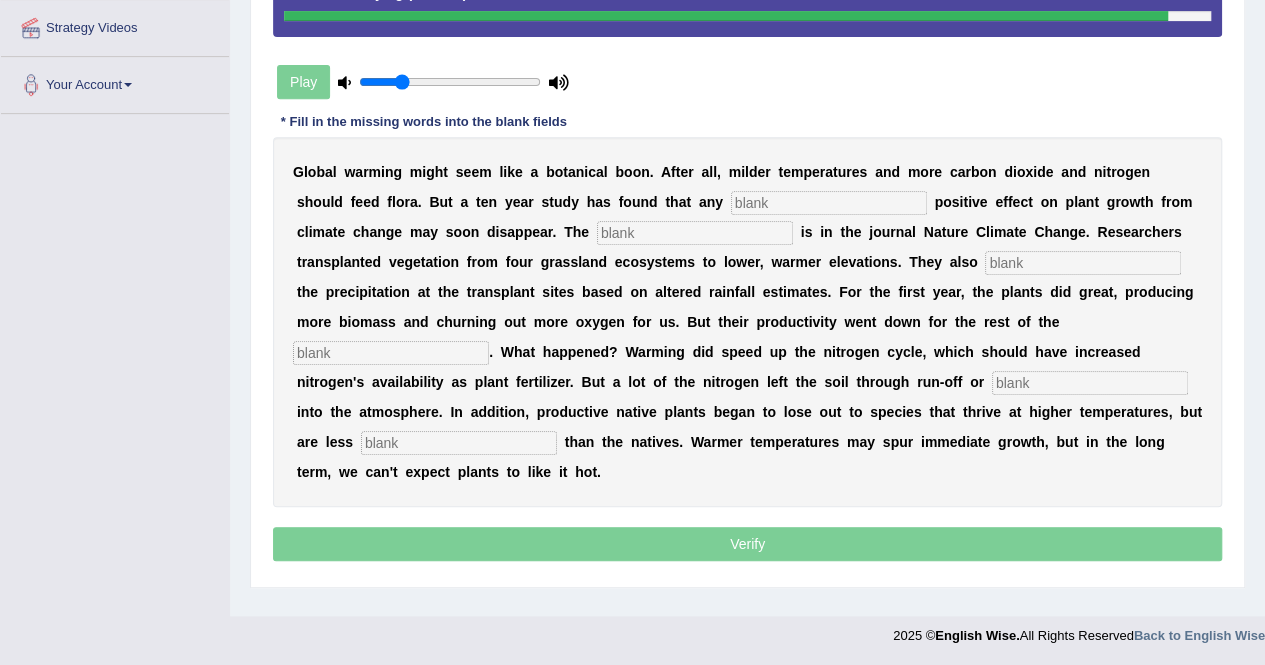 click on "G l o b a l    w a r m i n g    m i g h t    s e e m    l i k e    a    b o t a n i c a l    b o o n .    A f t e r    a l l ,    m i l d e r    t e m p e r a t u r e s    a n d    m o r e    c a r b o n    d i o x i d e    a n d    n i t r o g e n    s h o u l d    f e e d    f l o r a .    B u t    a    t e n    y e a r    s t u d y    h a s    f o u n d    t h a t    a n y       p o s i t i v e    e f f e c t    o n    p l a n t    g r o w t h    f r o m    c l i m a t e    c h a n g e    m a y    s o o n    d i s a p p e a r .    T h e       i s    i n    t h e    j o u r n a l    N a t u r e    C l i m a t e    C h a n g e .    R e s e a r c h e r s    t r a n s p l a n t e d    v e g e t a t i o n    f r o m    f o u r    g r a s s l a n d    e c o s y s t e m s    t o    l o w e r ,    w a r m e r    e l e v a t i o n s .    T h e y    a l s o       t h e    p r e c i p i t a t i o n    a t    t h e    t r a n s p l a n t    s i t e" at bounding box center (747, 322) 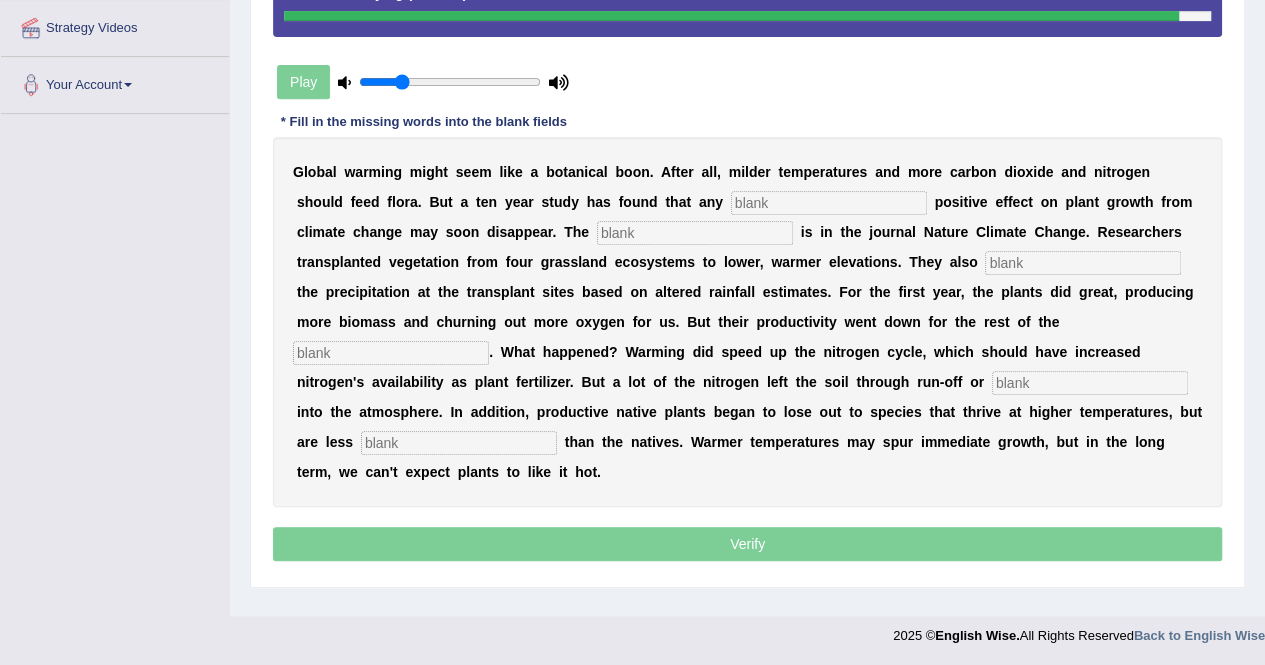 click at bounding box center (829, 203) 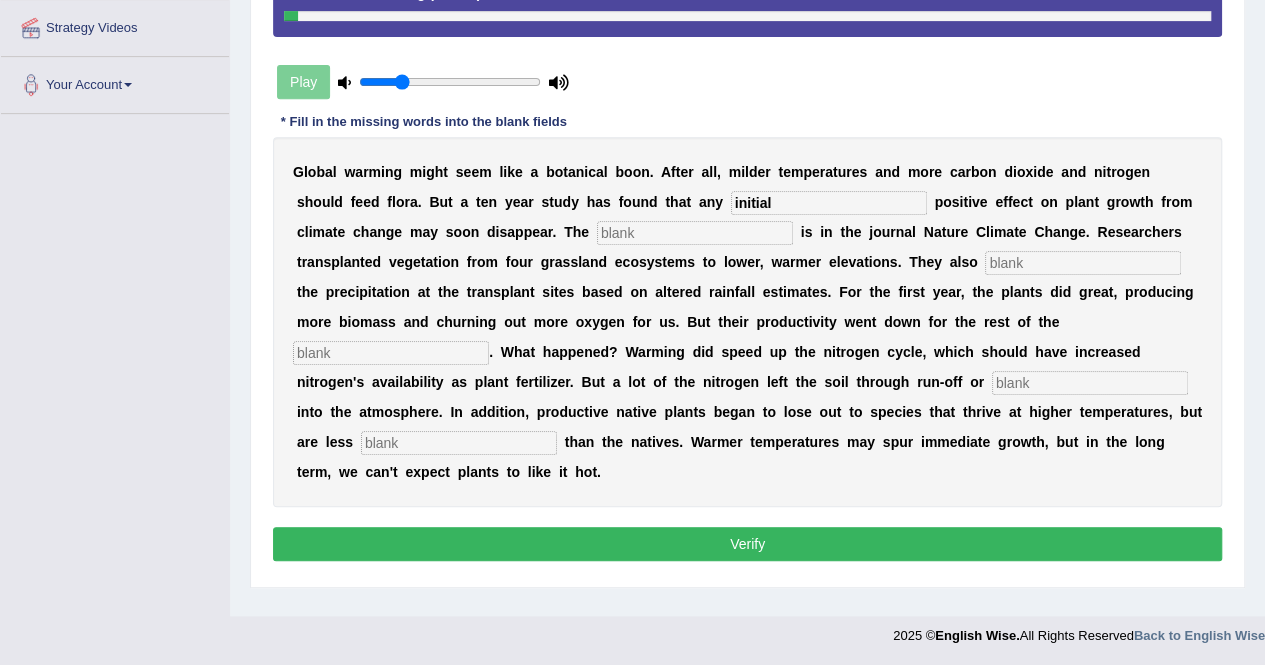 type on "initial" 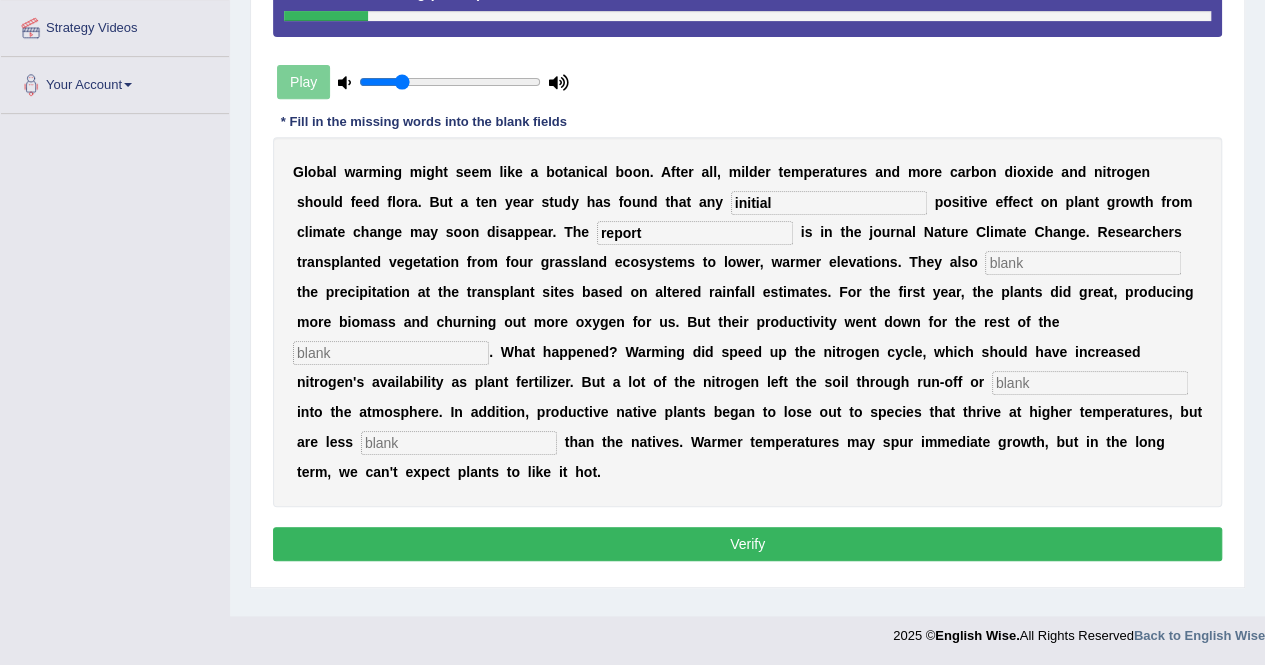 type on "report" 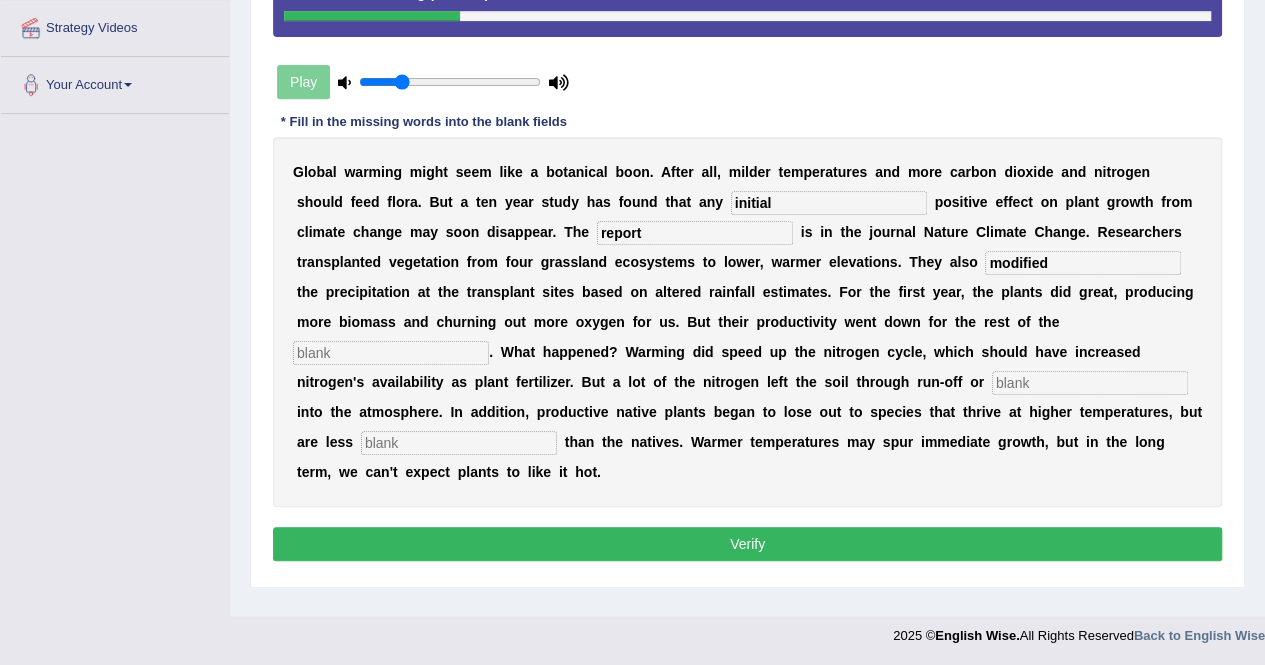 type on "modified" 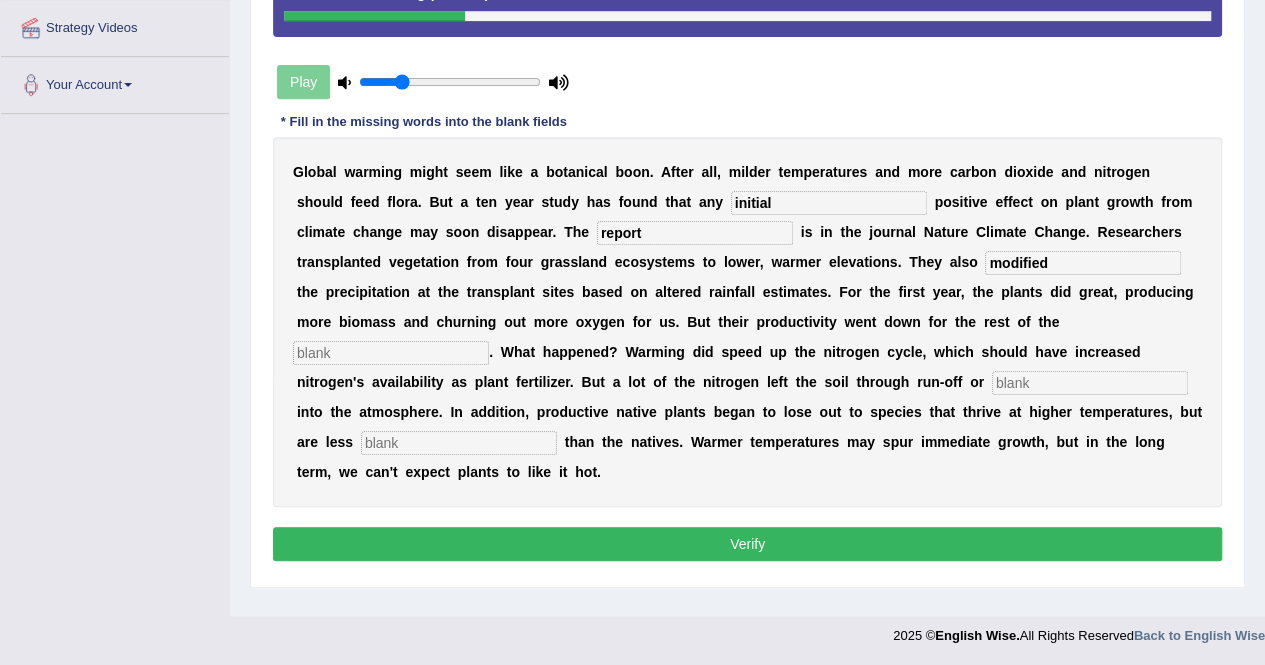 click at bounding box center (391, 353) 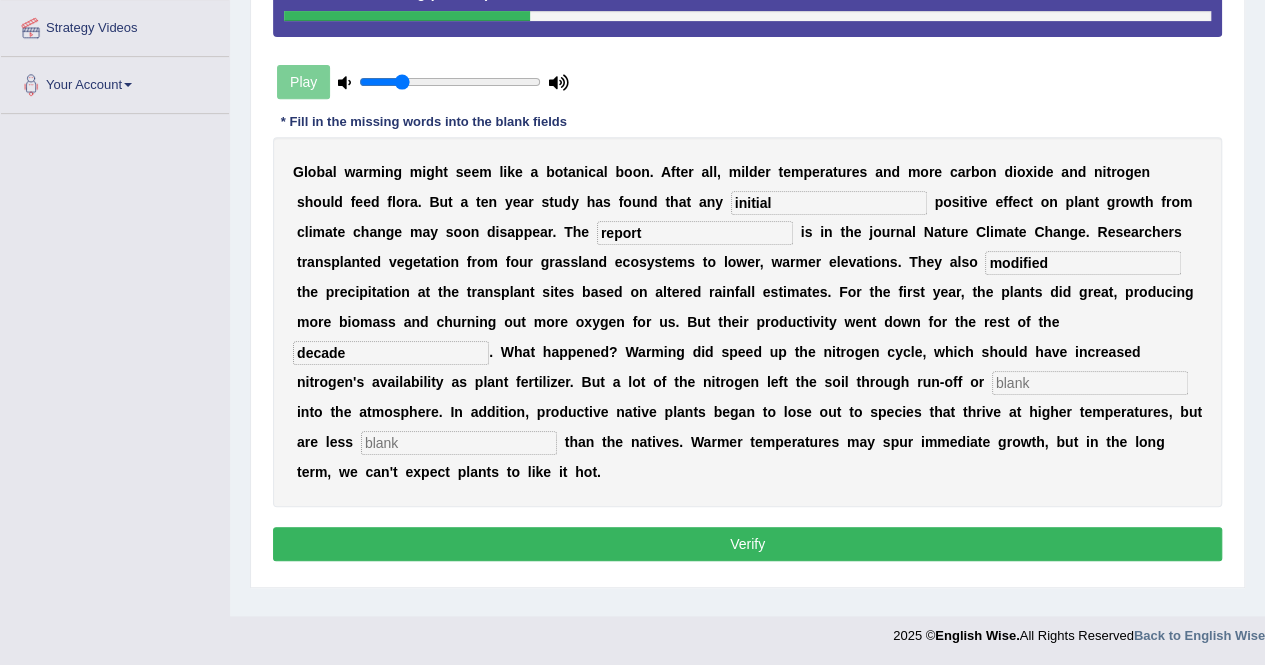 type on "decade" 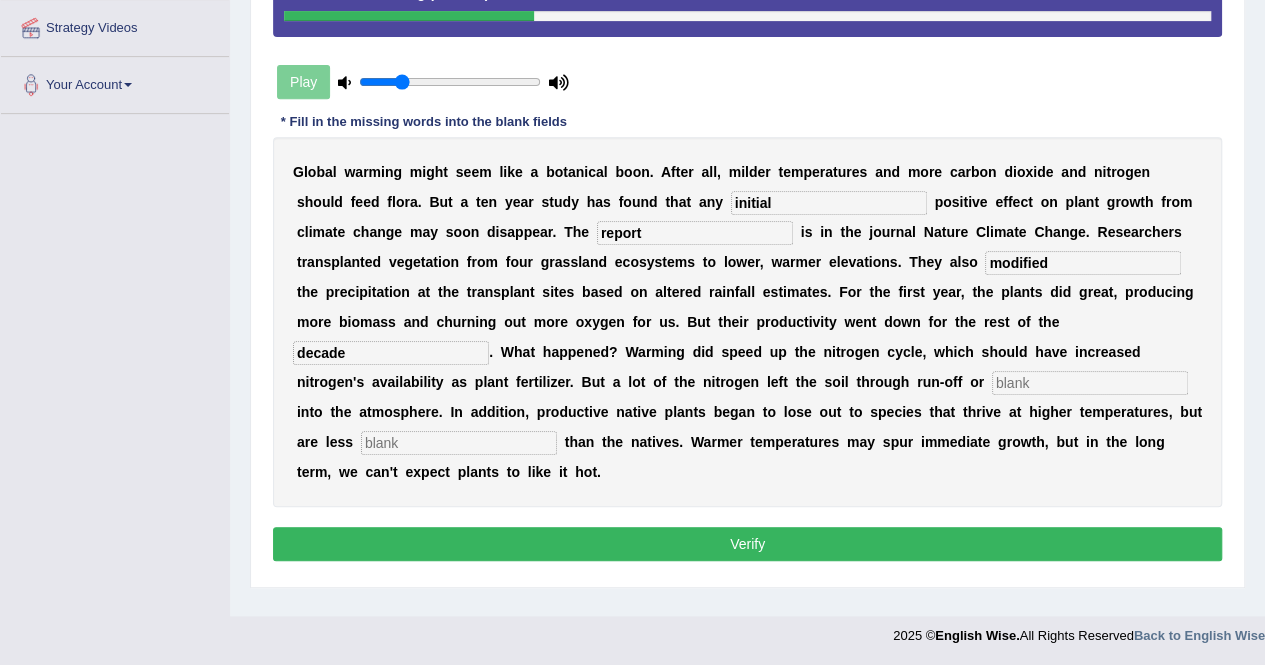 click at bounding box center [1090, 383] 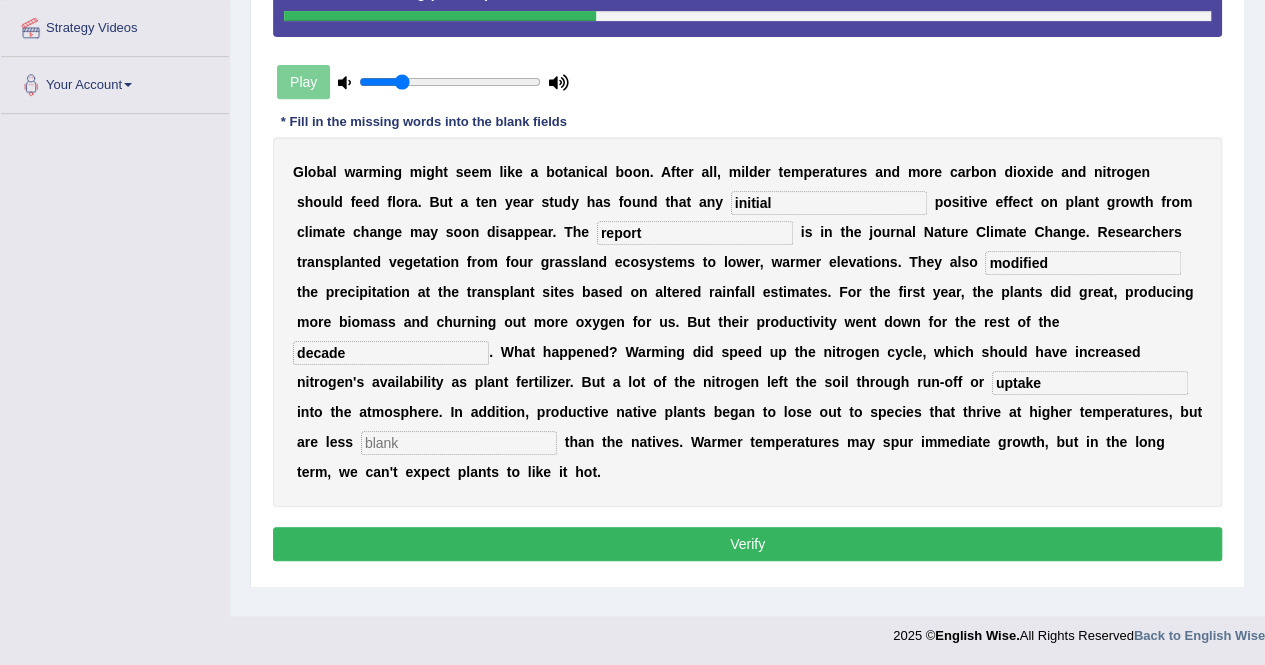 type on "uptake" 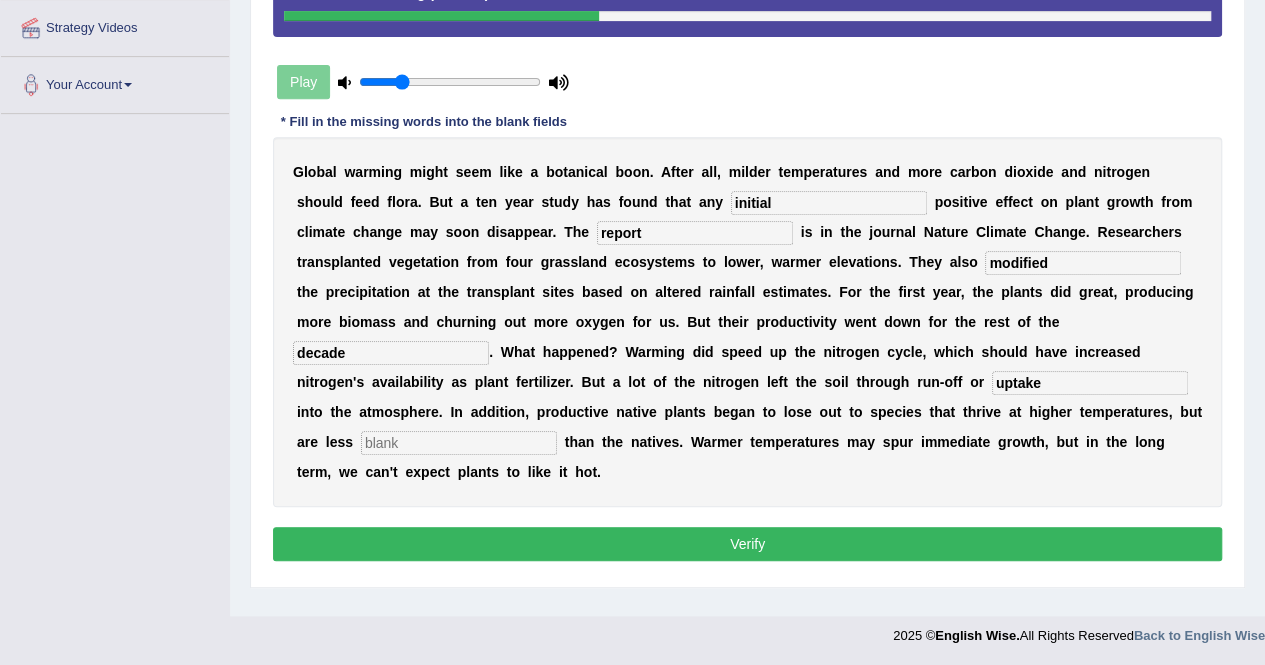 click at bounding box center (459, 443) 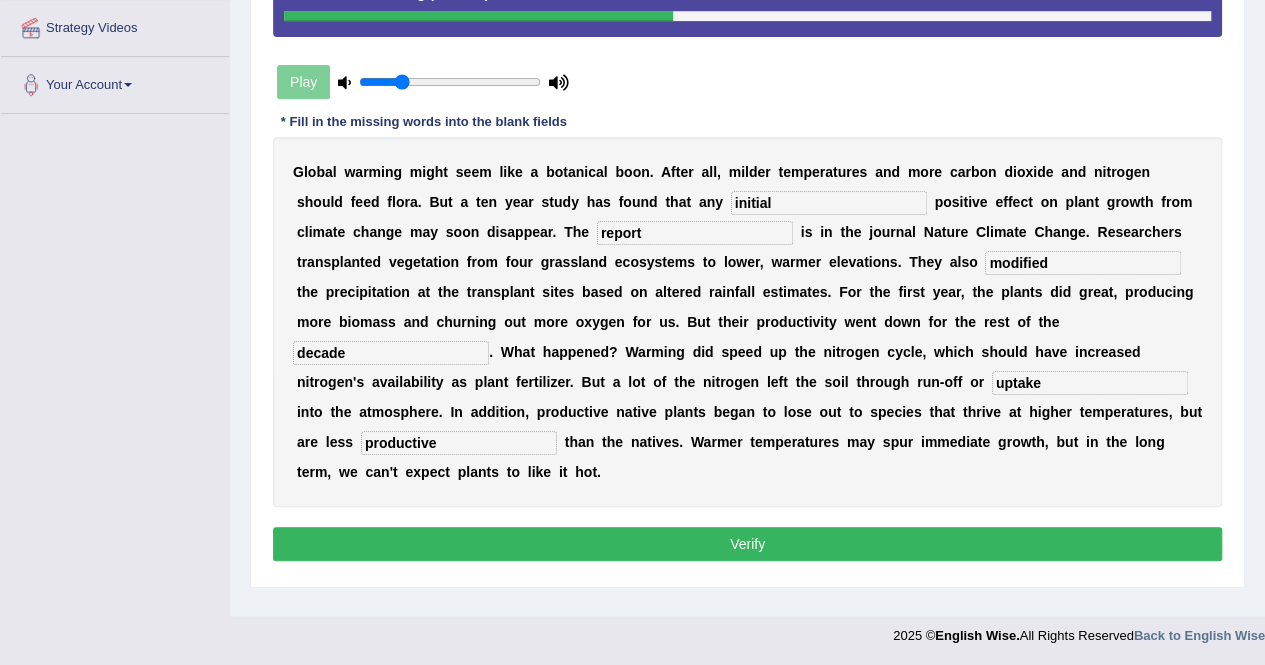 type on "productive" 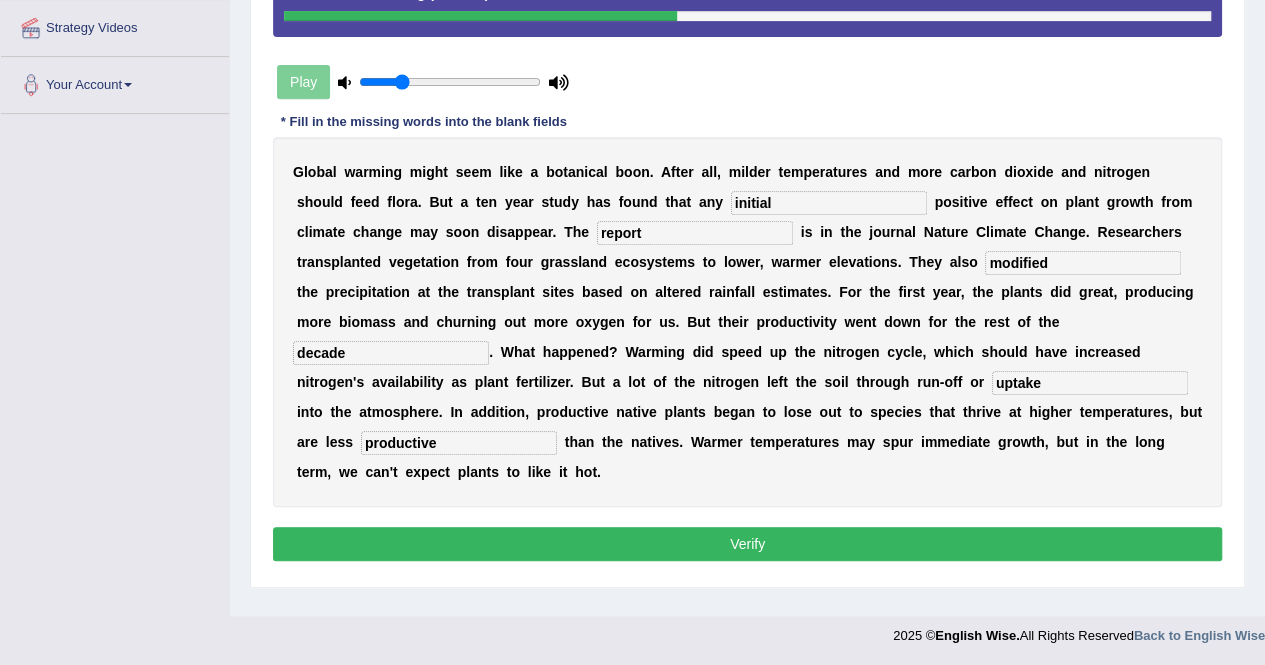 click on "Verify" at bounding box center (747, 544) 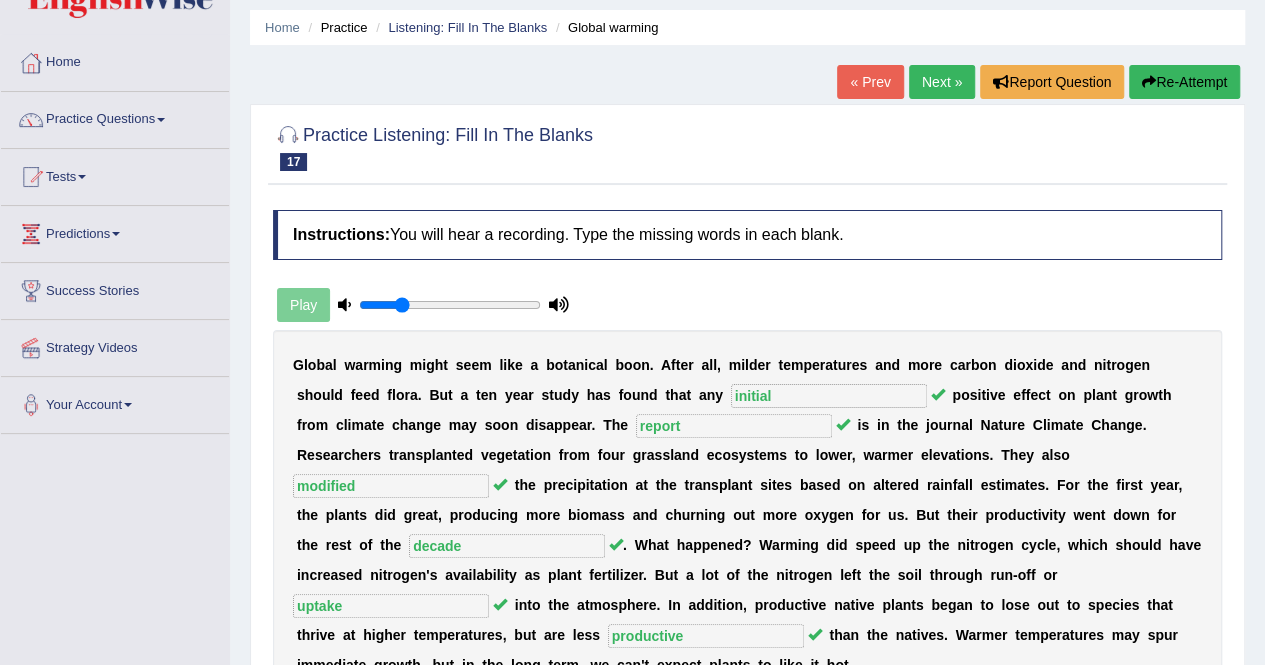 scroll, scrollTop: 64, scrollLeft: 0, axis: vertical 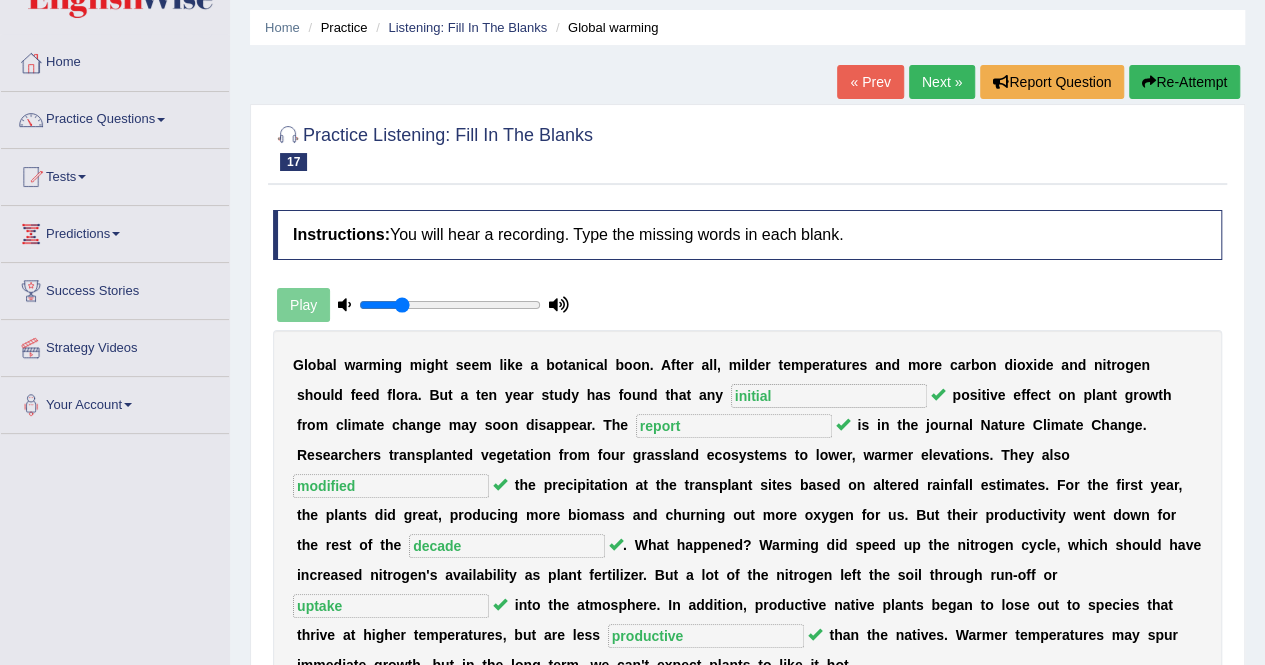 click on "Next »" at bounding box center (942, 82) 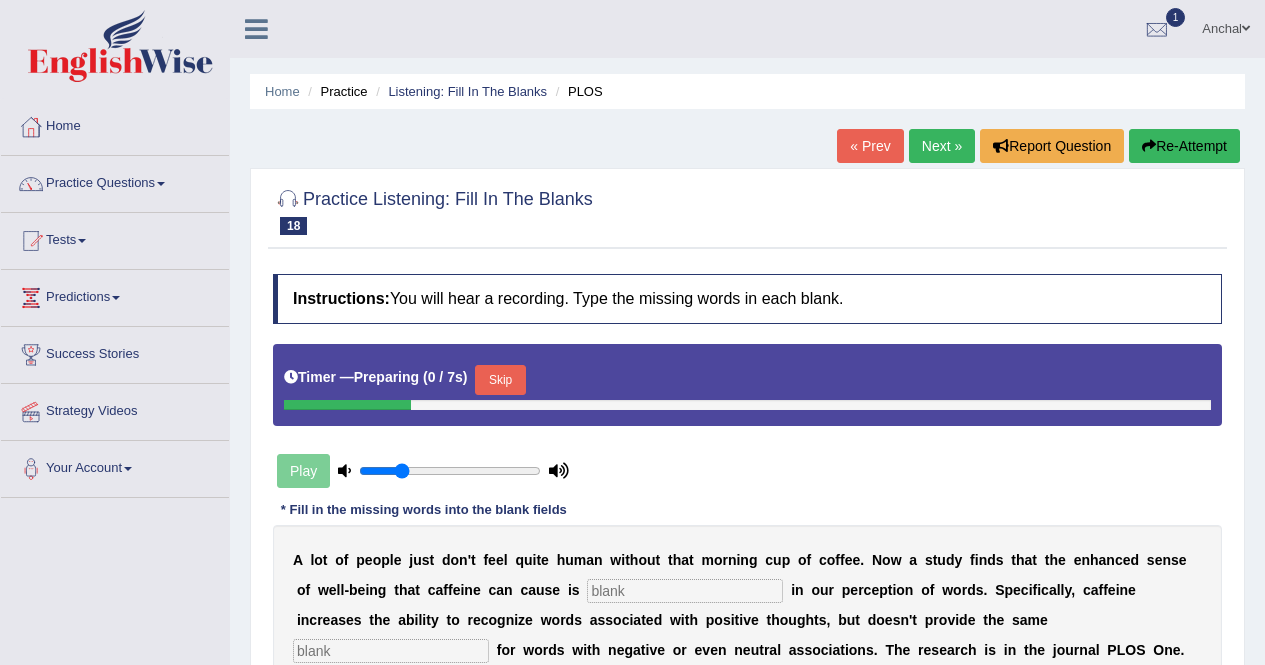 scroll, scrollTop: 384, scrollLeft: 0, axis: vertical 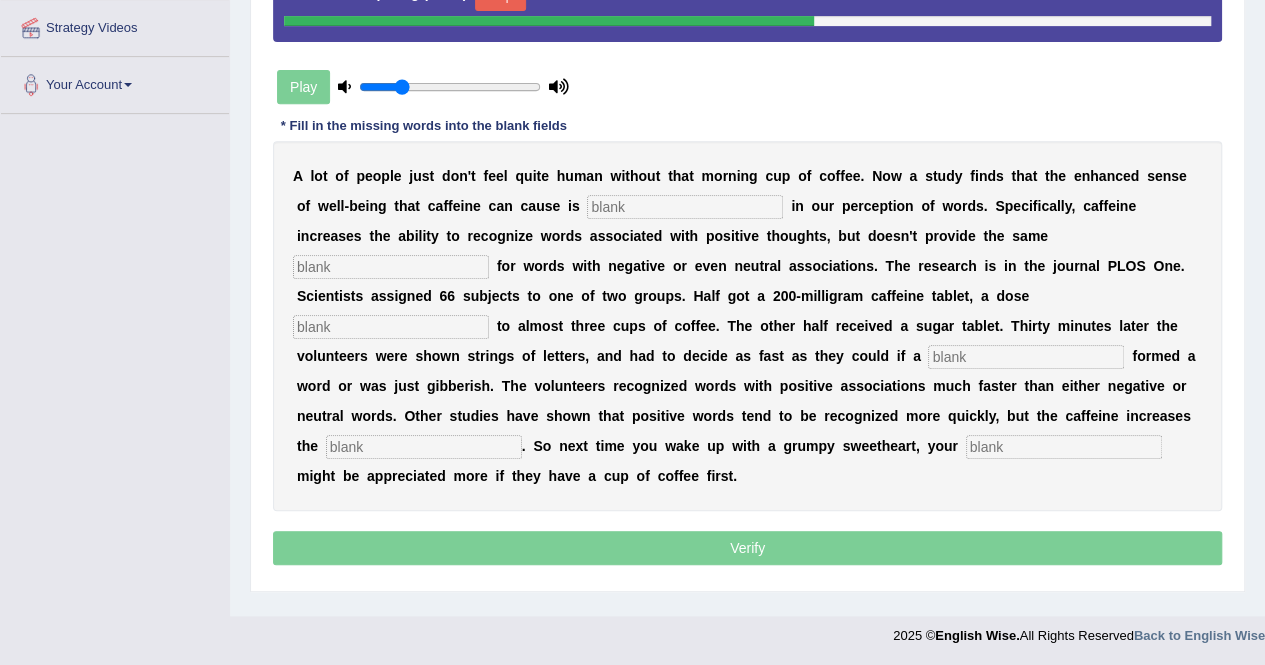 click on "Skip" at bounding box center [500, -4] 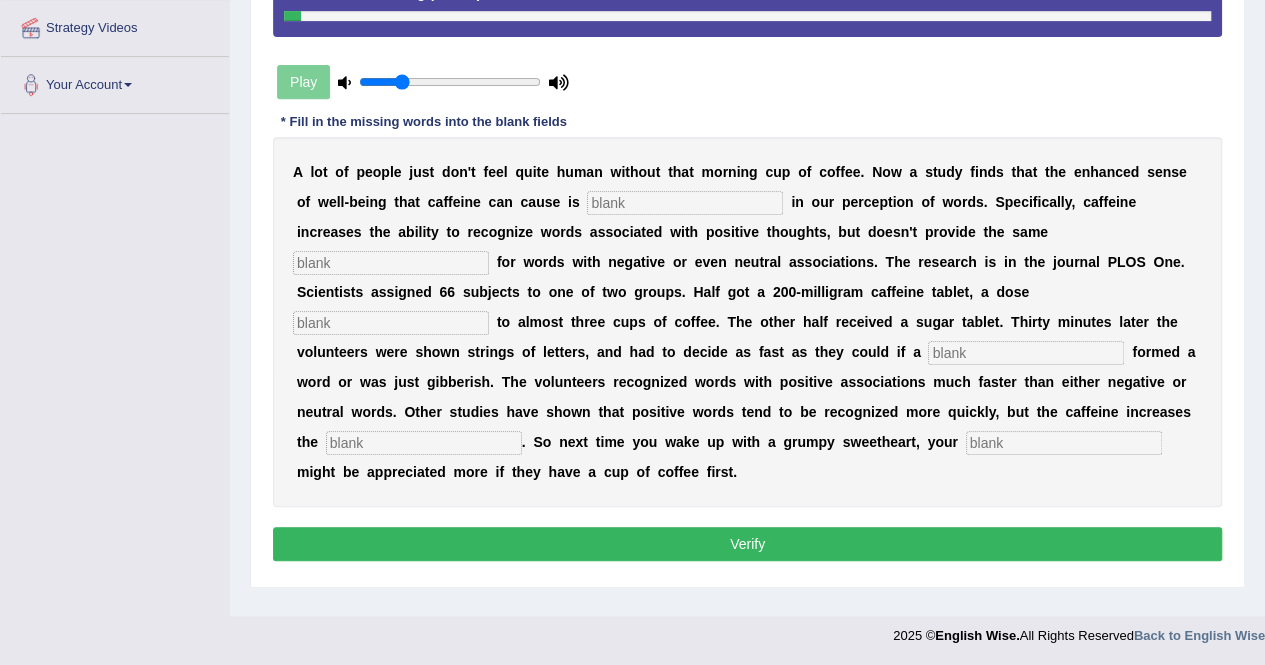 click at bounding box center [685, 203] 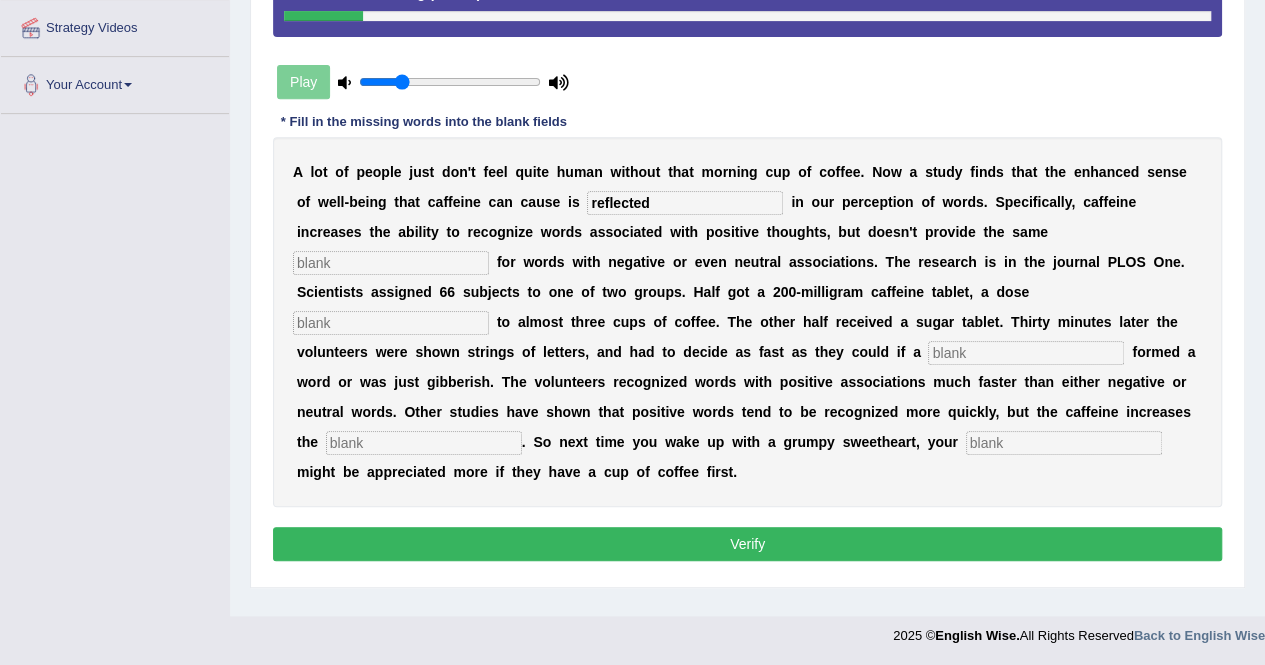 type on "reflected" 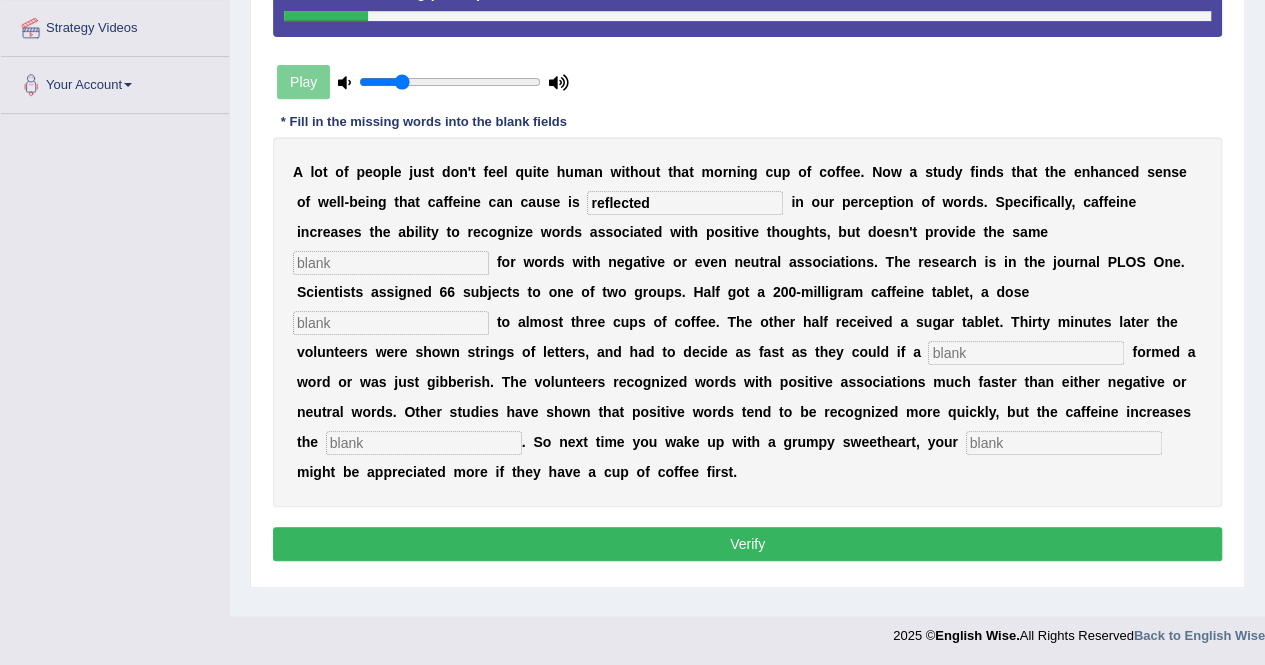 click at bounding box center (391, 263) 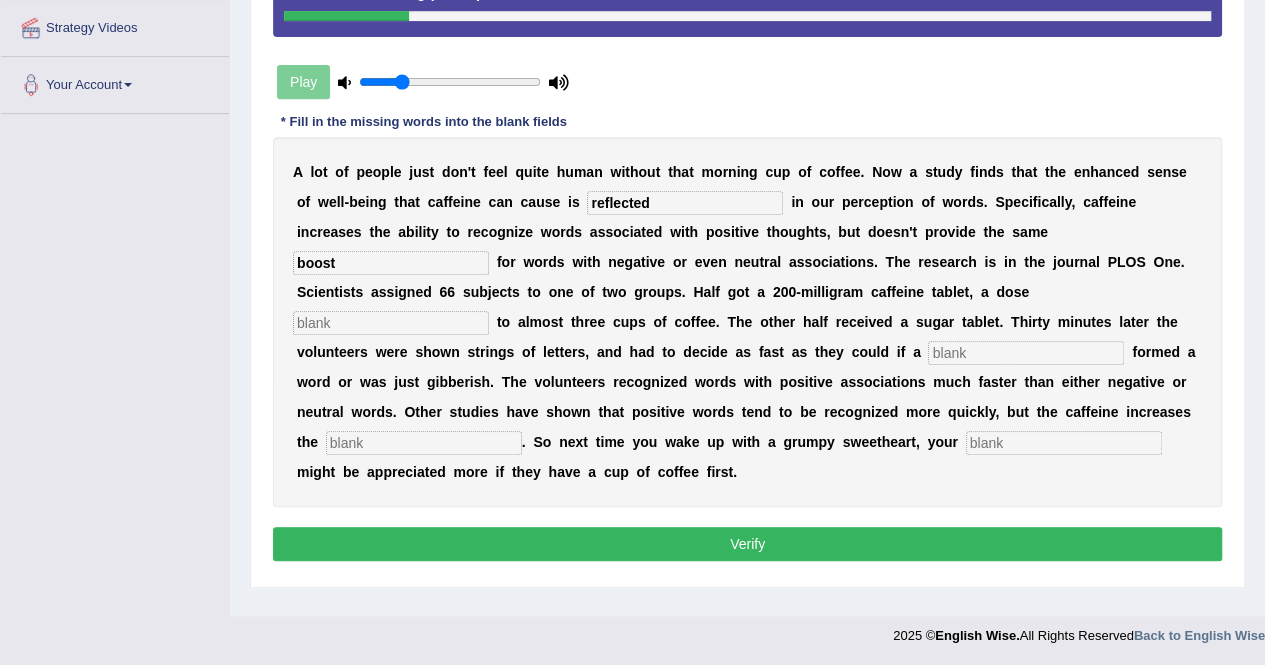 type on "boost" 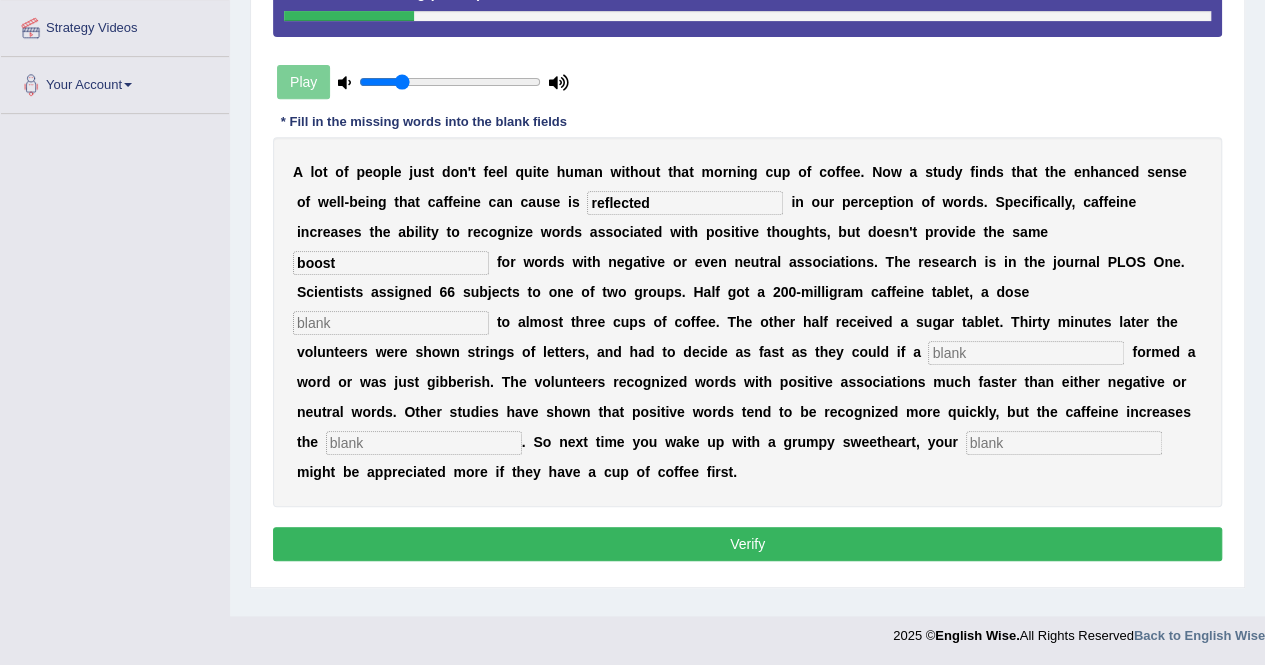 click at bounding box center (391, 323) 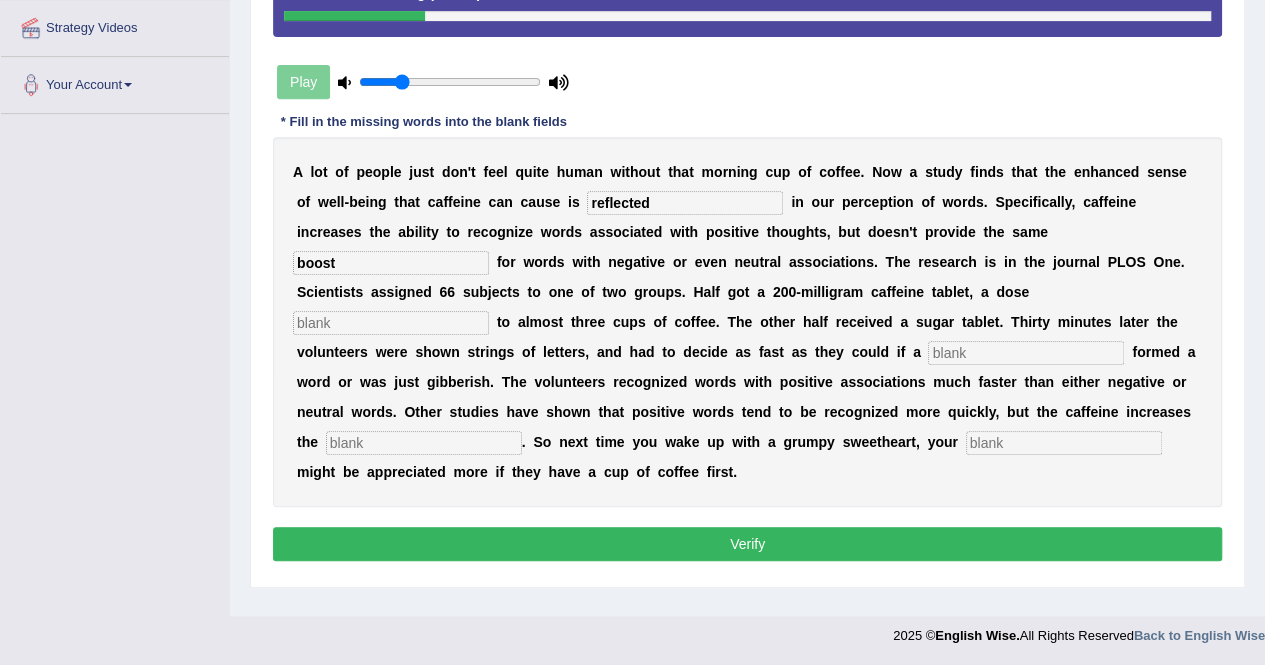 type on "w" 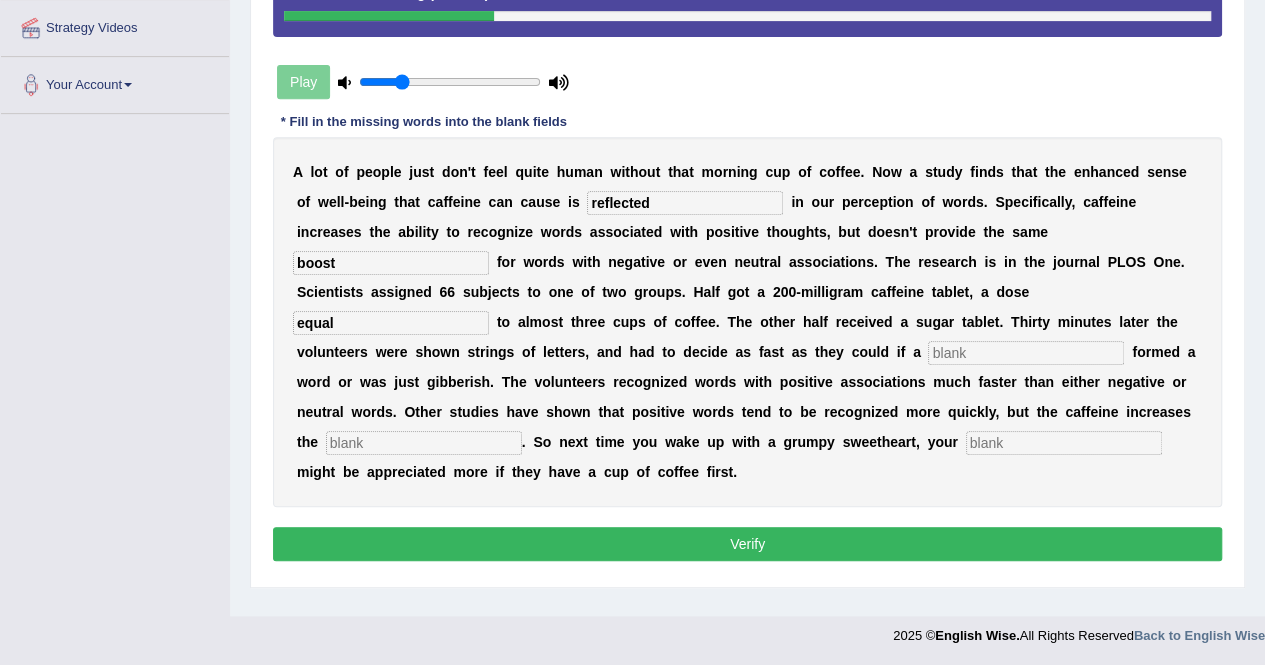 type on "equal" 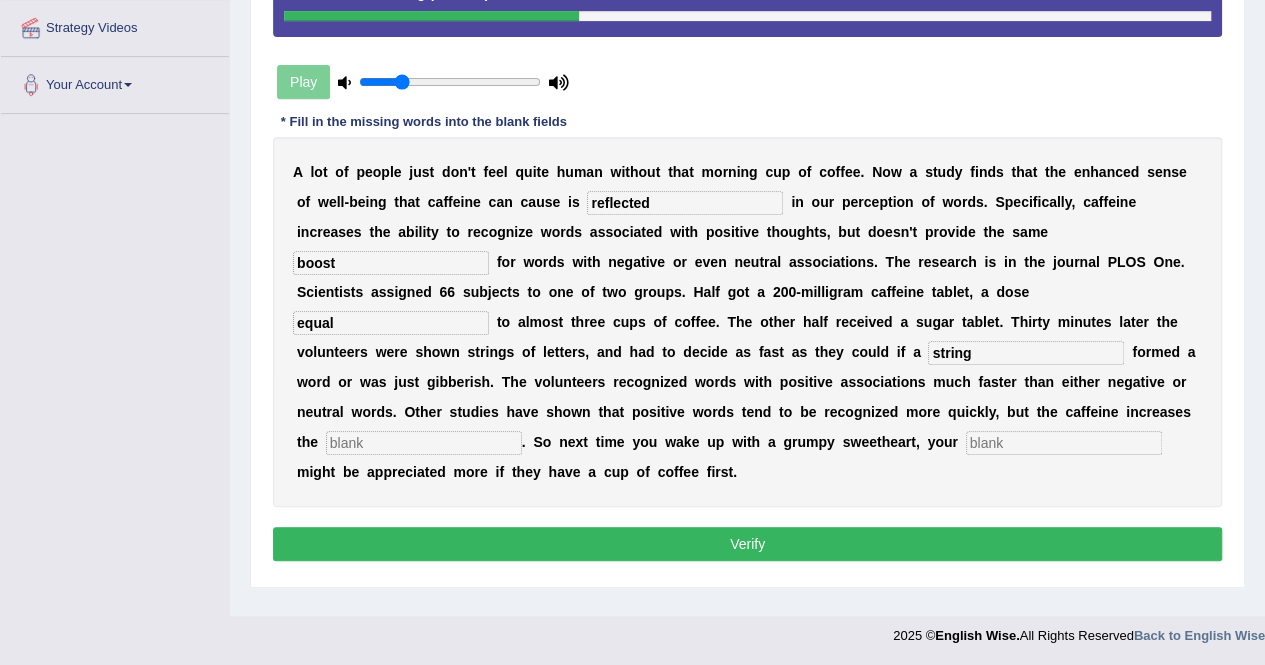 type on "string" 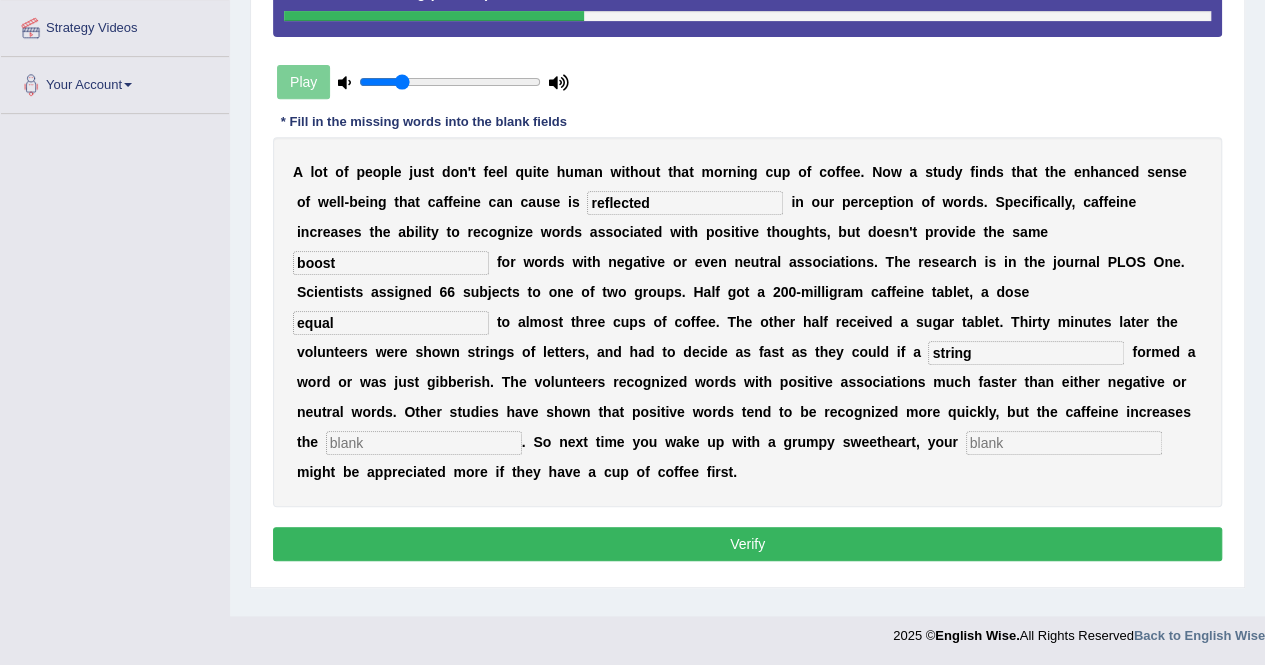 click at bounding box center (424, 443) 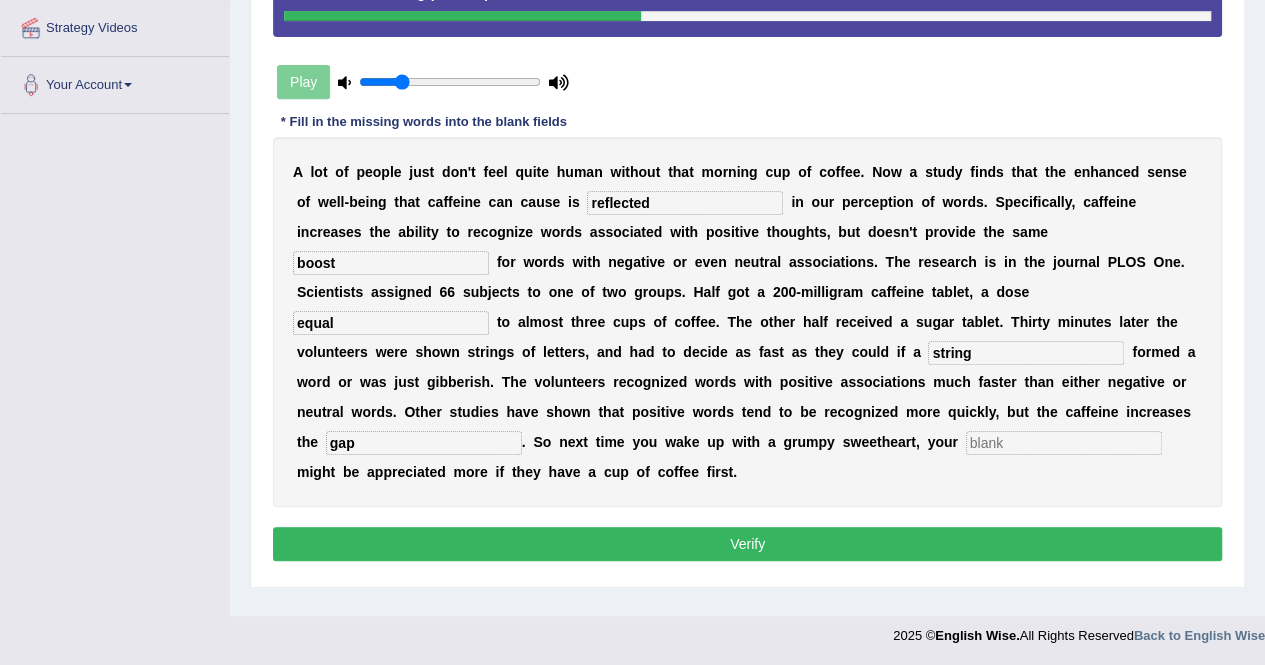 type on "gap" 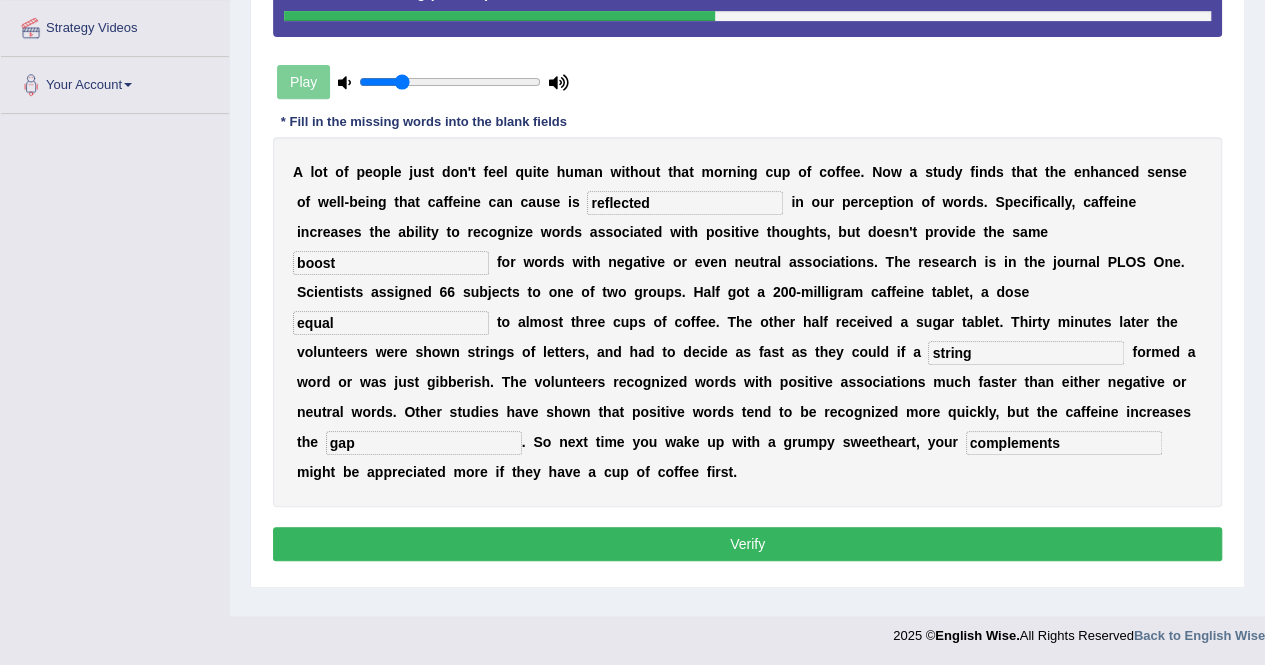 type on "complements" 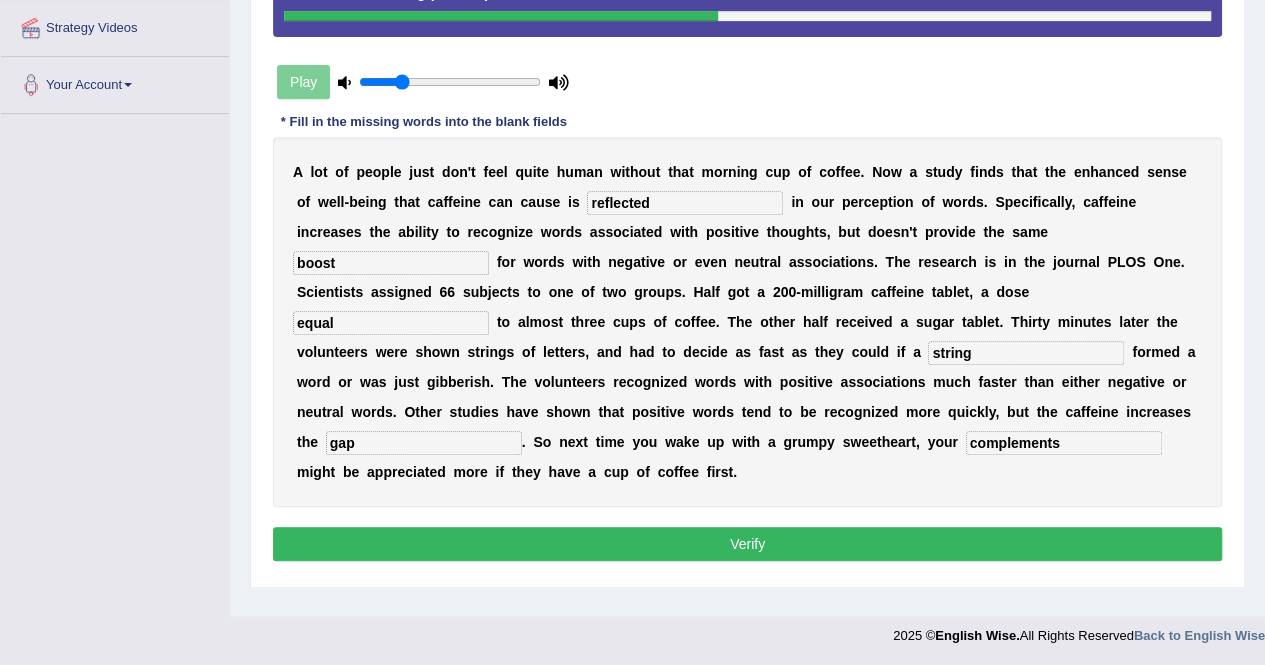 click on "Verify" at bounding box center (747, 544) 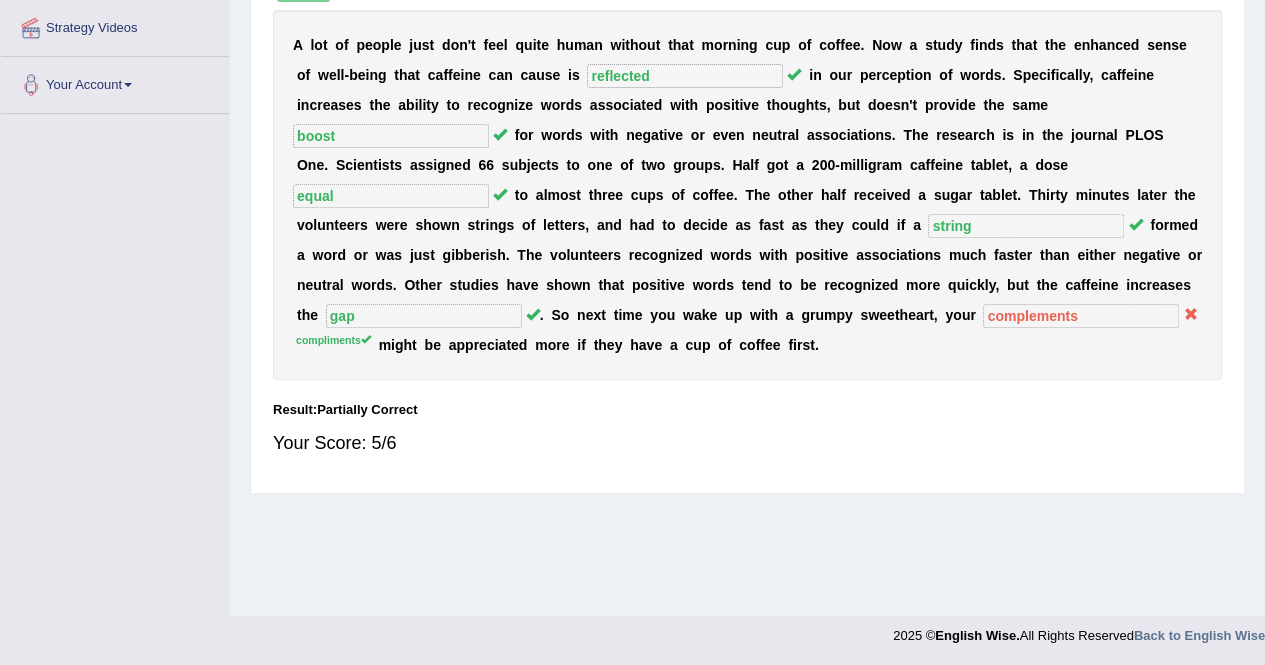 scroll, scrollTop: 384, scrollLeft: 0, axis: vertical 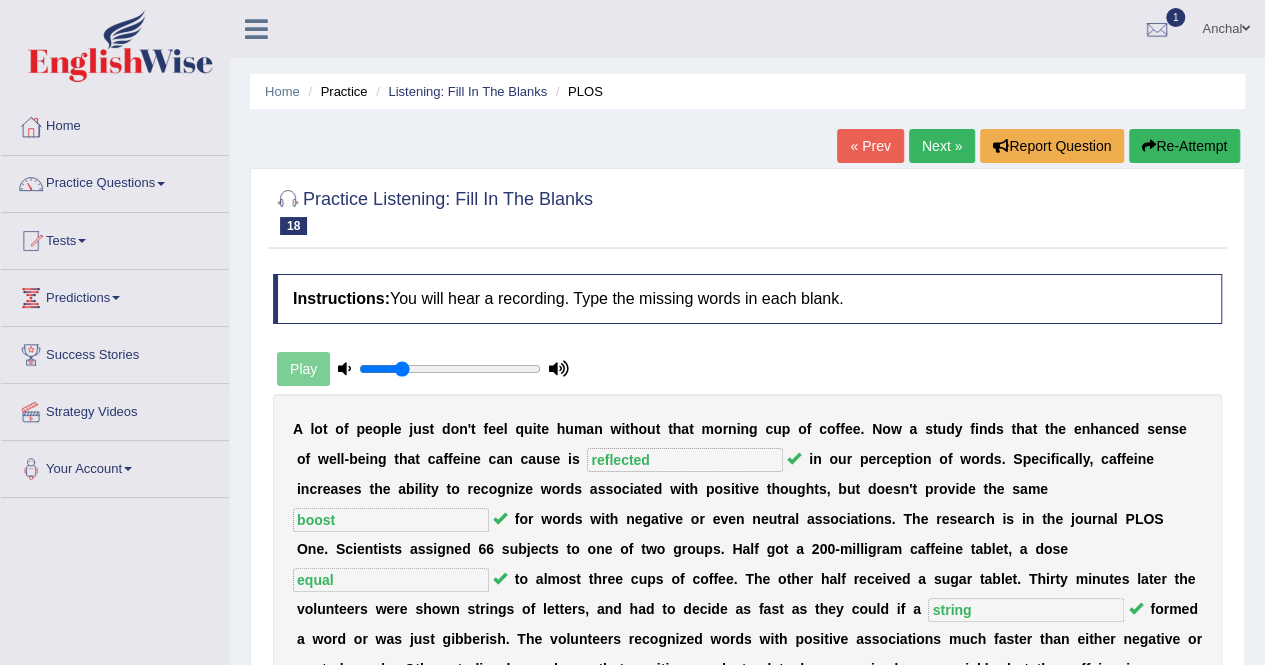 click on "Next »" at bounding box center [942, 146] 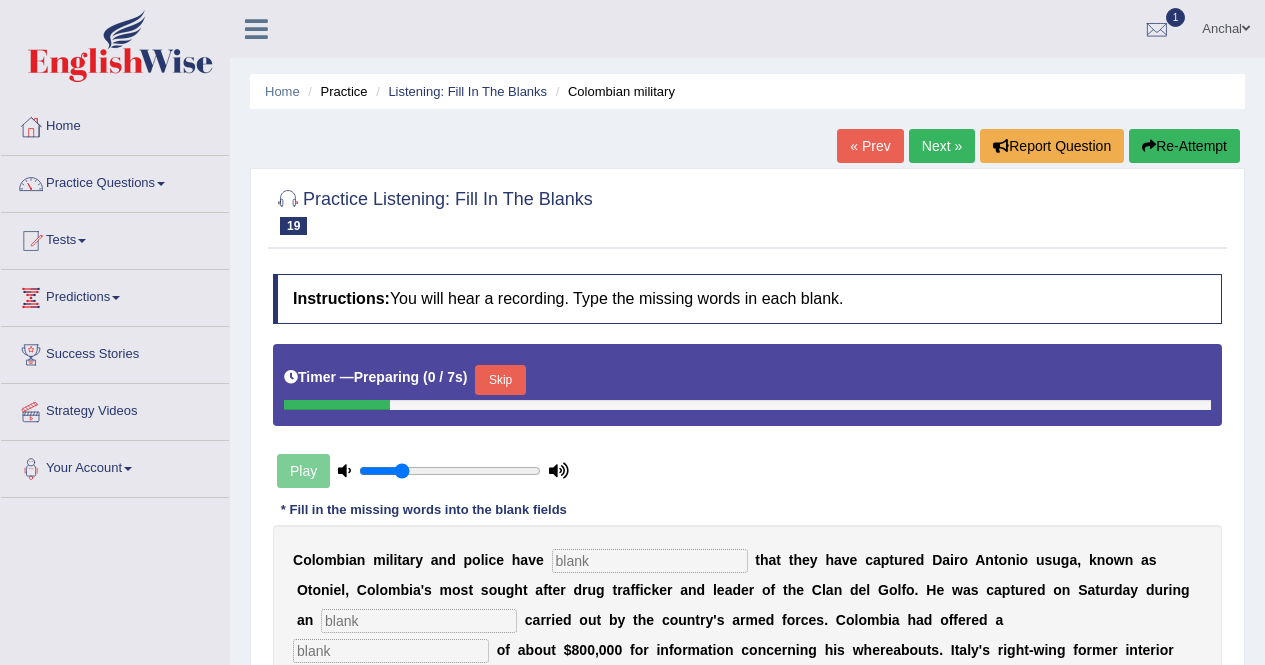 scroll, scrollTop: 0, scrollLeft: 0, axis: both 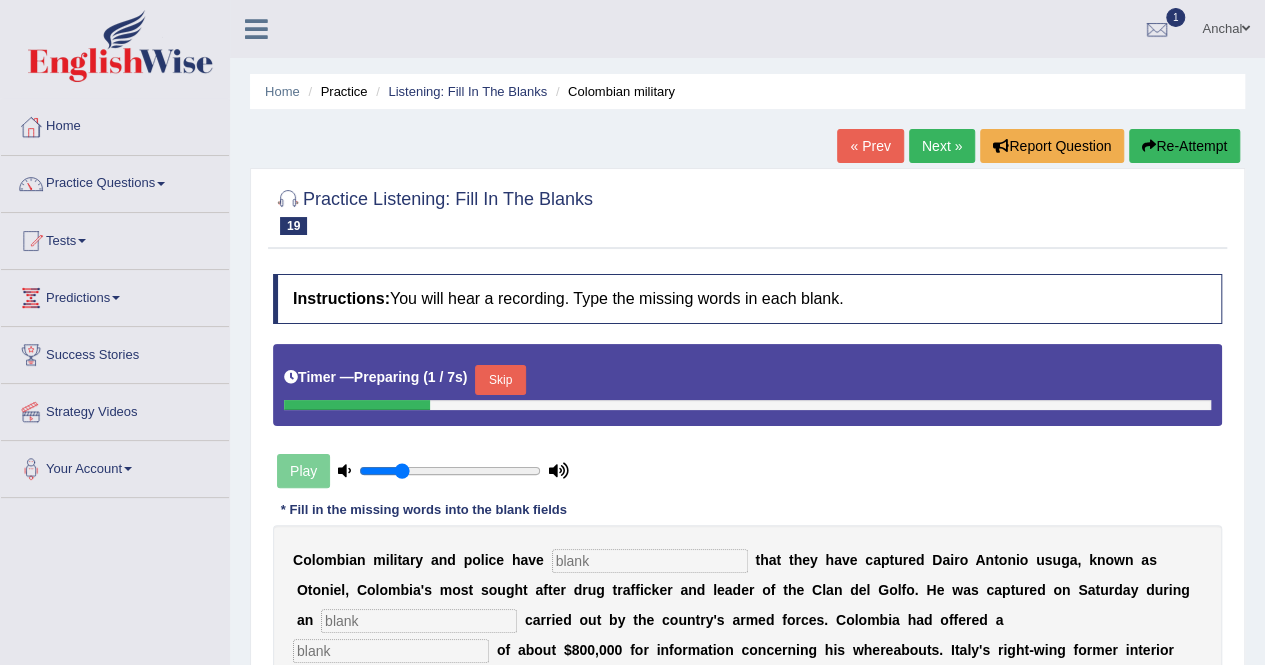 click on "Skip" at bounding box center (500, 380) 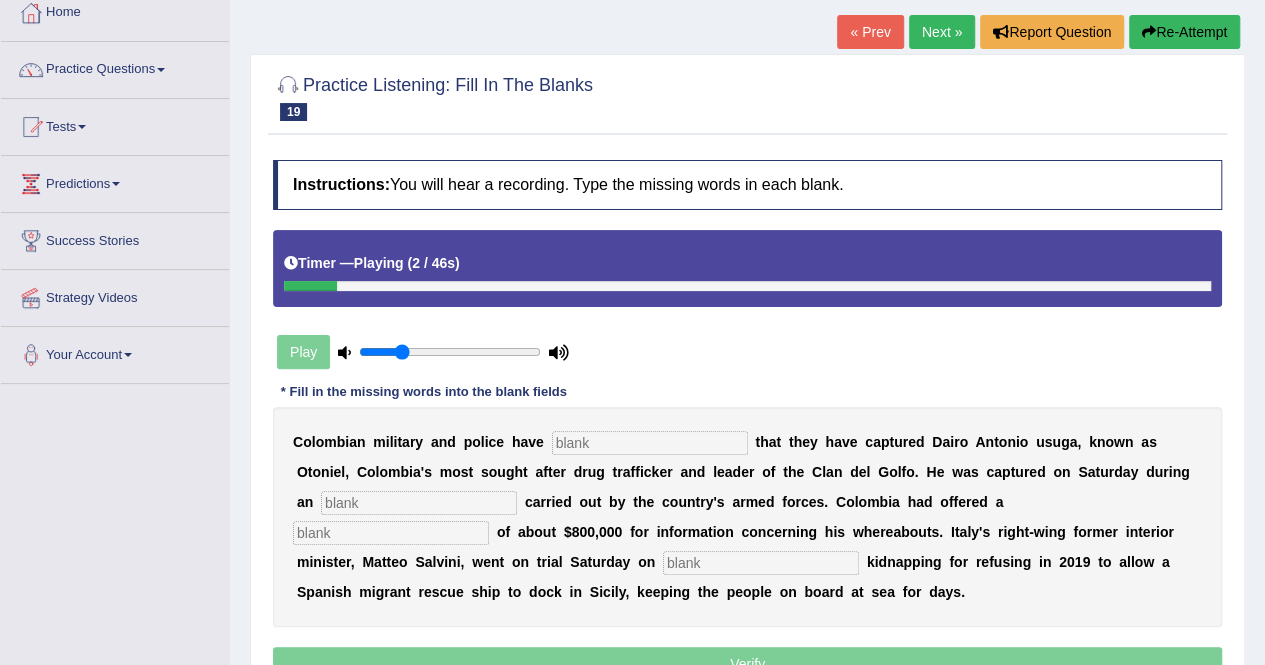 scroll, scrollTop: 86, scrollLeft: 0, axis: vertical 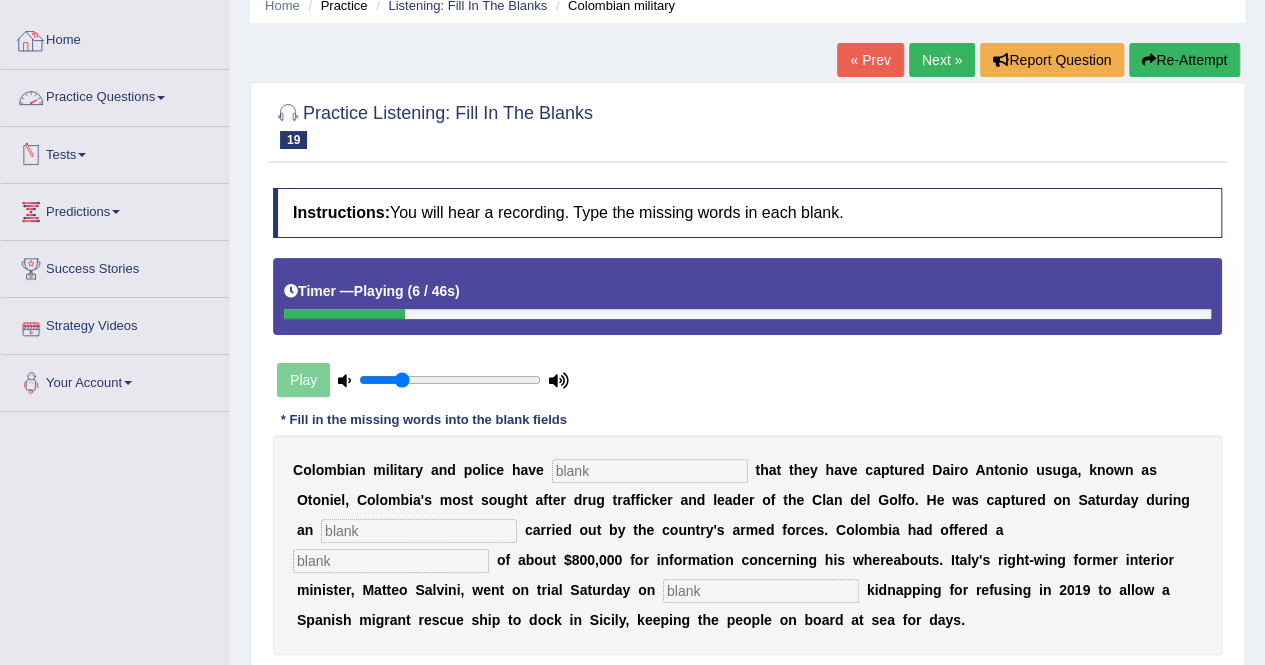click on "Home" at bounding box center (115, 38) 